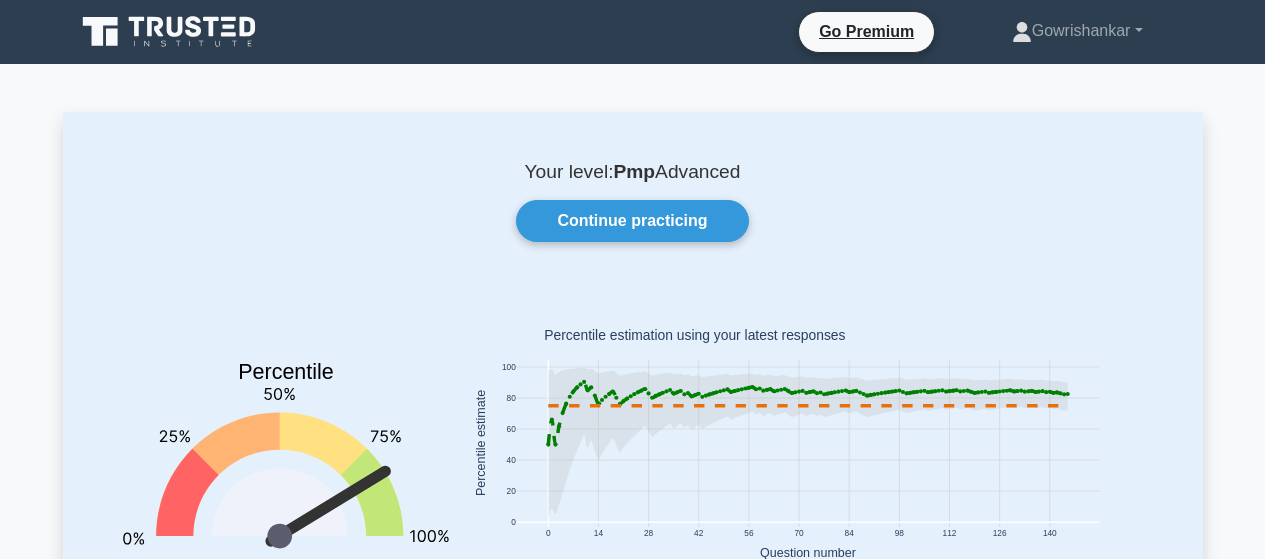 scroll, scrollTop: 0, scrollLeft: 0, axis: both 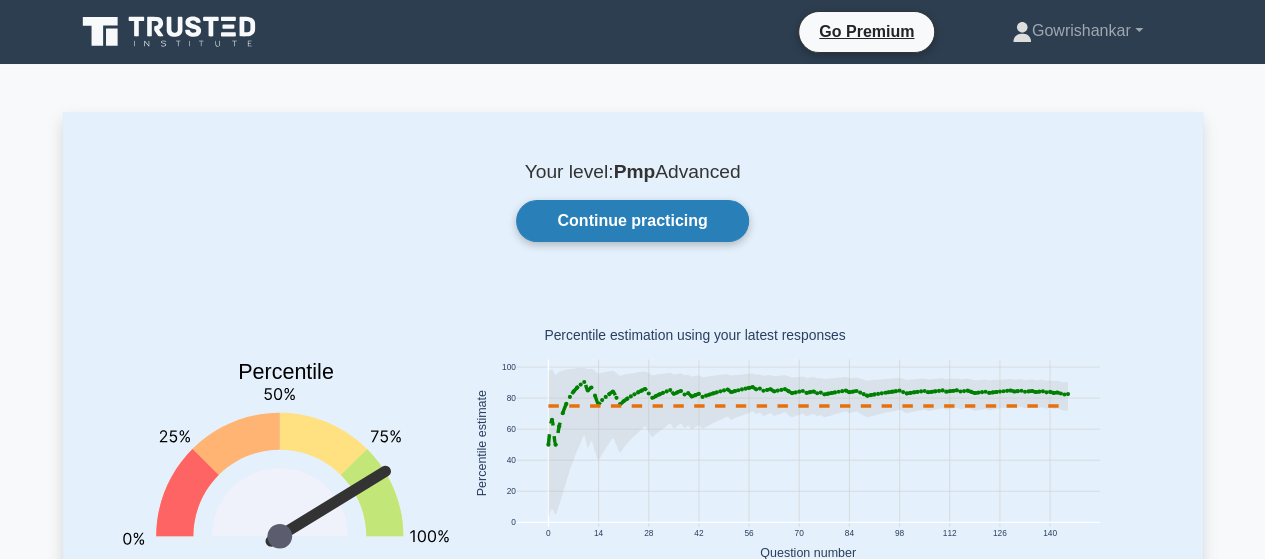 click on "Continue practicing" at bounding box center [632, 221] 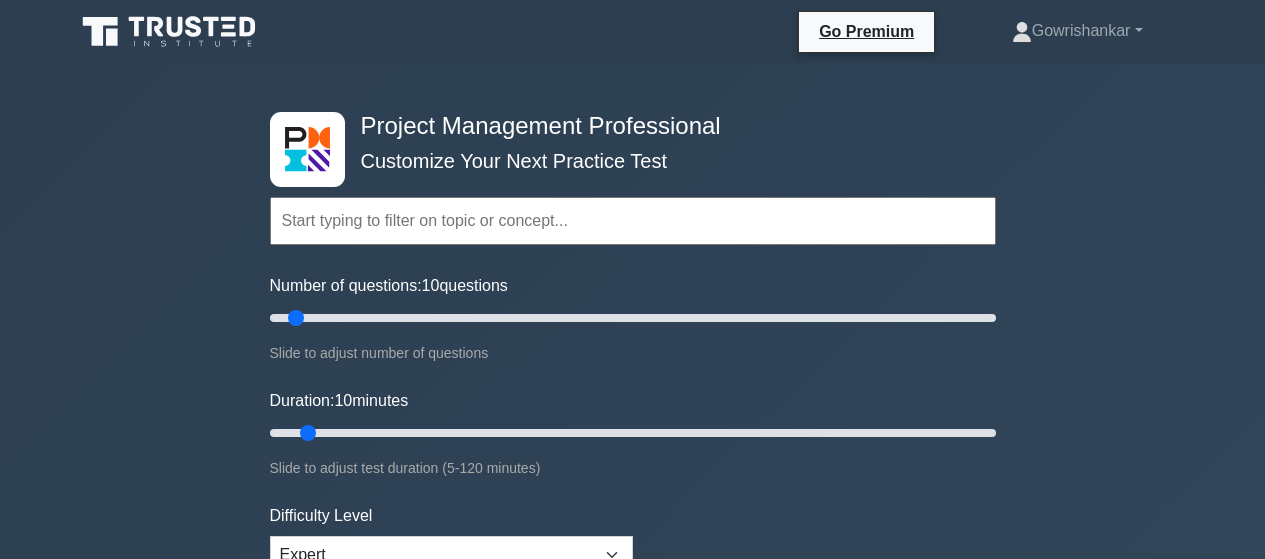 scroll, scrollTop: 0, scrollLeft: 0, axis: both 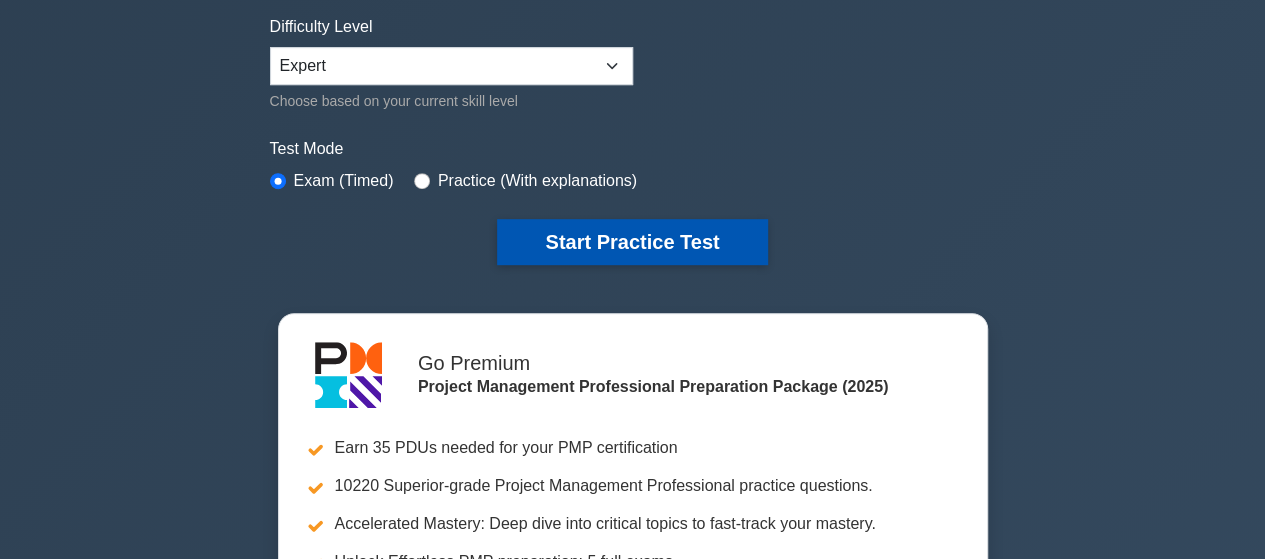 click on "Start Practice Test" at bounding box center [632, 242] 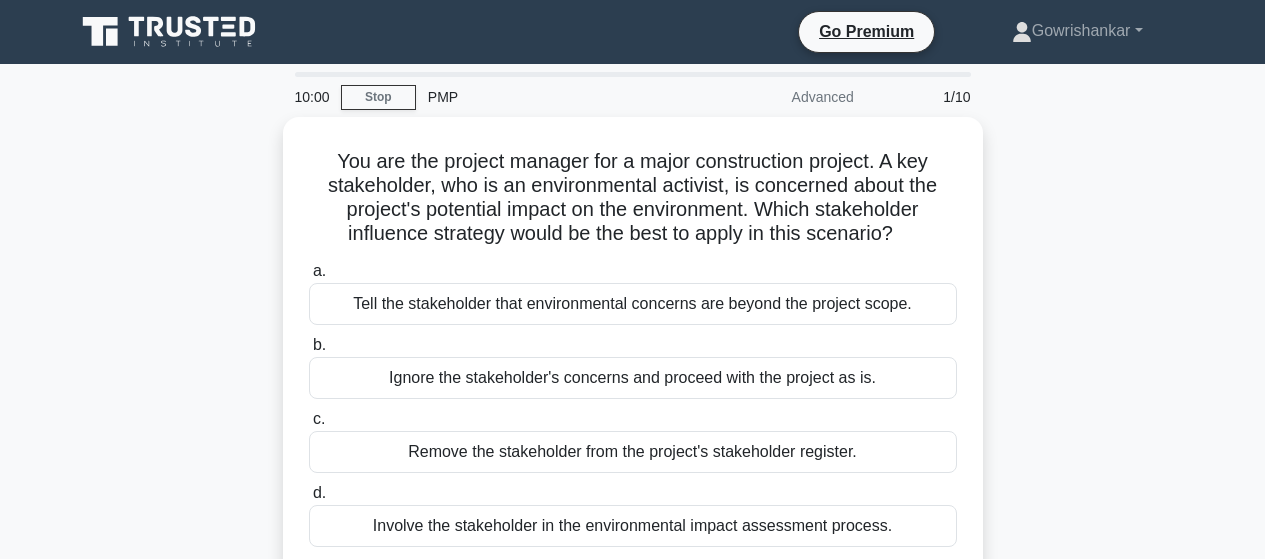 scroll, scrollTop: 0, scrollLeft: 0, axis: both 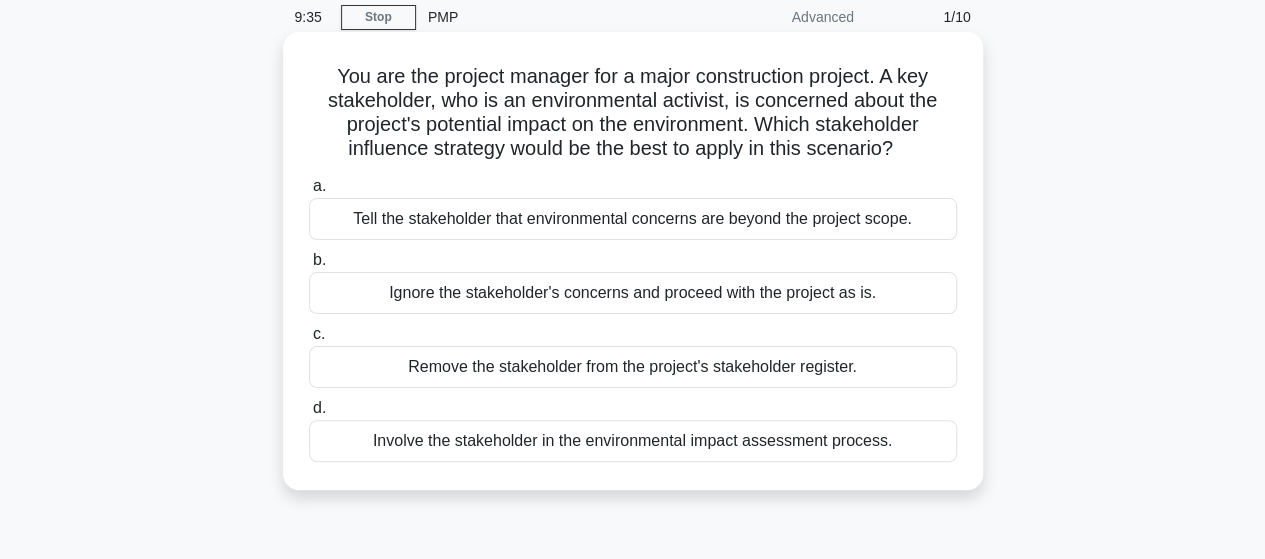 click on "Involve the stakeholder in the environmental impact assessment process." at bounding box center [633, 441] 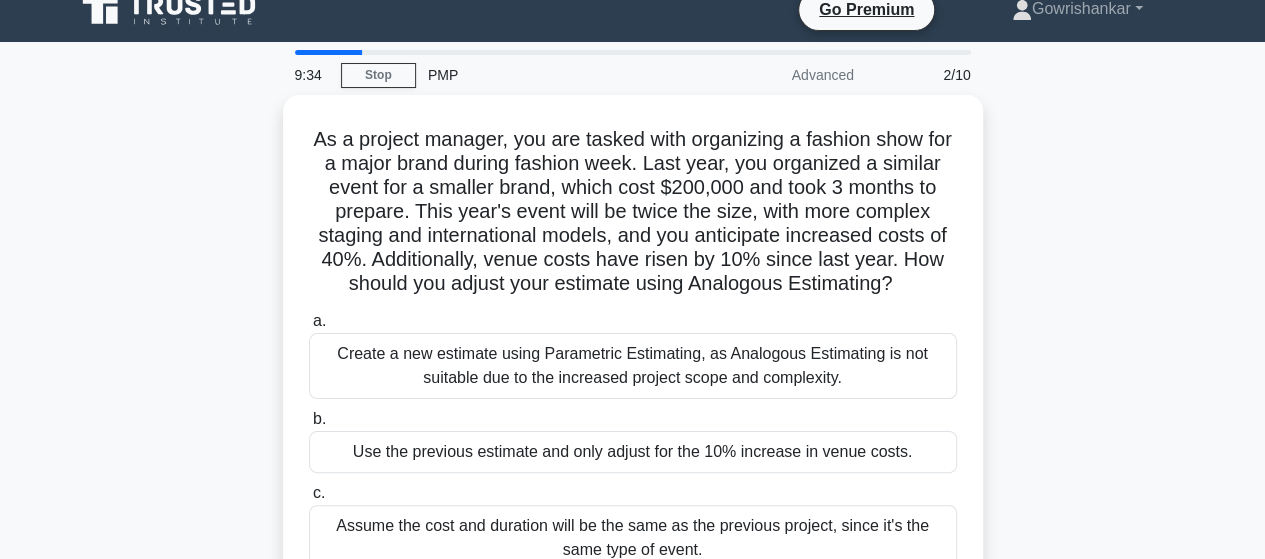 scroll, scrollTop: 0, scrollLeft: 0, axis: both 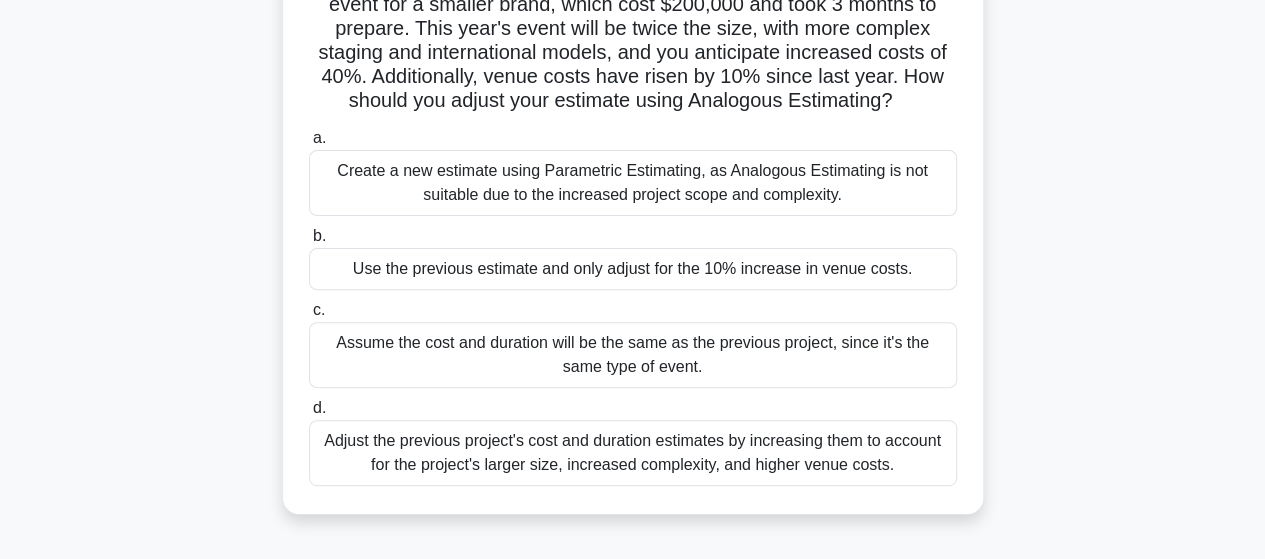 click on "Adjust the previous project's cost and duration estimates by increasing them to account for the project's larger size, increased complexity, and higher venue costs." at bounding box center [633, 453] 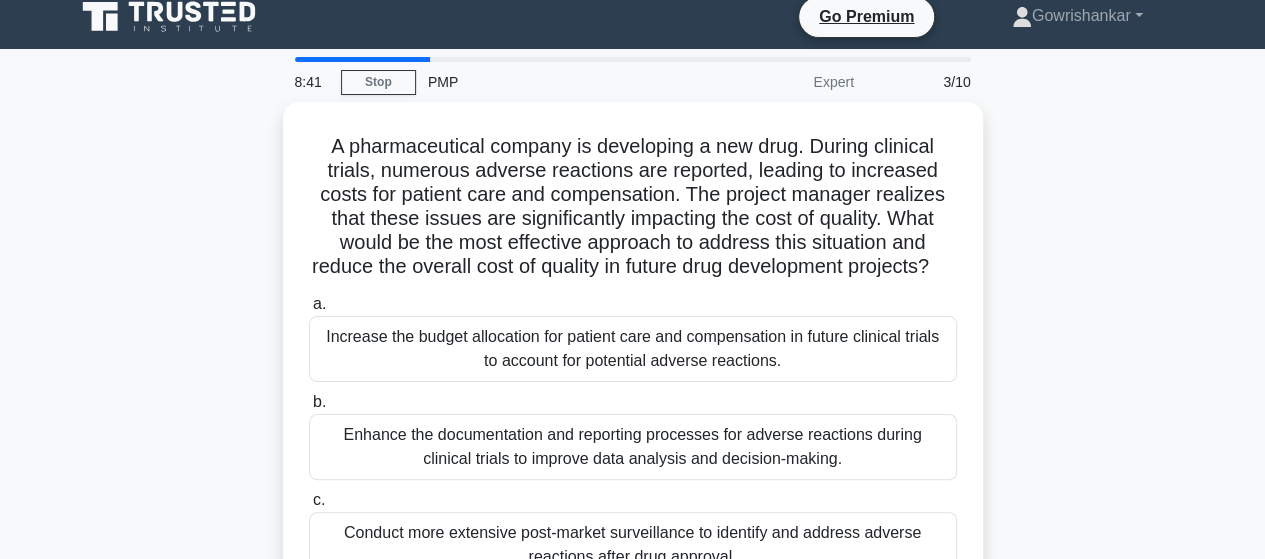 scroll, scrollTop: 0, scrollLeft: 0, axis: both 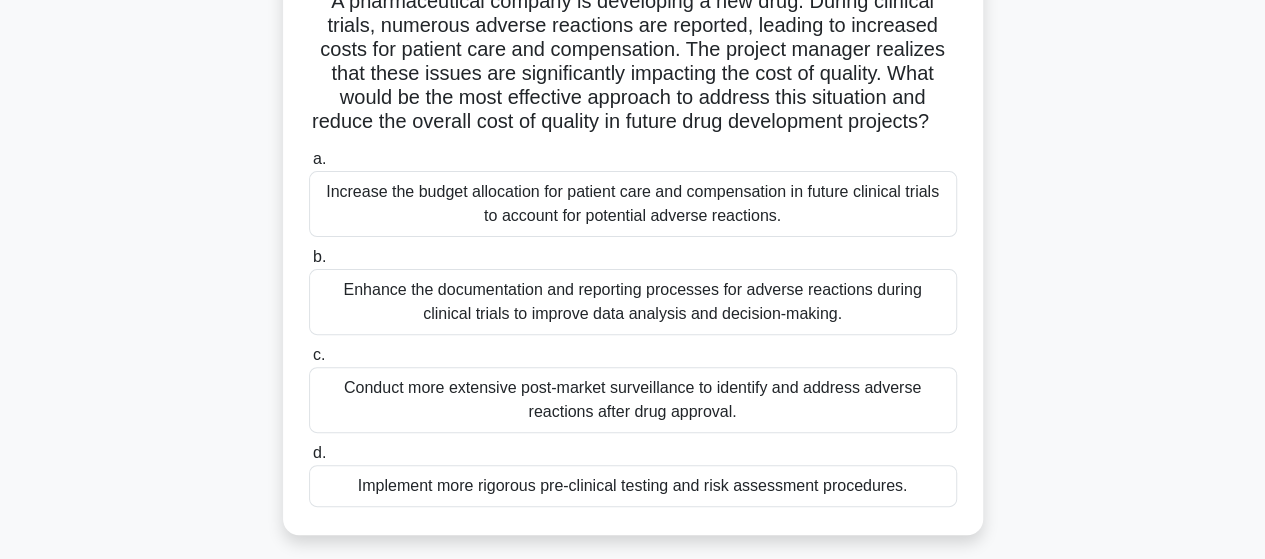 click on "7:13
Stop
PMP
Expert
3/10
A pharmaceutical company is developing a new drug. During clinical trials, numerous adverse reactions are reported, leading to increased costs for patient care and compensation. The project manager realizes that these issues are significantly impacting the cost of quality. What would be the most effective approach to address this situation and reduce the overall cost of quality in future drug development projects?
.spinner_0XTQ{transform-origin:center;animation:spinner_y6GP .75s linear infinite}@keyframes spinner_y6GP{100%{transform:rotate(360deg)}}
a. b. c. d." at bounding box center (632, 412) 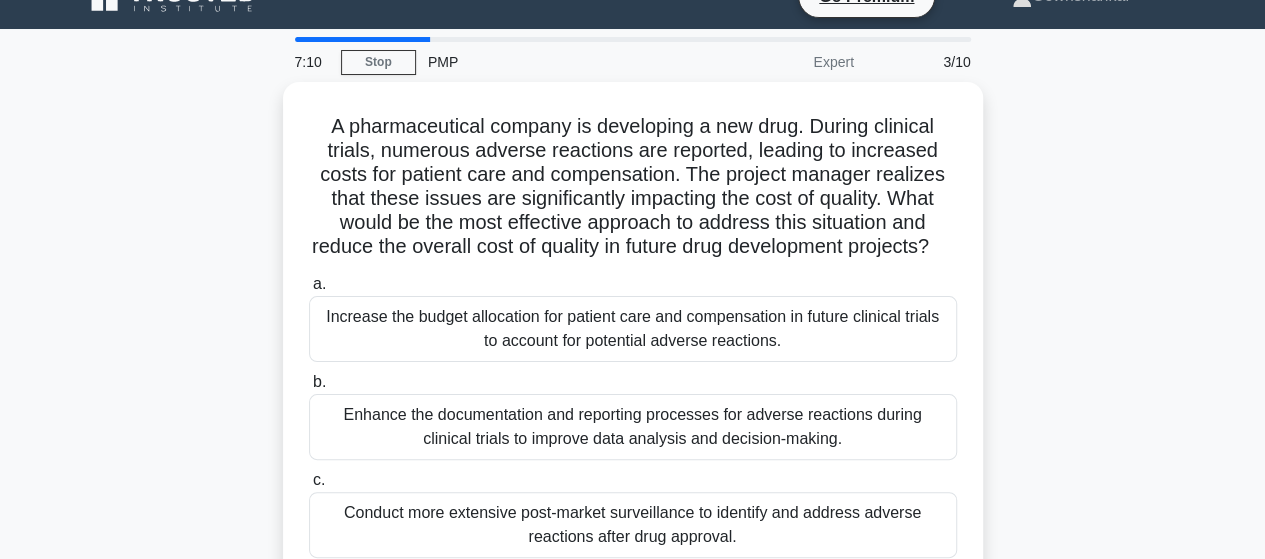 scroll, scrollTop: 105, scrollLeft: 0, axis: vertical 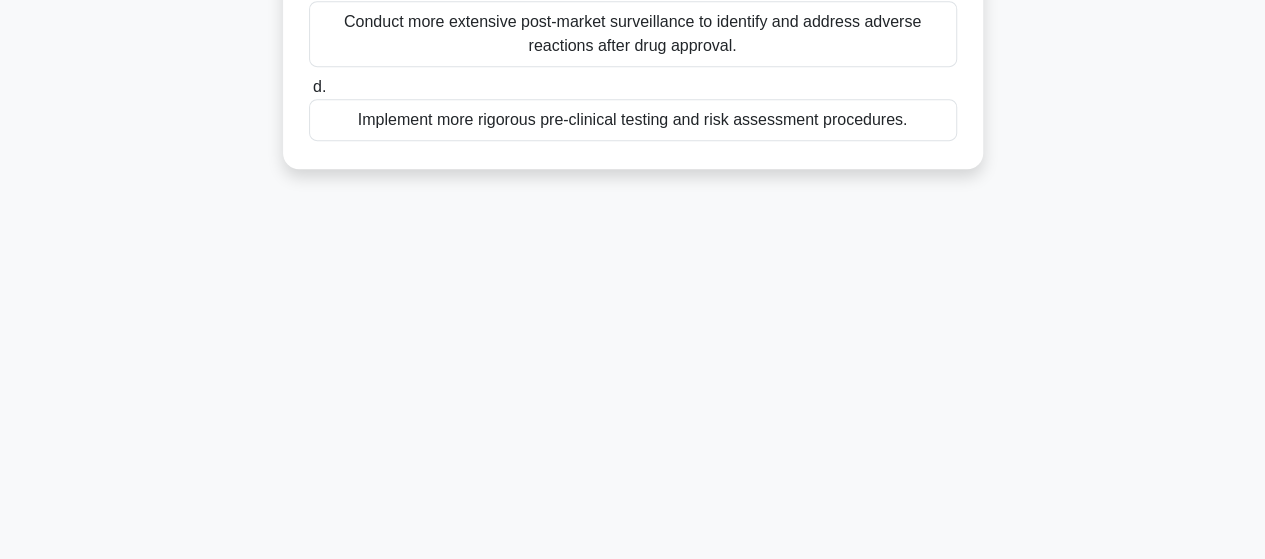 click on "Implement more rigorous pre-clinical testing and risk assessment procedures." at bounding box center [633, 120] 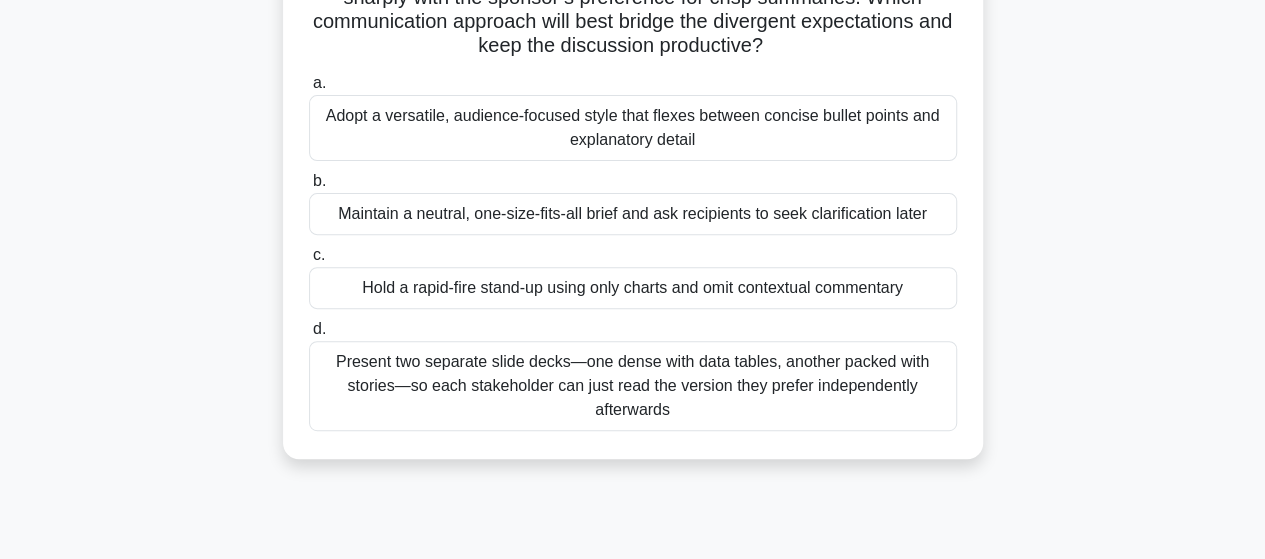 scroll, scrollTop: 12, scrollLeft: 0, axis: vertical 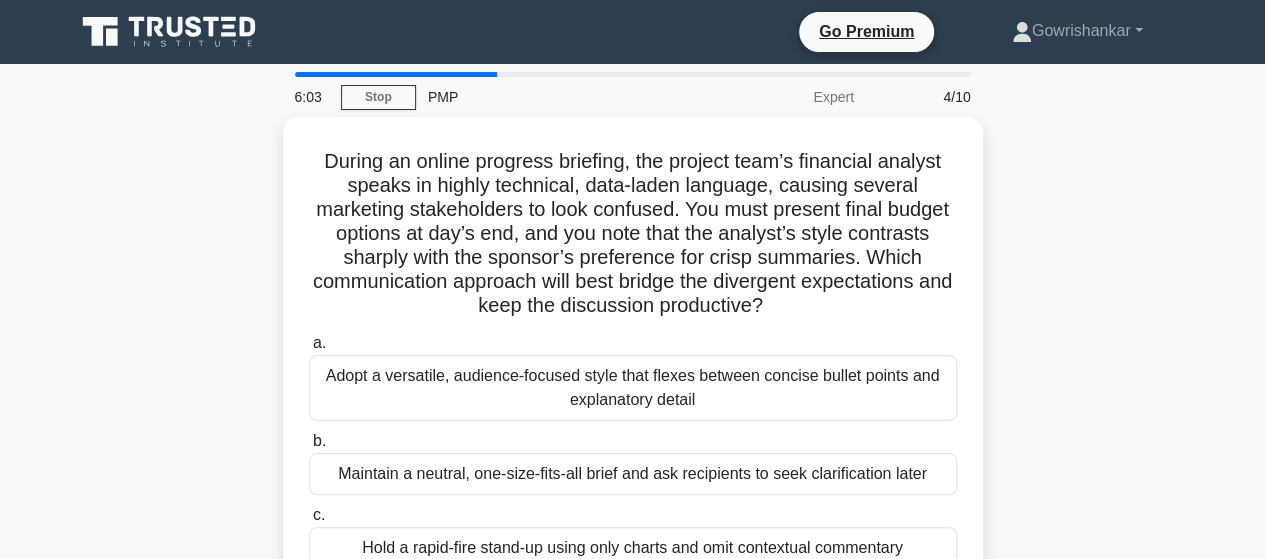 click on "During an online progress briefing, the project team’s financial analyst speaks in highly technical, data-laden language, causing several marketing stakeholders to look confused. You must present final budget options at day’s end, and you note that the analyst’s style contrasts sharply with the sponsor’s preference for crisp summaries. Which communication approach will best bridge the divergent expectations and keep the discussion productive?
.spinner_0XTQ{transform-origin:center;animation:spinner_y6GP .75s linear infinite}@keyframes spinner_y6GP{100%{transform:rotate(360deg)}}
a. b. c. d." at bounding box center (633, 430) 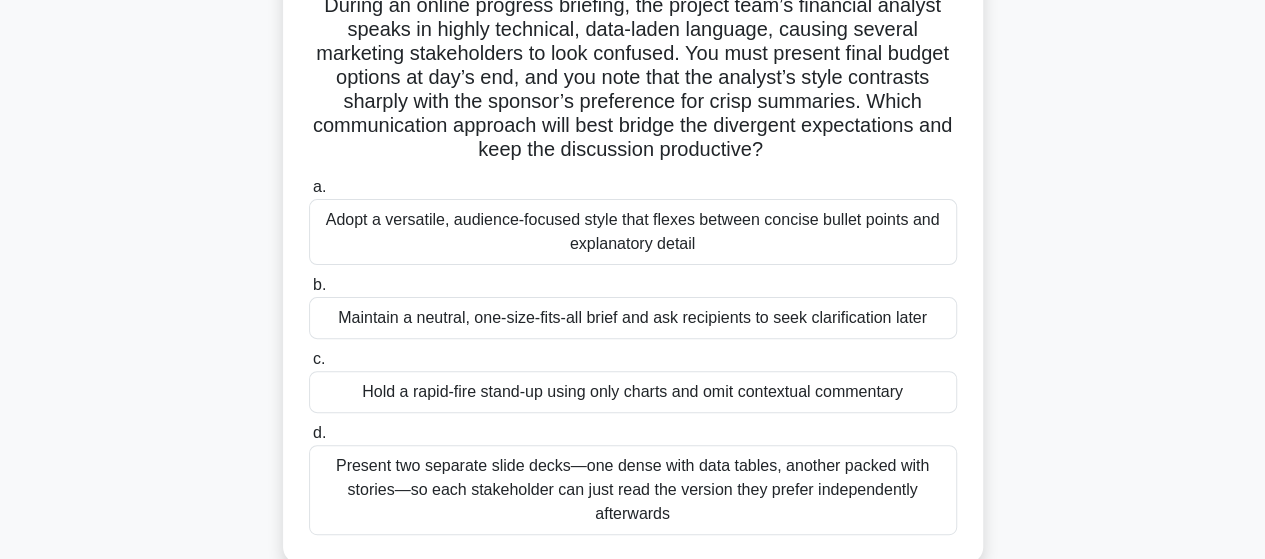 scroll, scrollTop: 160, scrollLeft: 0, axis: vertical 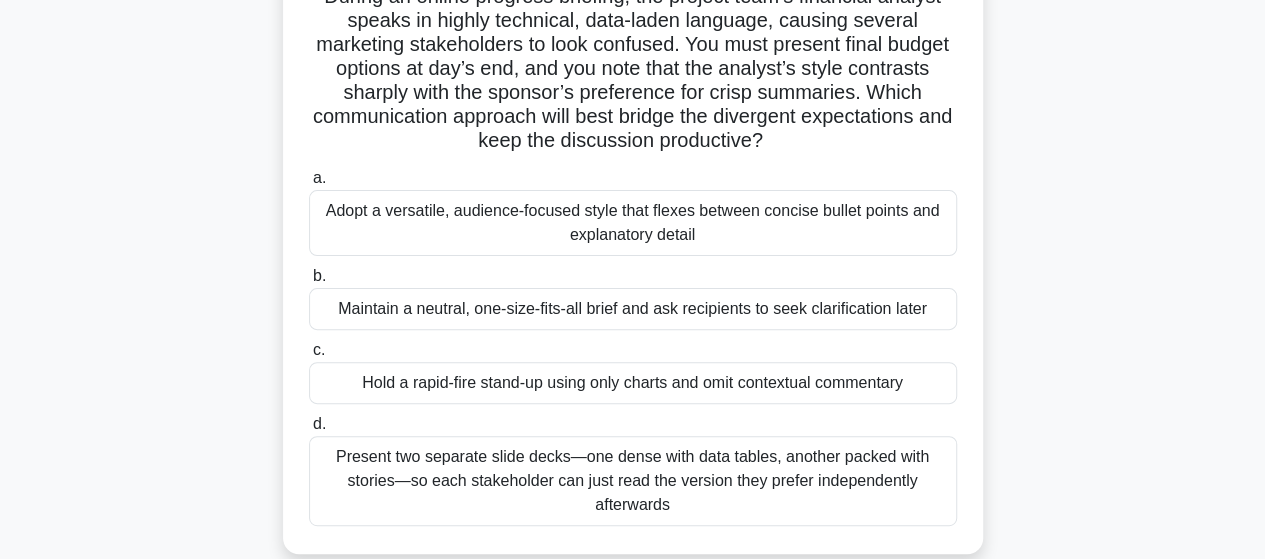 click on "Present two separate slide decks—one dense with data tables, another packed with stories—so each stakeholder can just read the version they prefer independently afterwards" at bounding box center (633, 481) 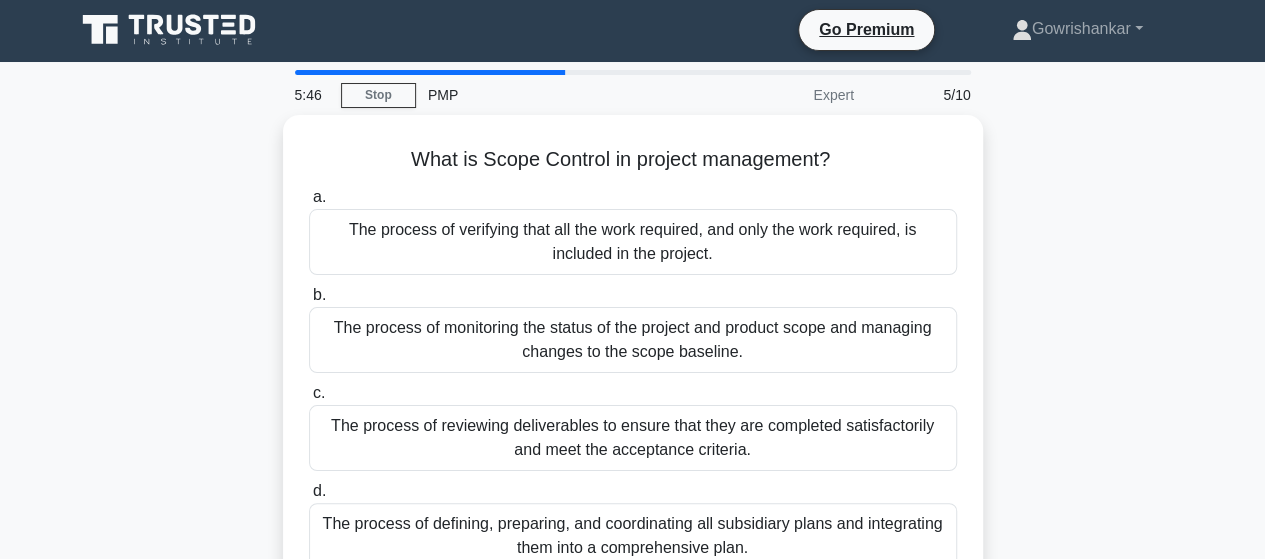scroll, scrollTop: 0, scrollLeft: 0, axis: both 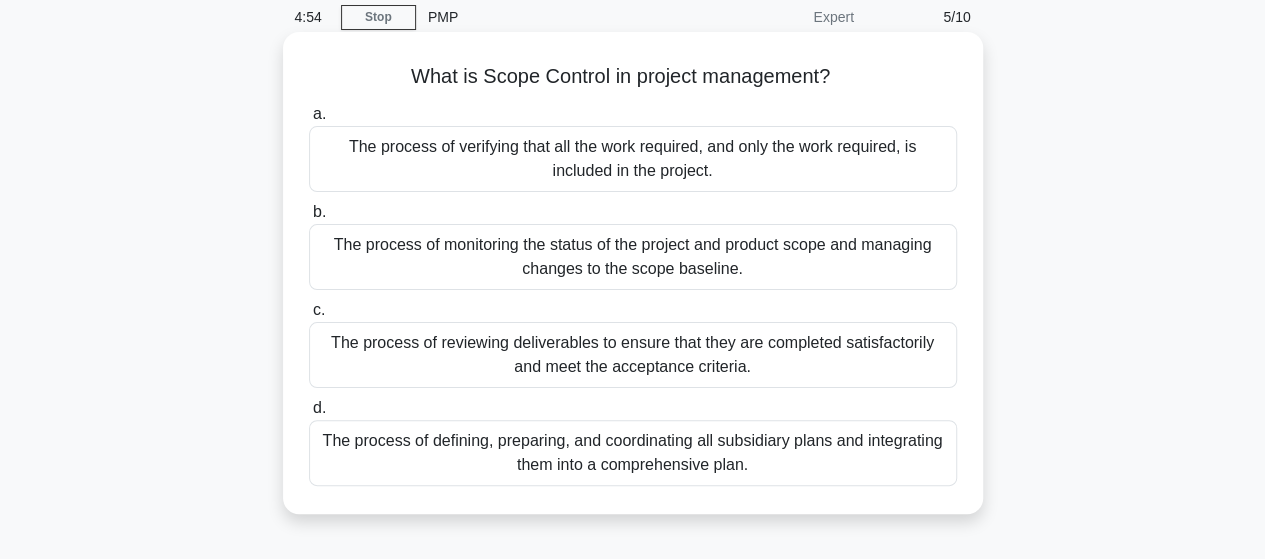click on "The process of reviewing deliverables to ensure that they are completed satisfactorily and meet the acceptance criteria." at bounding box center (633, 355) 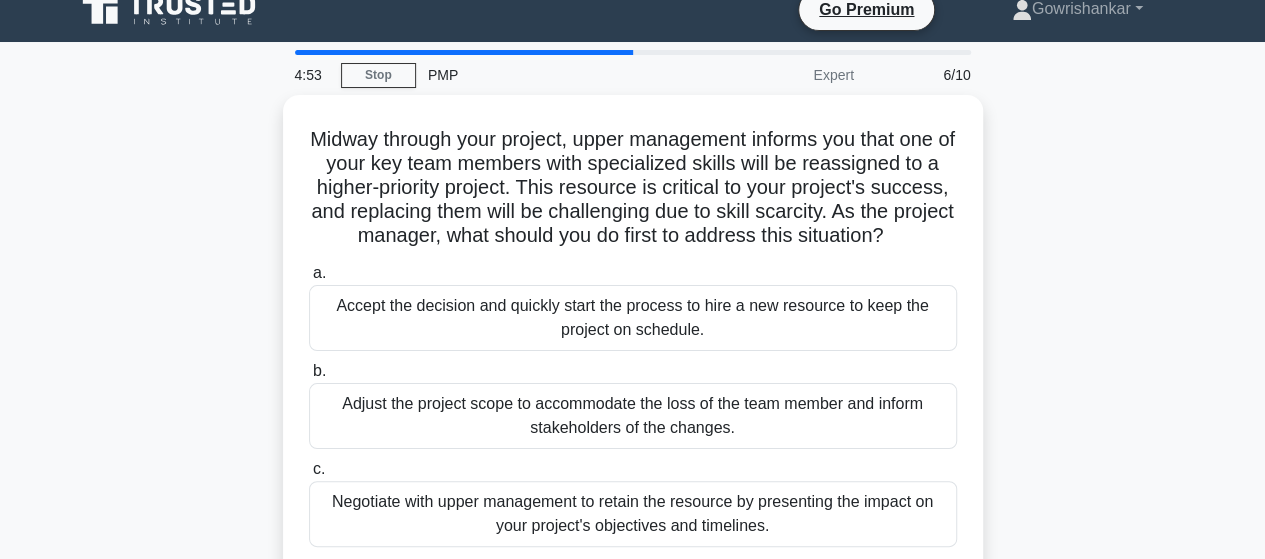 scroll, scrollTop: 0, scrollLeft: 0, axis: both 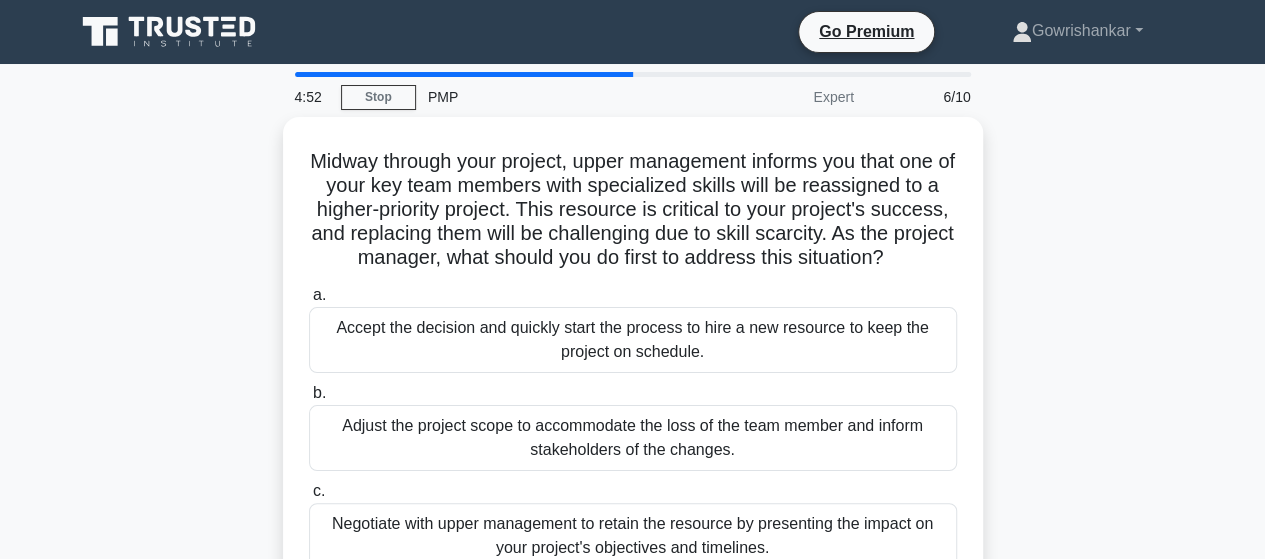 click on "Midway through your project, upper management informs you that one of your key team members with specialized skills will be reassigned to a higher-priority project. This resource is critical to your project's success, and replacing them will be challenging due to skill scarcity. As the project manager, what should you do first to address this situation?
.spinner_0XTQ{transform-origin:center;animation:spinner_y6GP .75s linear infinite}@keyframes spinner_y6GP{100%{transform:rotate(360deg)}}
a.
b." at bounding box center [633, 418] 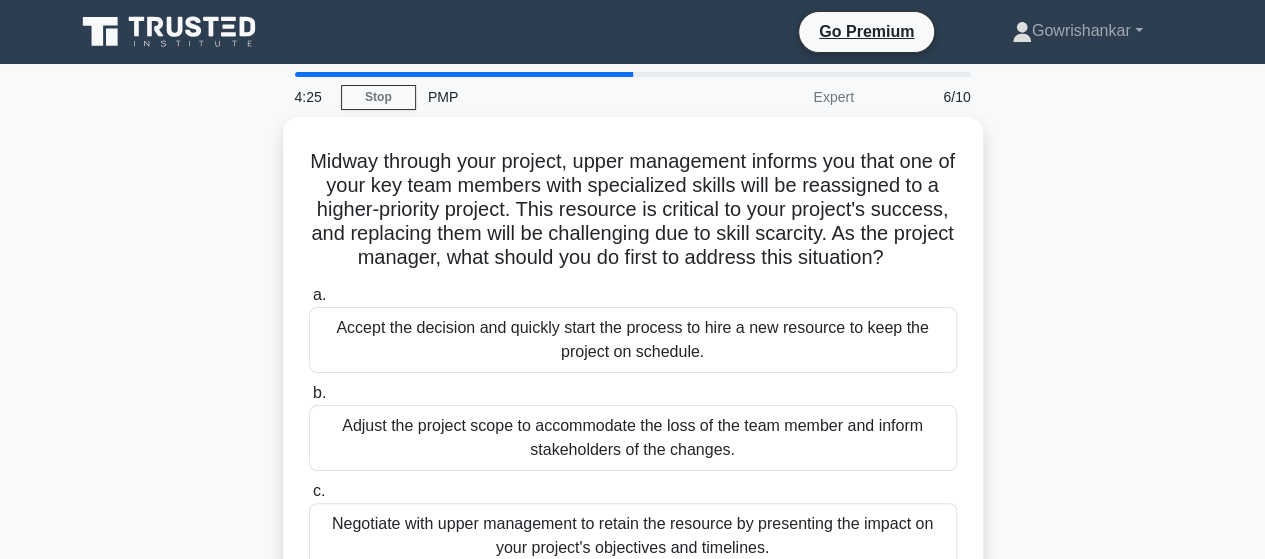 click on "Midway through your project, upper management informs you that one of your key team members with specialized skills will be reassigned to a higher-priority project. This resource is critical to your project's success, and replacing them will be challenging due to skill scarcity. As the project manager, what should you do first to address this situation?
.spinner_0XTQ{transform-origin:center;animation:spinner_y6GP .75s linear infinite}@keyframes spinner_y6GP{100%{transform:rotate(360deg)}}
a.
b." at bounding box center [633, 418] 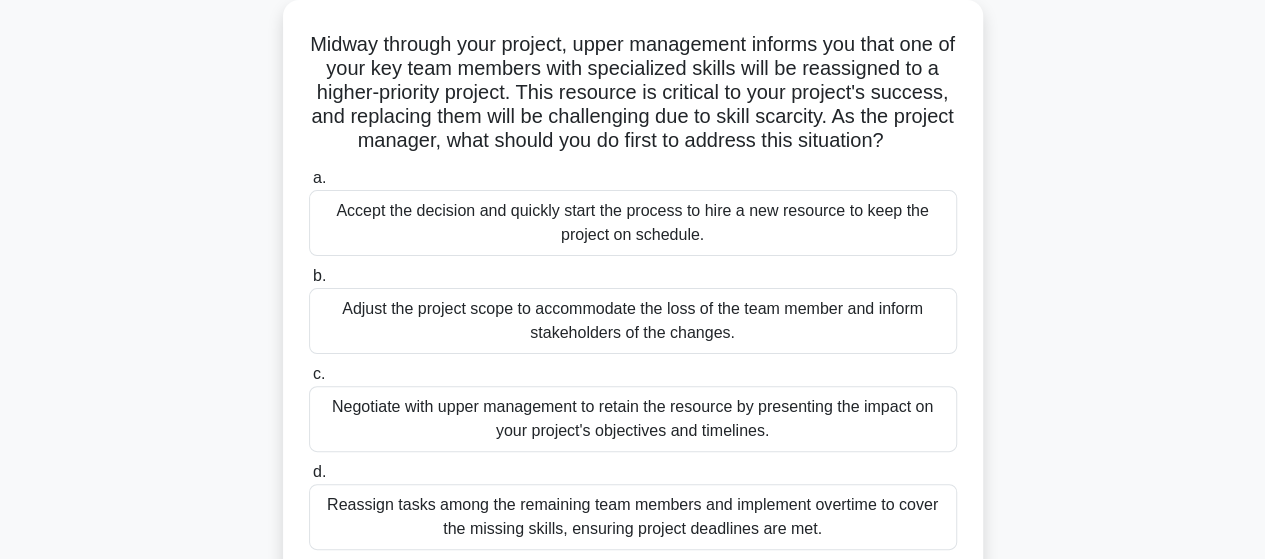 scroll, scrollTop: 120, scrollLeft: 0, axis: vertical 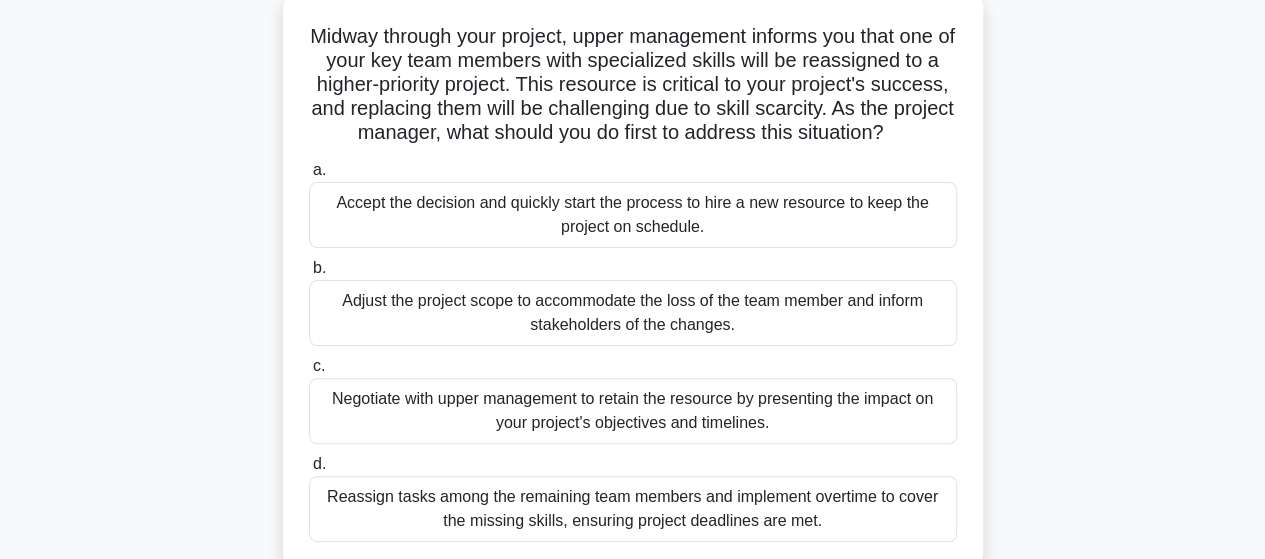 click on "Accept the decision and quickly start the process to hire a new resource to keep the project on schedule." at bounding box center [633, 215] 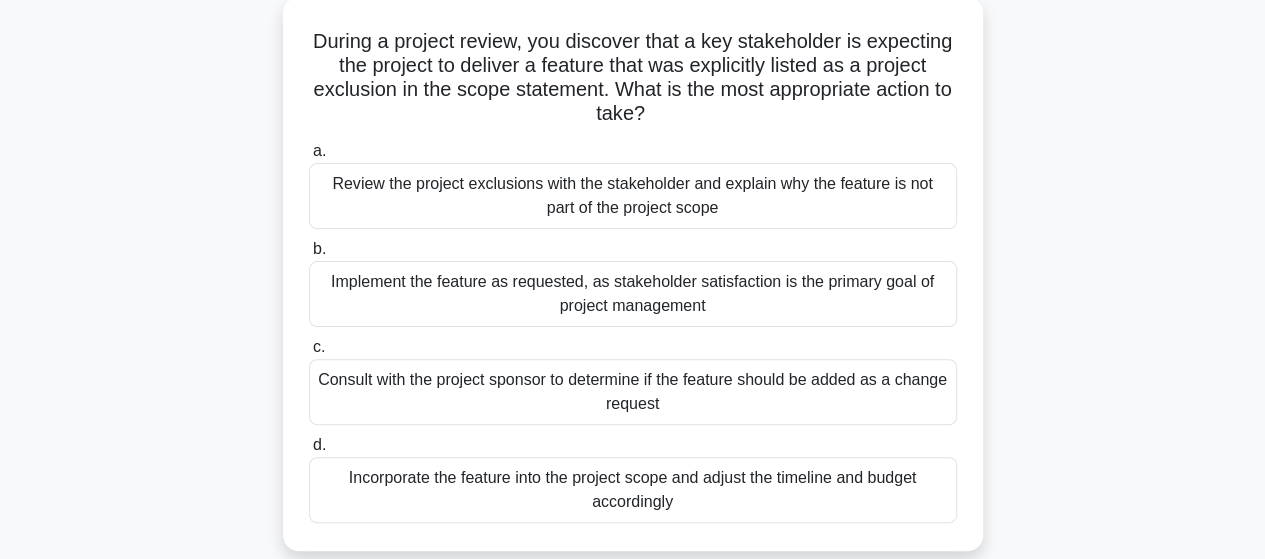 scroll, scrollTop: 0, scrollLeft: 0, axis: both 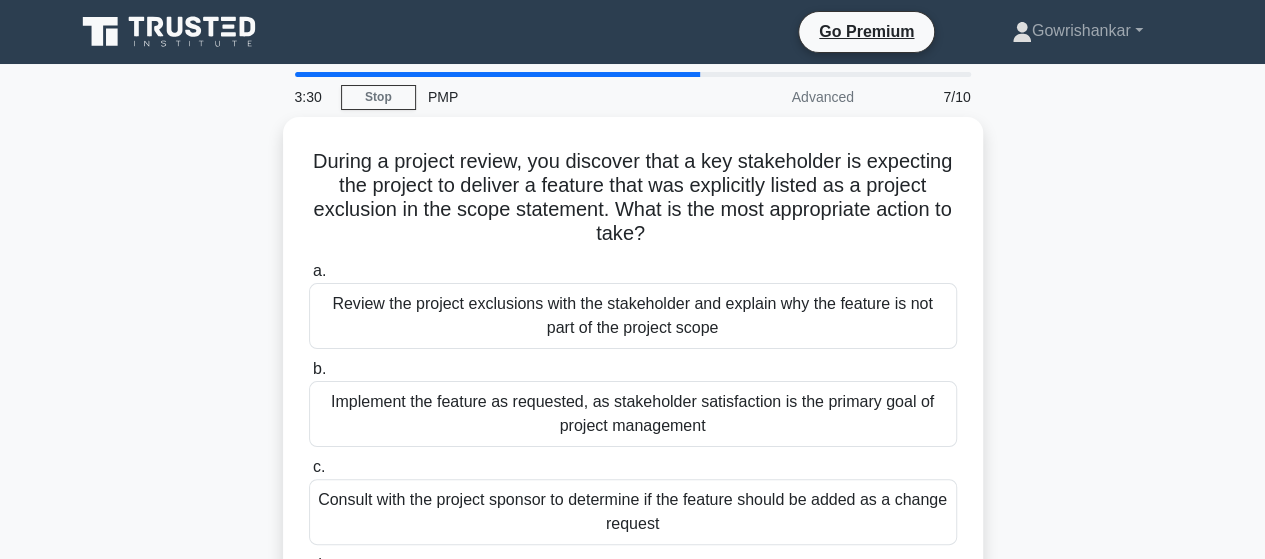click on "During a project review, you discover that a key stakeholder is expecting the project to deliver a feature that was explicitly listed as a project exclusion in the scope statement. What is the most appropriate action to take?
.spinner_0XTQ{transform-origin:center;animation:spinner_y6GP .75s linear infinite}@keyframes spinner_y6GP{100%{transform:rotate(360deg)}}
a.
b. c. d." at bounding box center [633, 406] 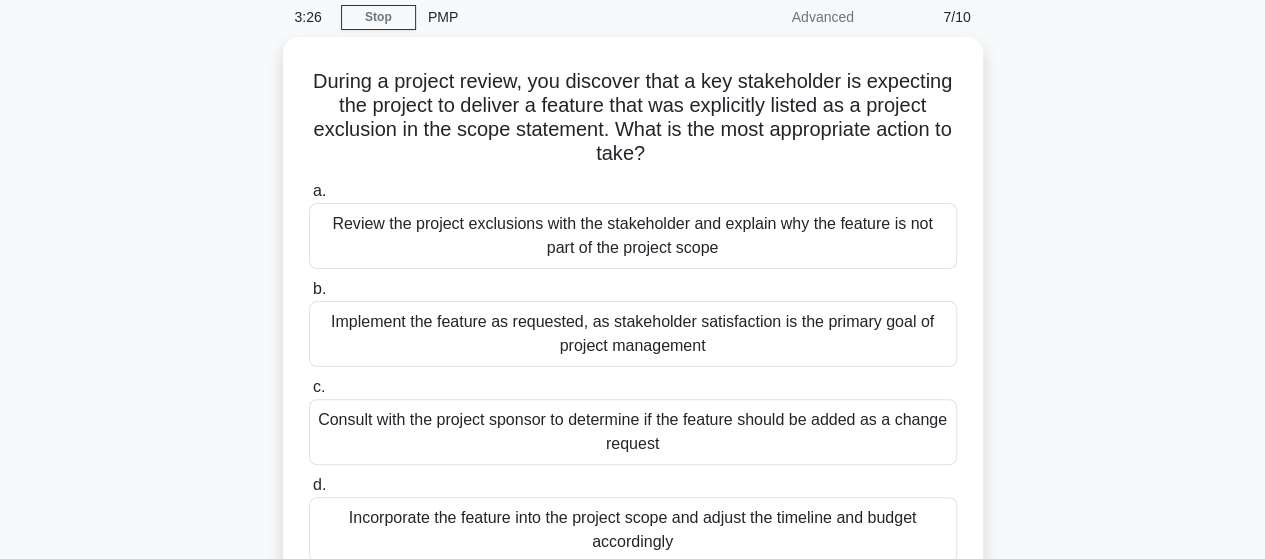 scroll, scrollTop: 120, scrollLeft: 0, axis: vertical 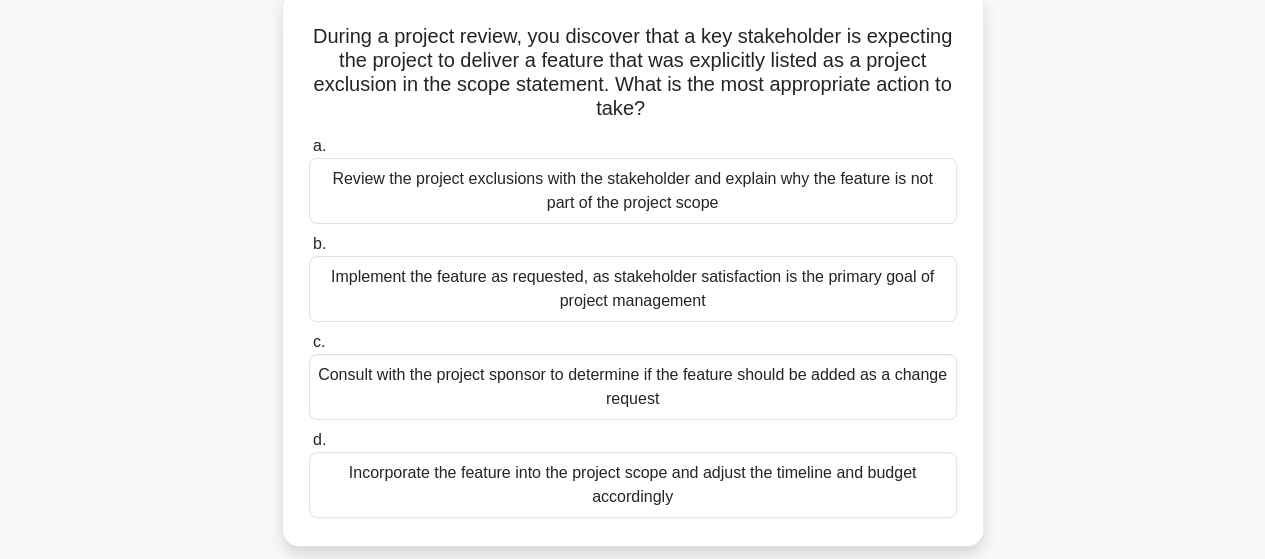 click on "Review the project exclusions with the stakeholder and explain why the feature is not part of the project scope" at bounding box center [633, 191] 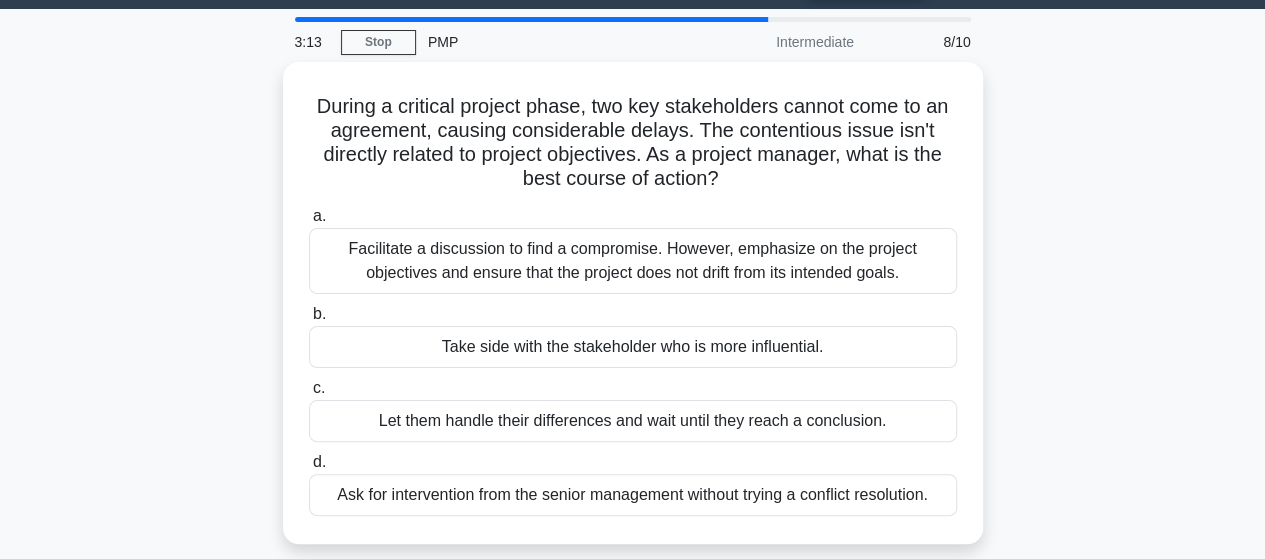 scroll, scrollTop: 0, scrollLeft: 0, axis: both 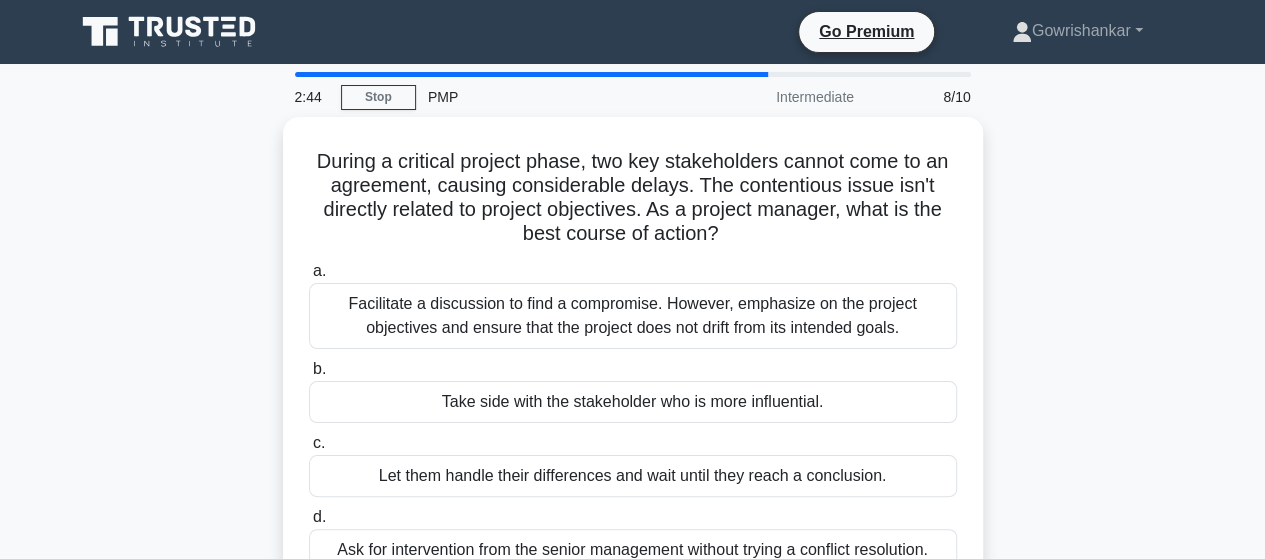 click on "2:44
Stop
PMP
Intermediate
8/10
During a critical project phase, two key stakeholders cannot come to an agreement, causing considerable delays. The contentious issue isn't directly related to project objectives. As a project manager, what is the best course of action?
.spinner_0XTQ{transform-origin:center;animation:spinner_y6GP .75s linear infinite}@keyframes spinner_y6GP{100%{transform:rotate(360deg)}}
a.
b. c." at bounding box center [632, 572] 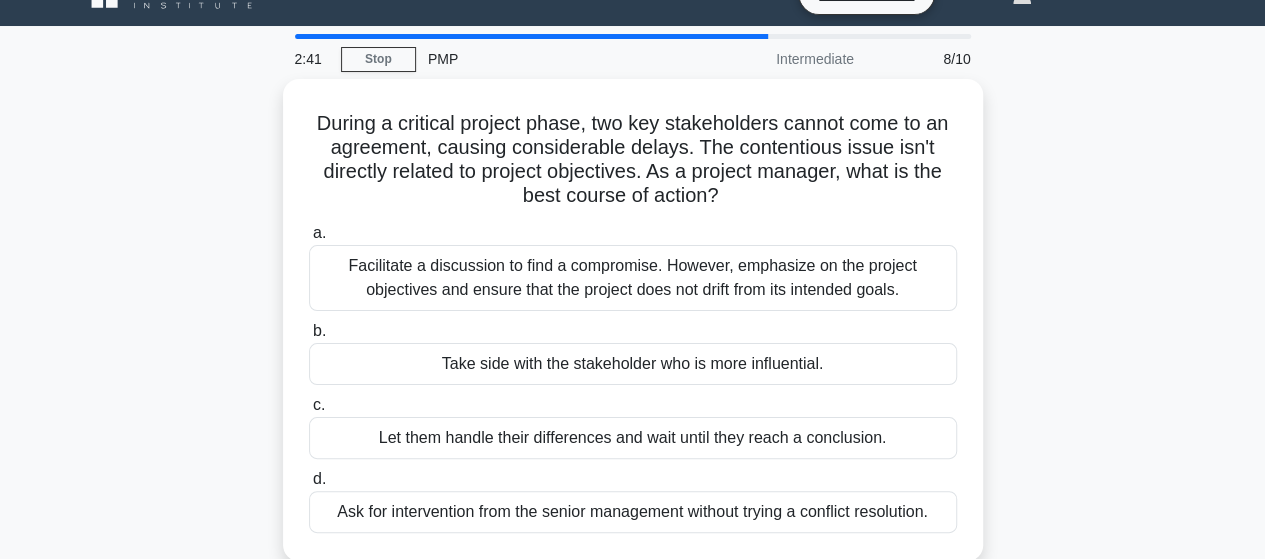 scroll, scrollTop: 40, scrollLeft: 0, axis: vertical 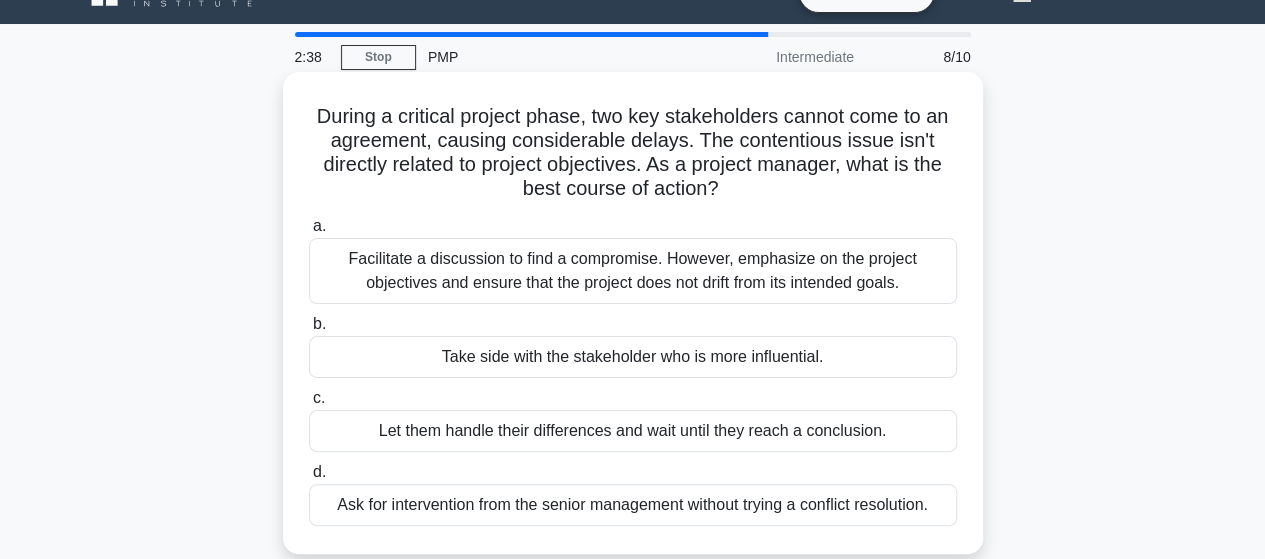 click on "Facilitate a discussion to find a compromise. However, emphasize on the project objectives and ensure that the project does not drift from its intended goals." at bounding box center [633, 271] 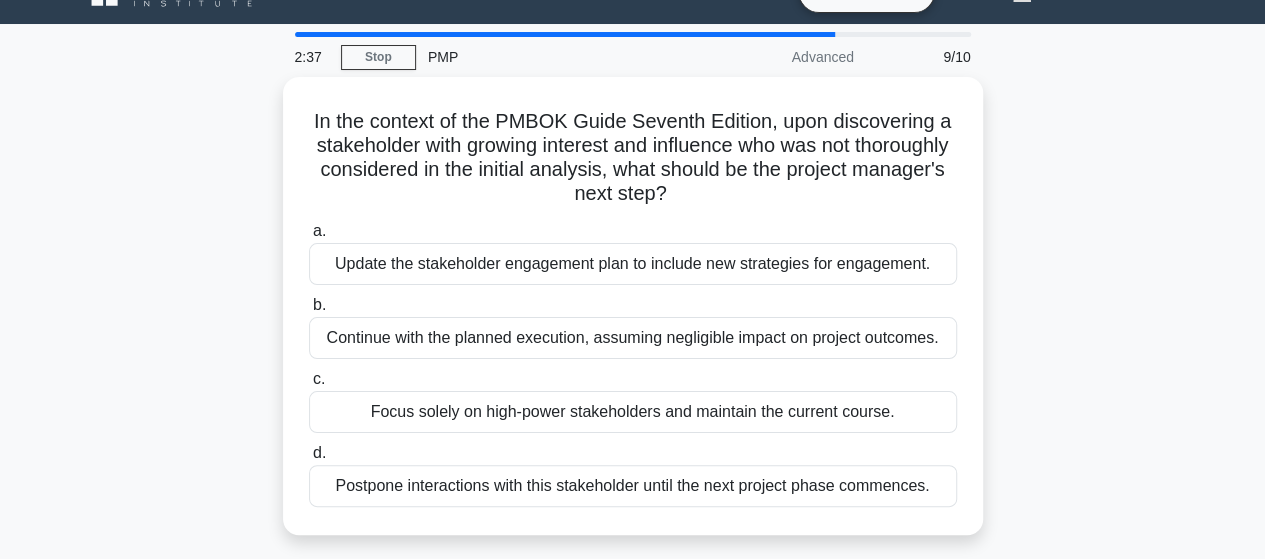 scroll, scrollTop: 0, scrollLeft: 0, axis: both 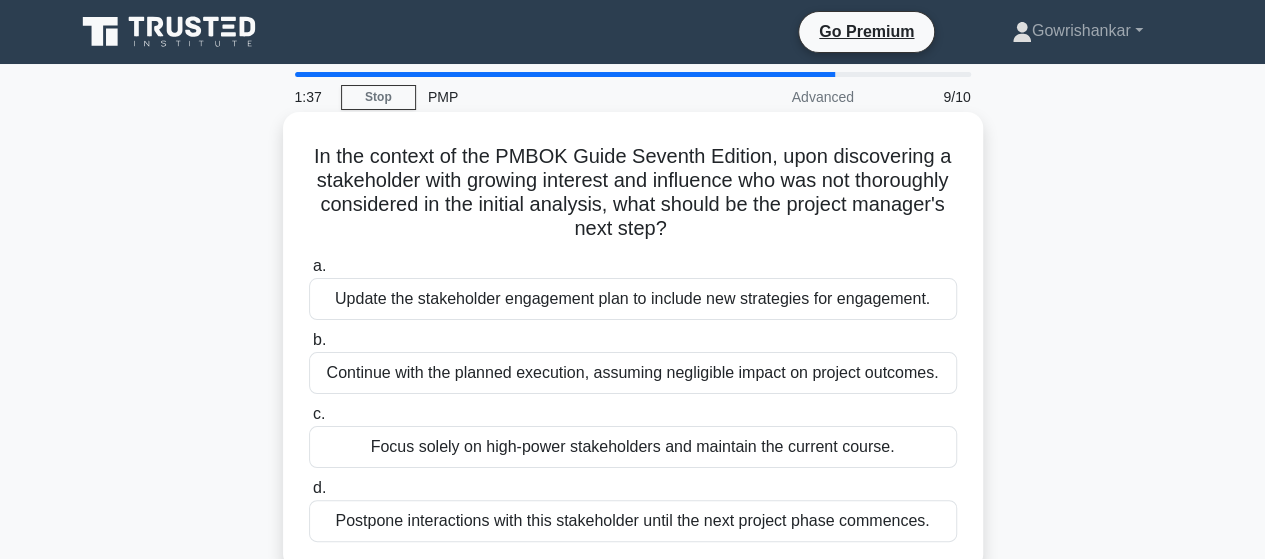 click on "Update the stakeholder engagement plan to include new strategies for engagement." at bounding box center (633, 299) 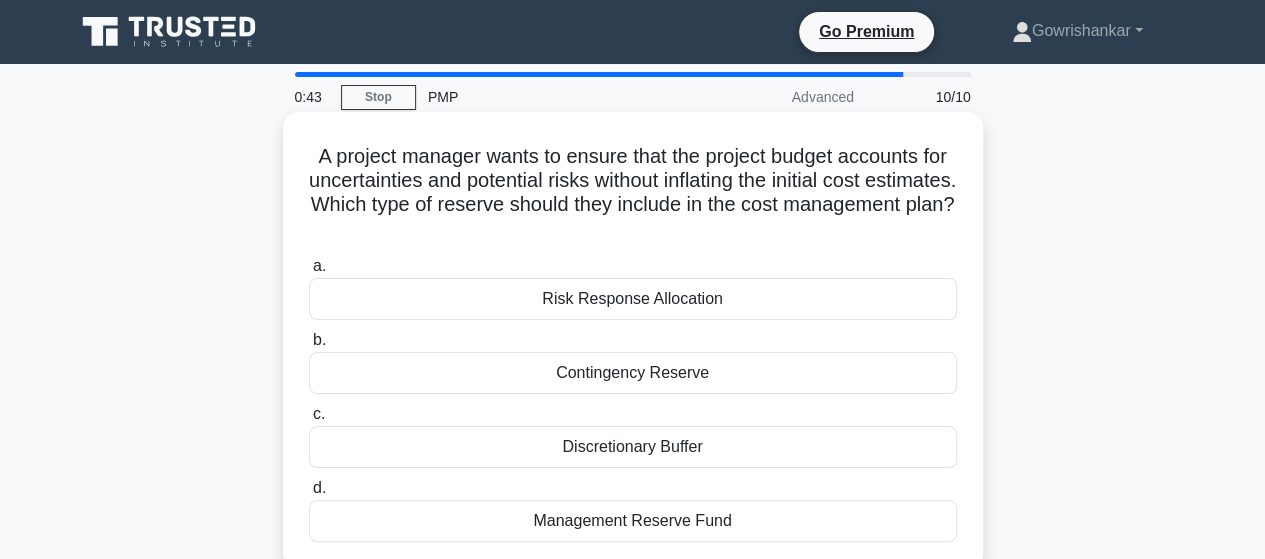 click on "Management Reserve Fund" at bounding box center [633, 521] 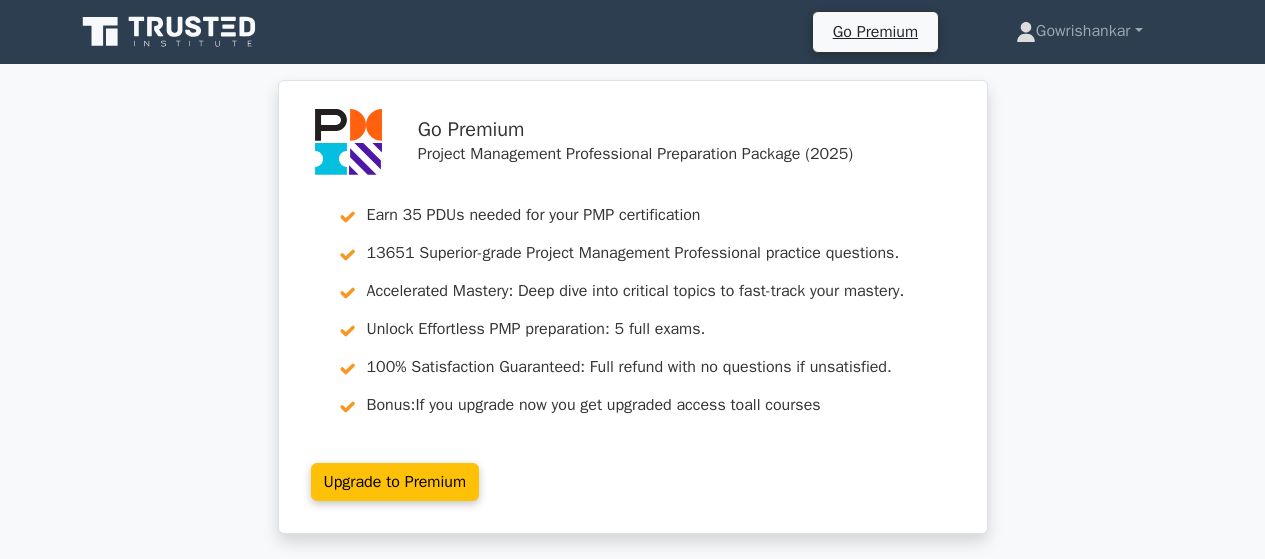scroll, scrollTop: 0, scrollLeft: 0, axis: both 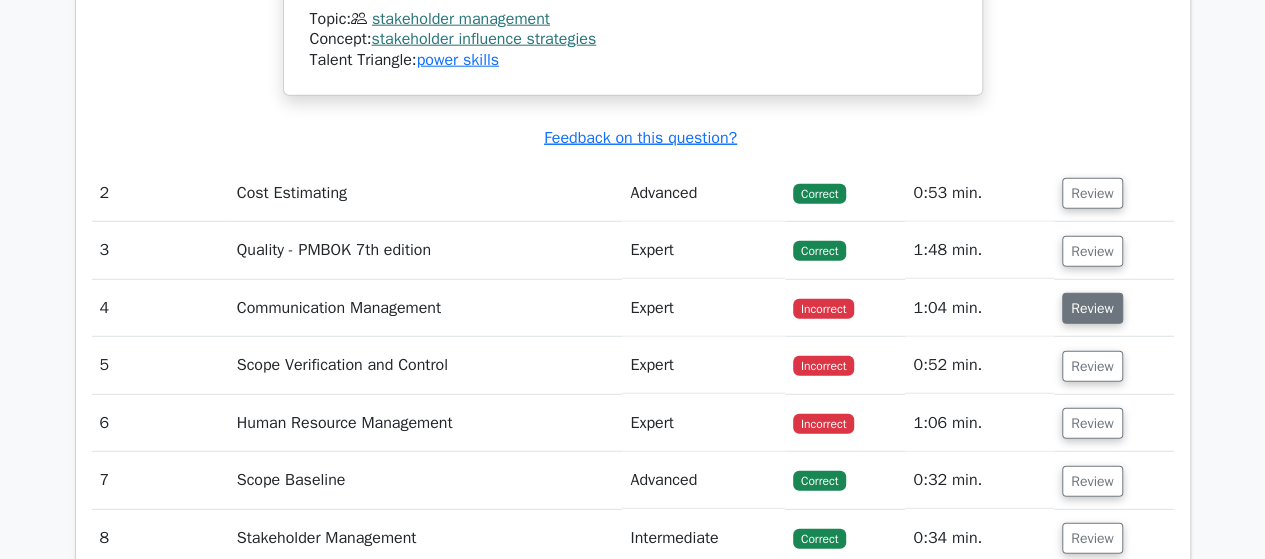 click on "Review" at bounding box center [1092, 308] 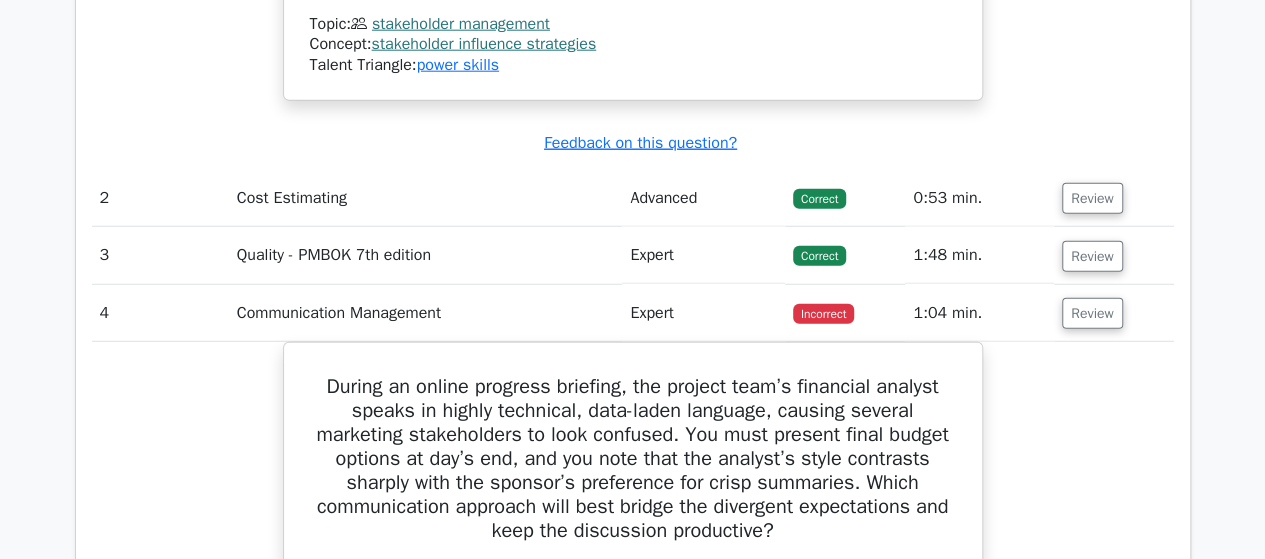 scroll, scrollTop: 3056, scrollLeft: 0, axis: vertical 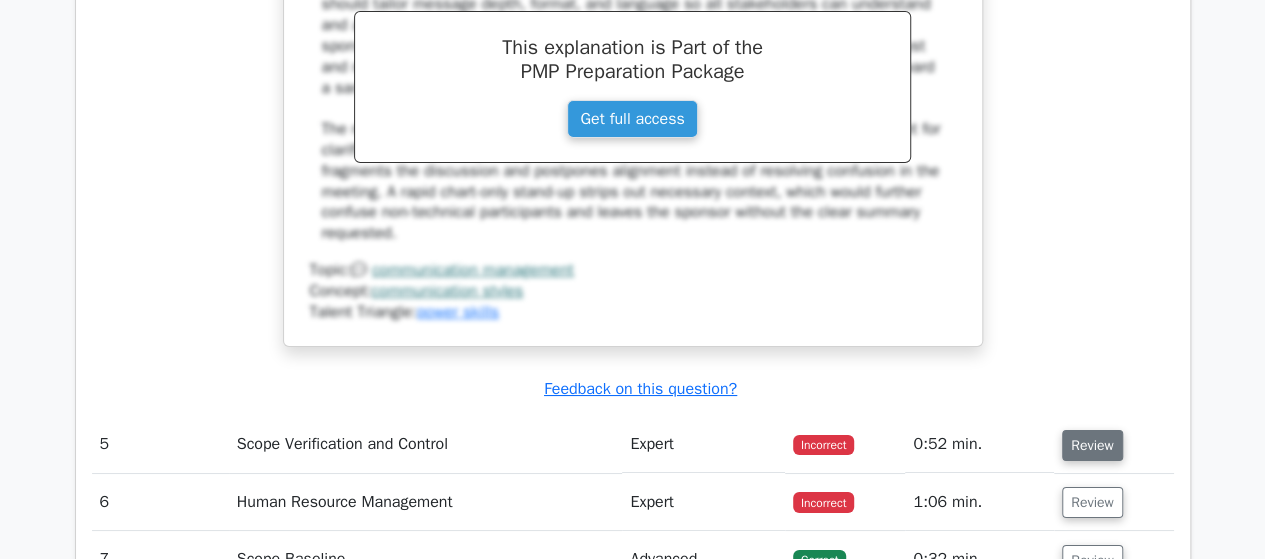 drag, startPoint x: 1139, startPoint y: 432, endPoint x: 1108, endPoint y: 433, distance: 31.016125 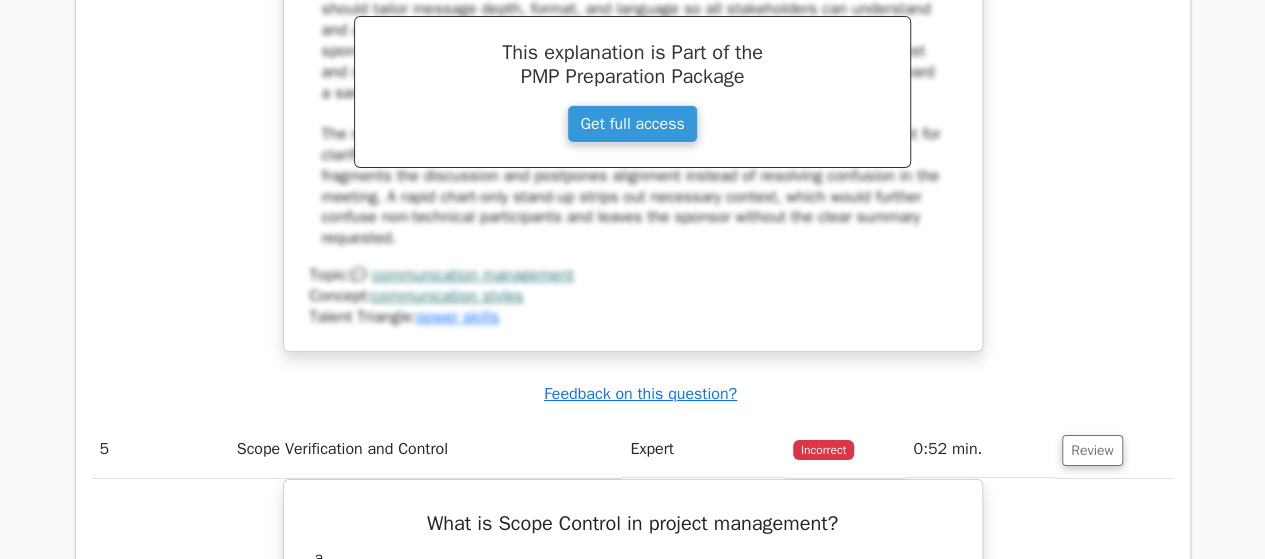 scroll, scrollTop: 4034, scrollLeft: 0, axis: vertical 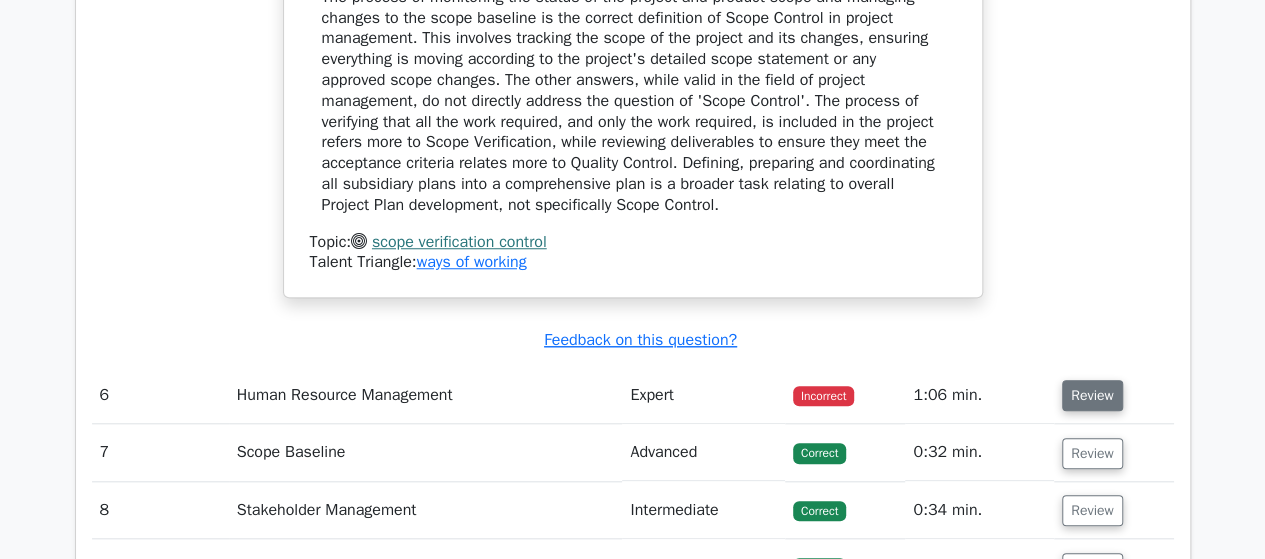 click on "Review" at bounding box center (1092, 395) 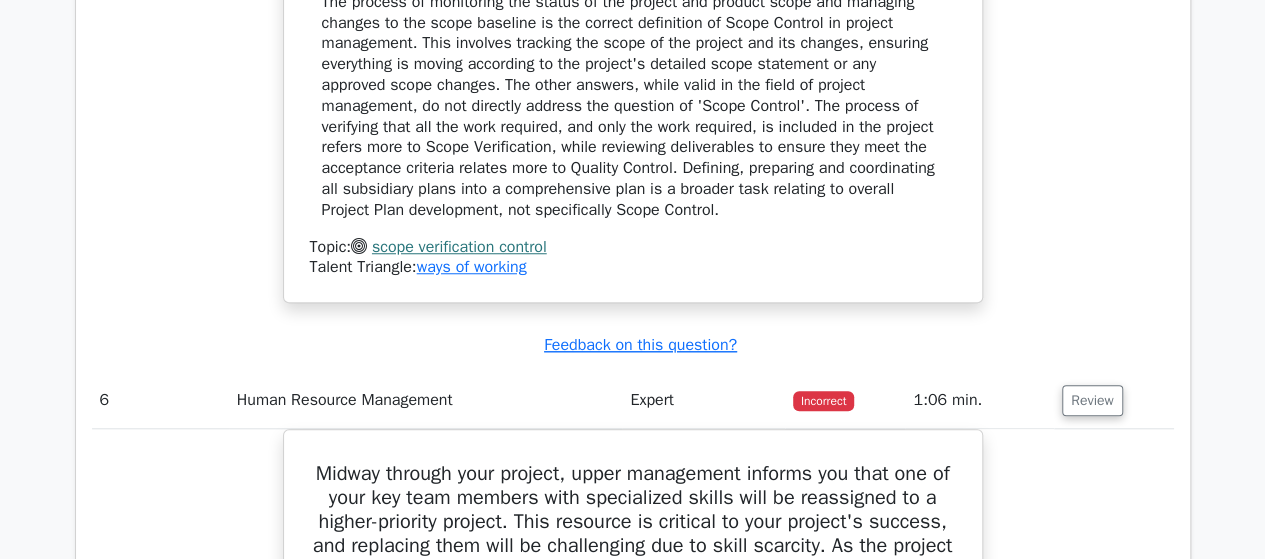 scroll, scrollTop: 5013, scrollLeft: 0, axis: vertical 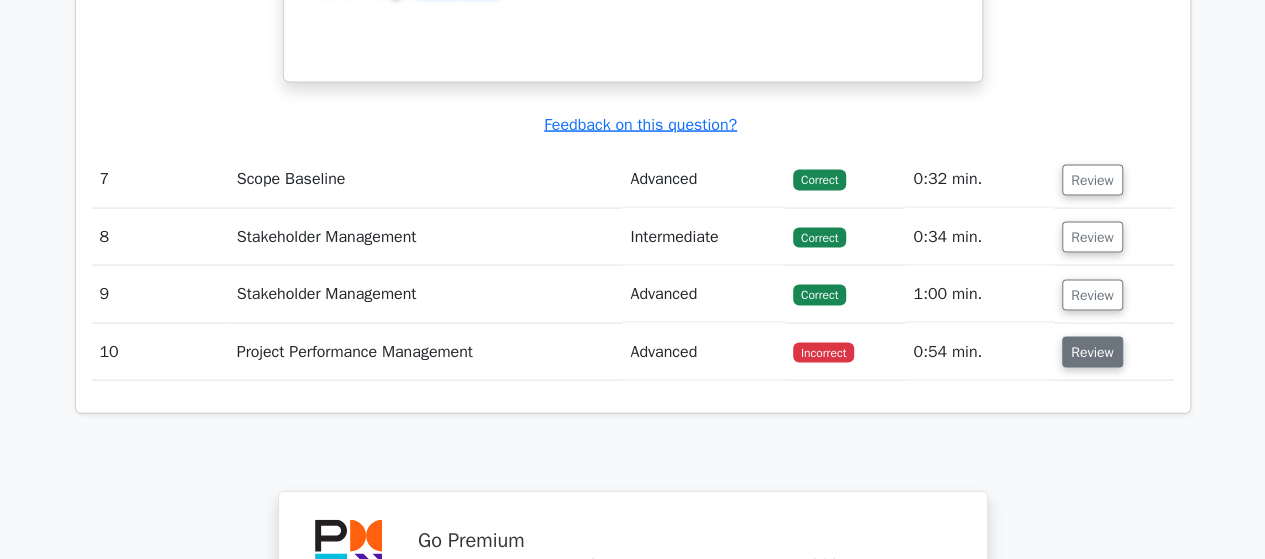click on "Review" at bounding box center (1092, 352) 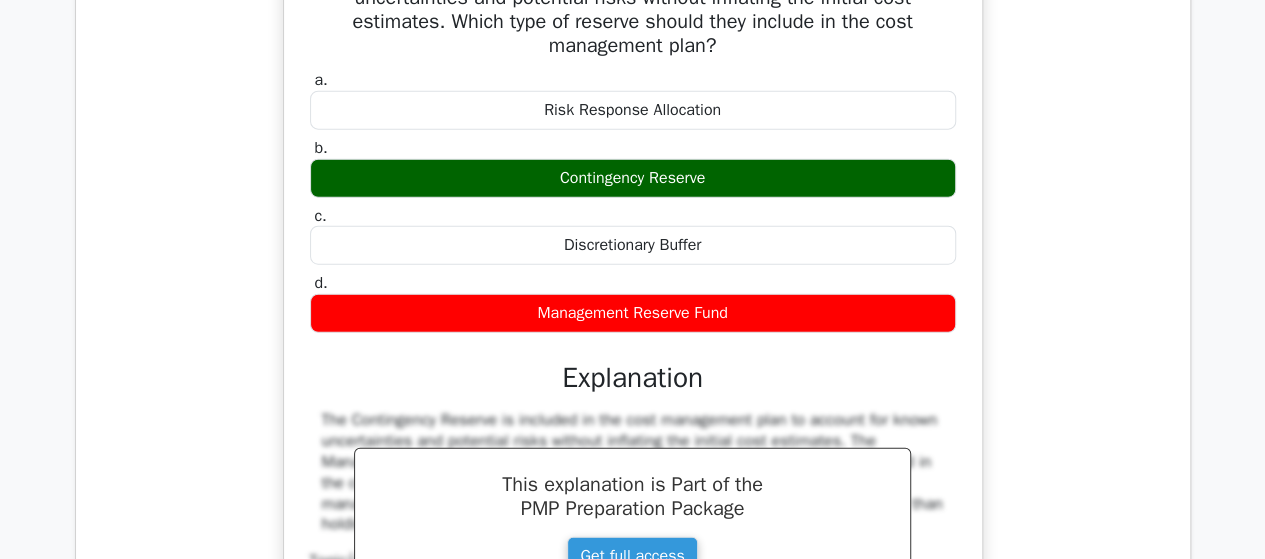 scroll, scrollTop: 6239, scrollLeft: 0, axis: vertical 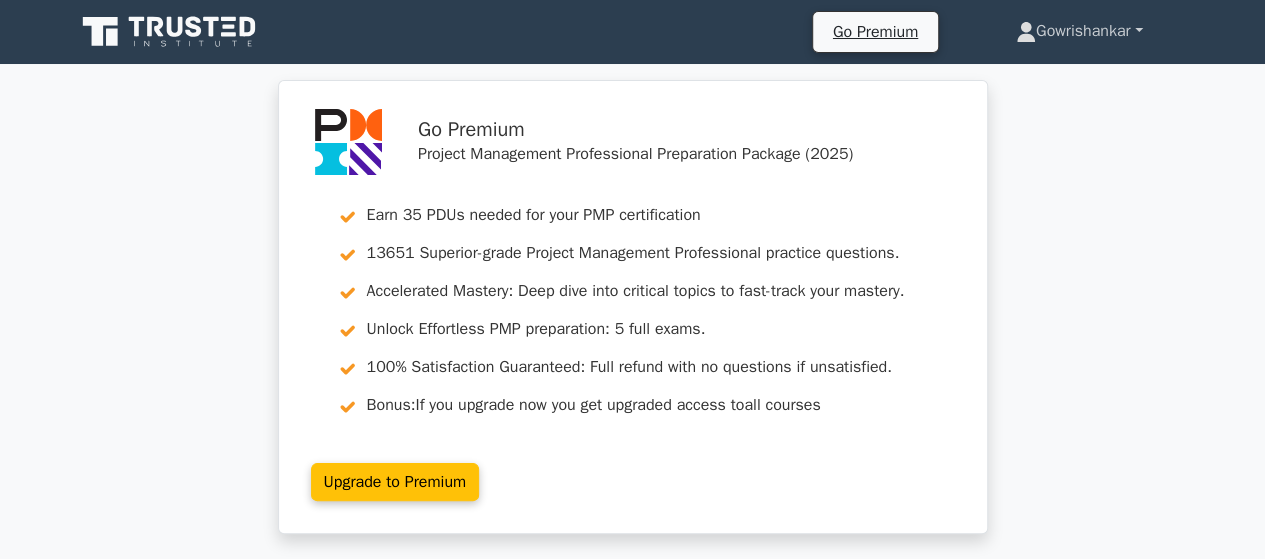 click on "Gowrishankar" at bounding box center (1079, 31) 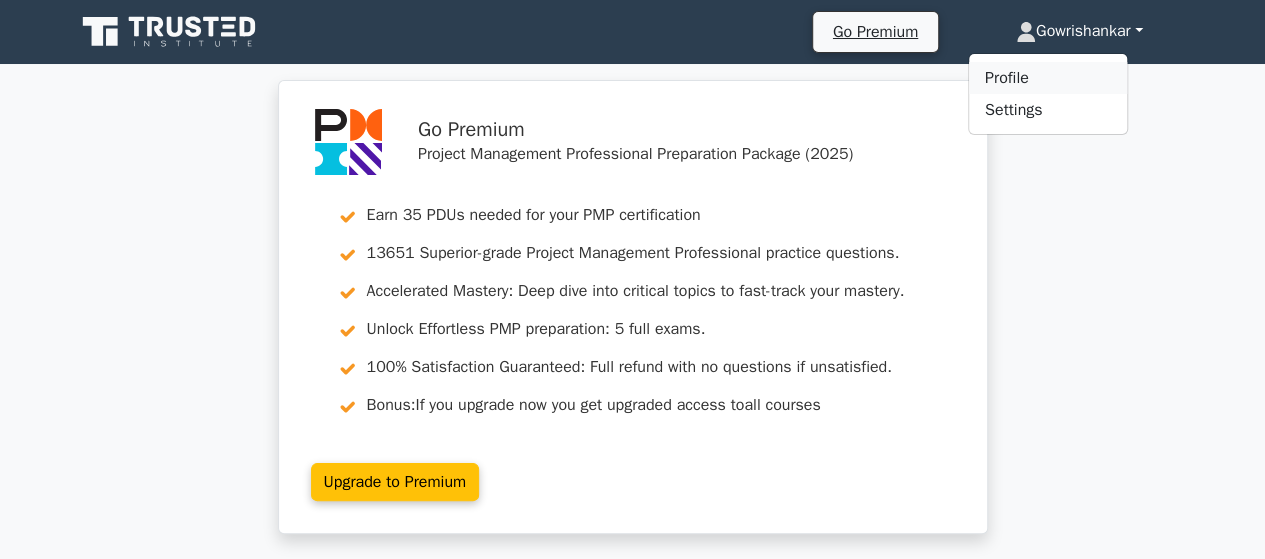 click on "Profile" at bounding box center [1048, 78] 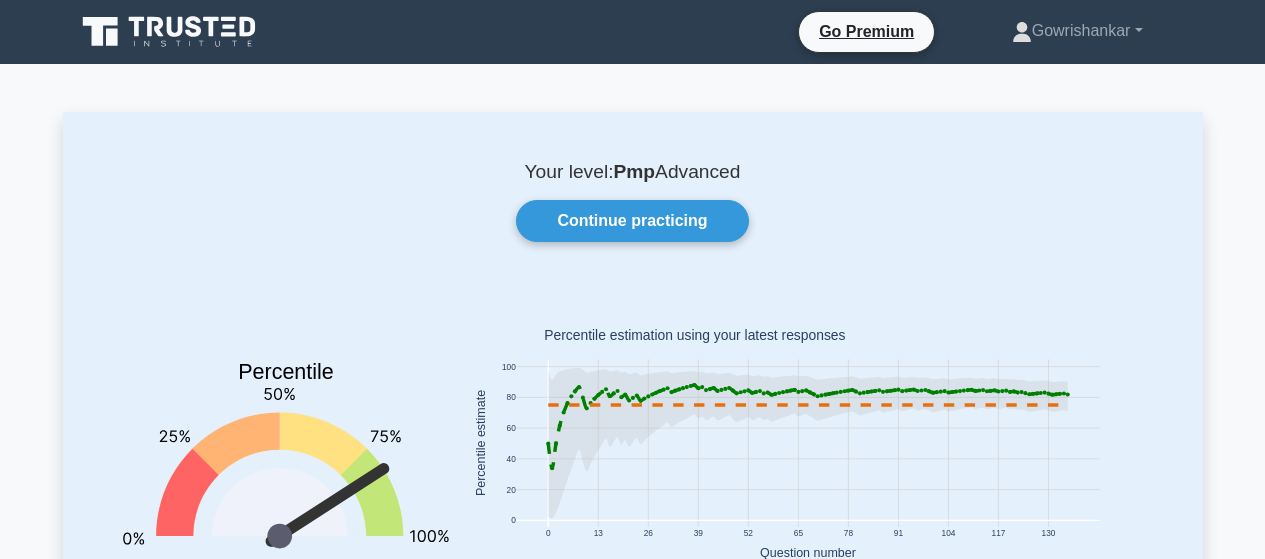 scroll, scrollTop: 0, scrollLeft: 0, axis: both 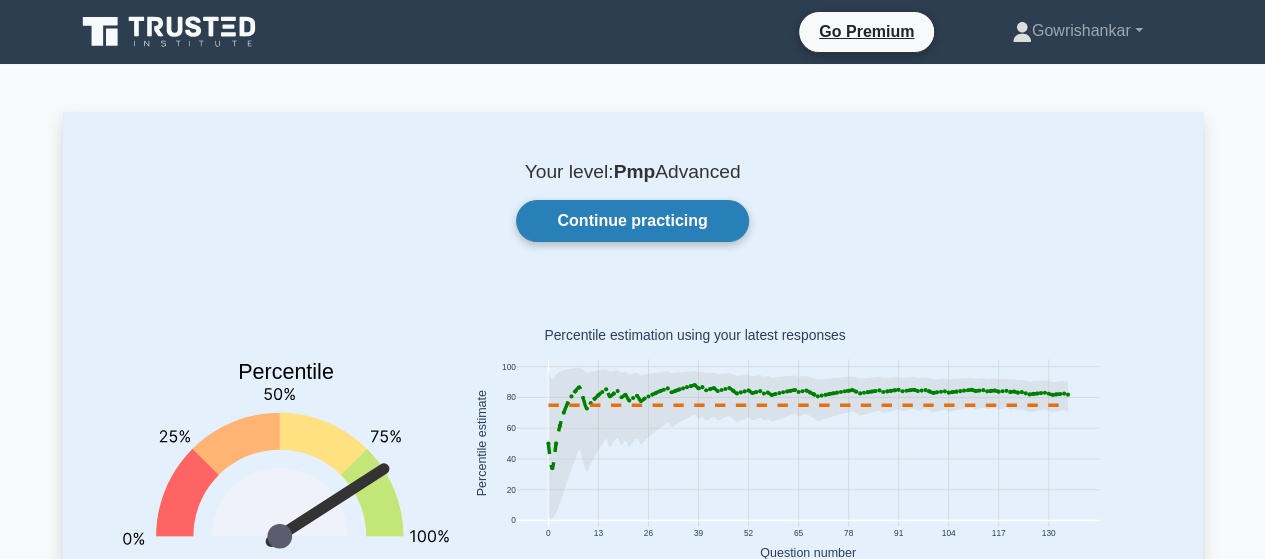 click on "Continue practicing" at bounding box center [632, 221] 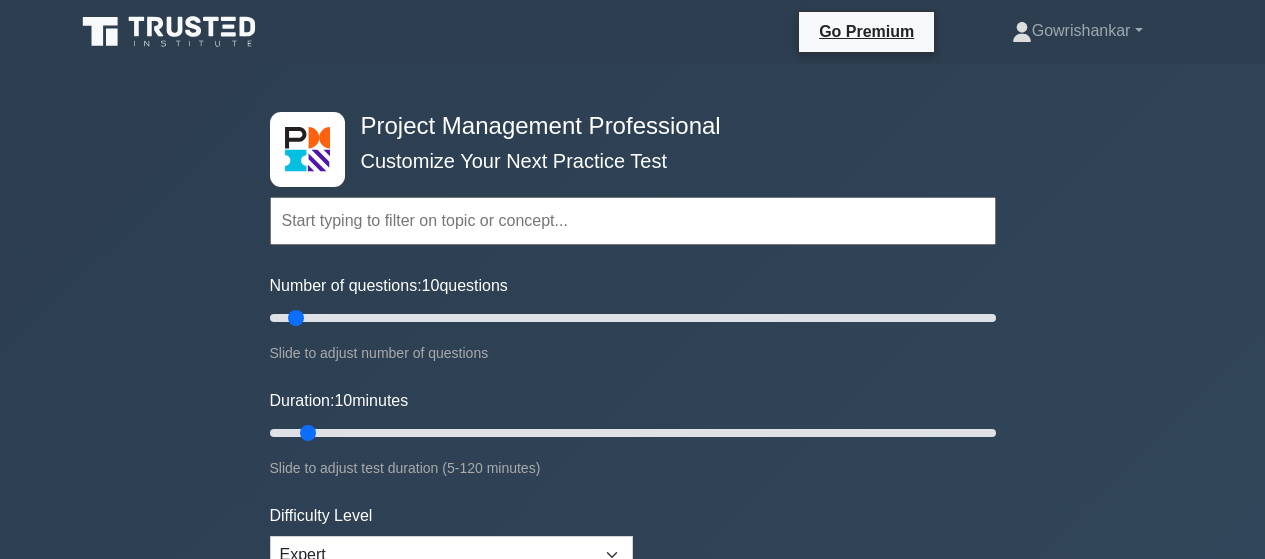 scroll, scrollTop: 0, scrollLeft: 0, axis: both 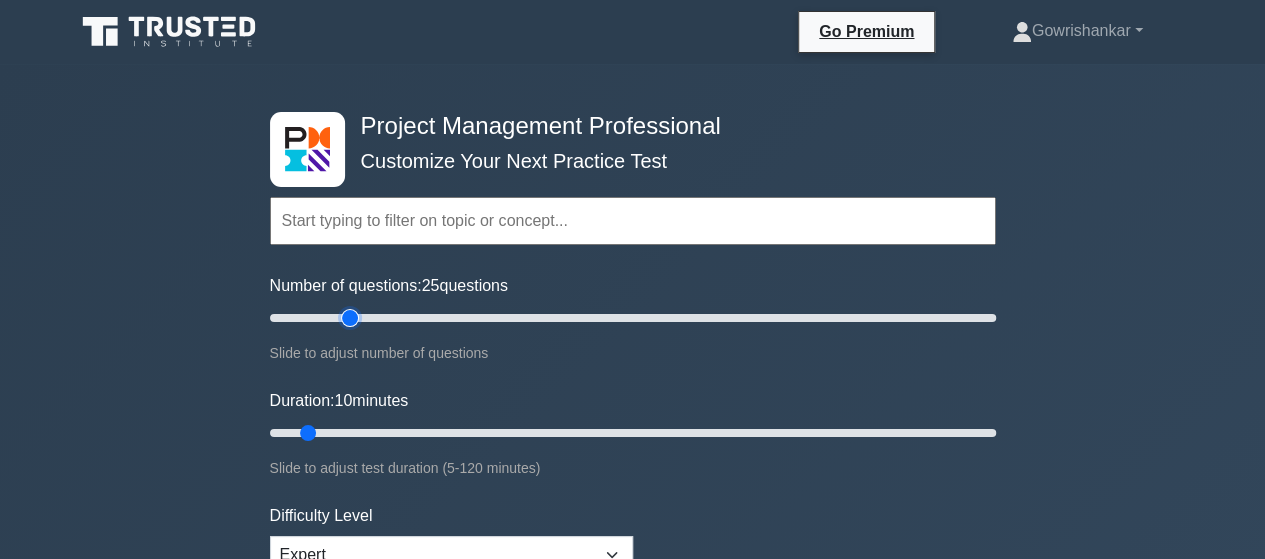 click on "Number of questions:  25  questions" at bounding box center [633, 318] 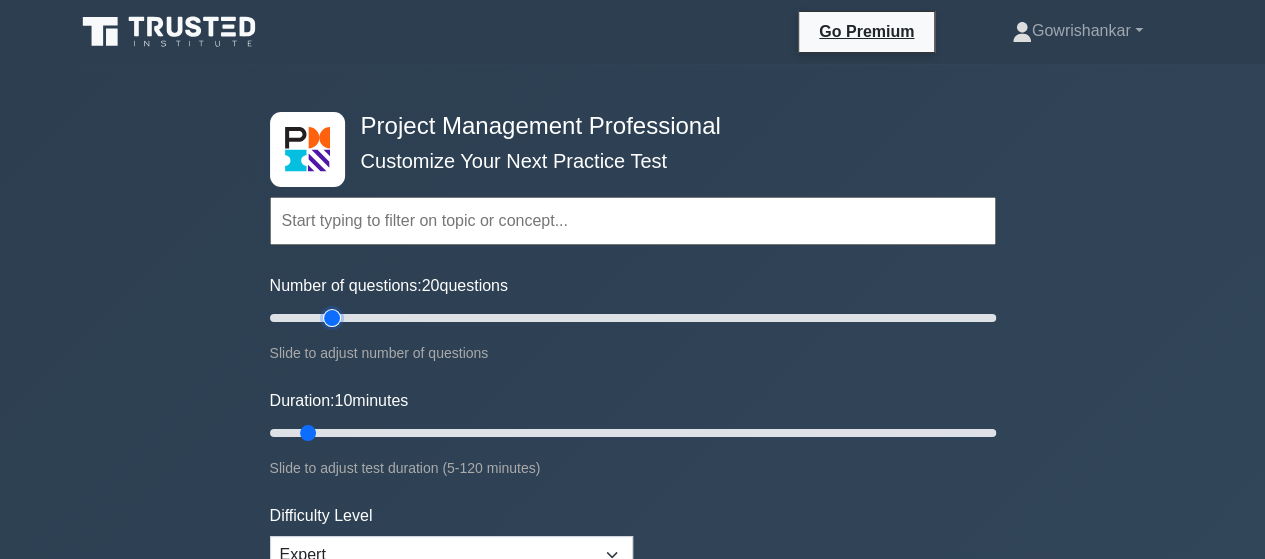 type on "20" 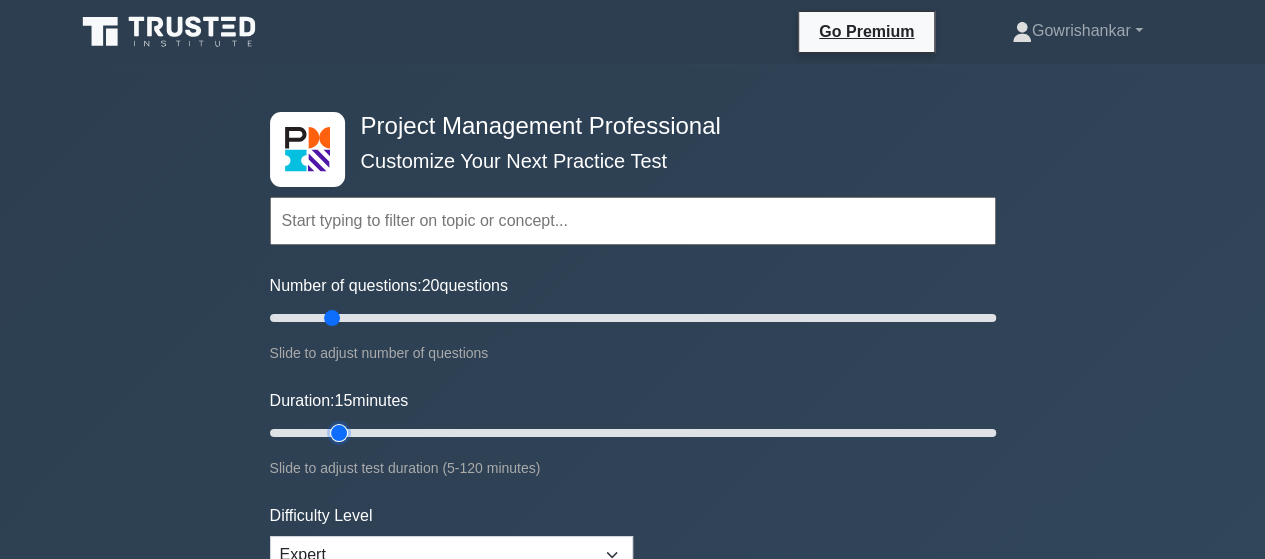 click on "Duration:  15  minutes" at bounding box center [633, 433] 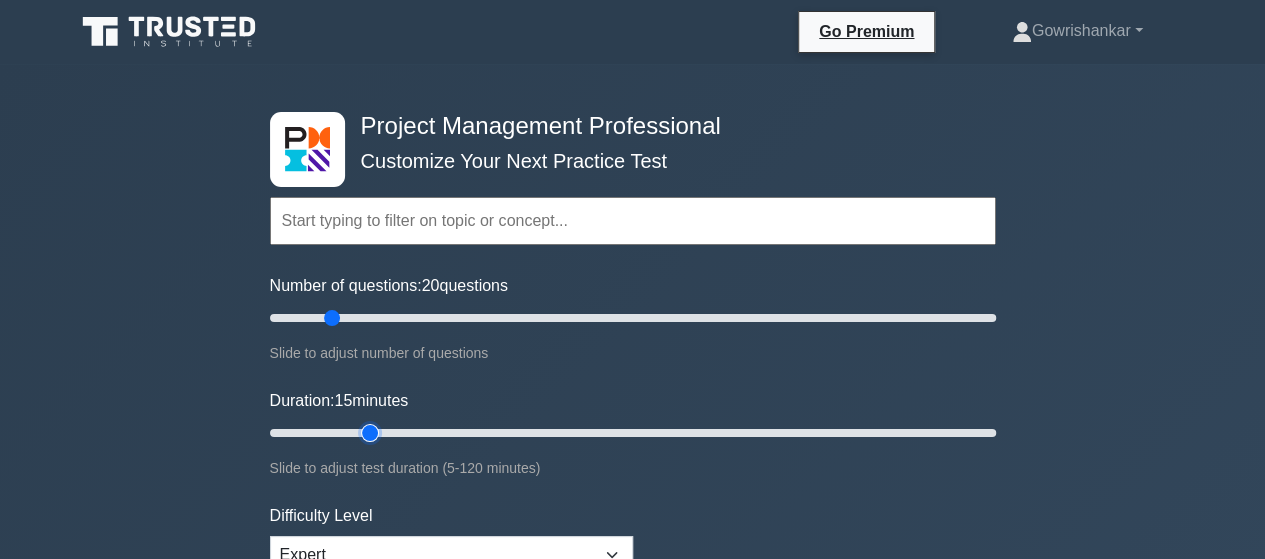 type on "20" 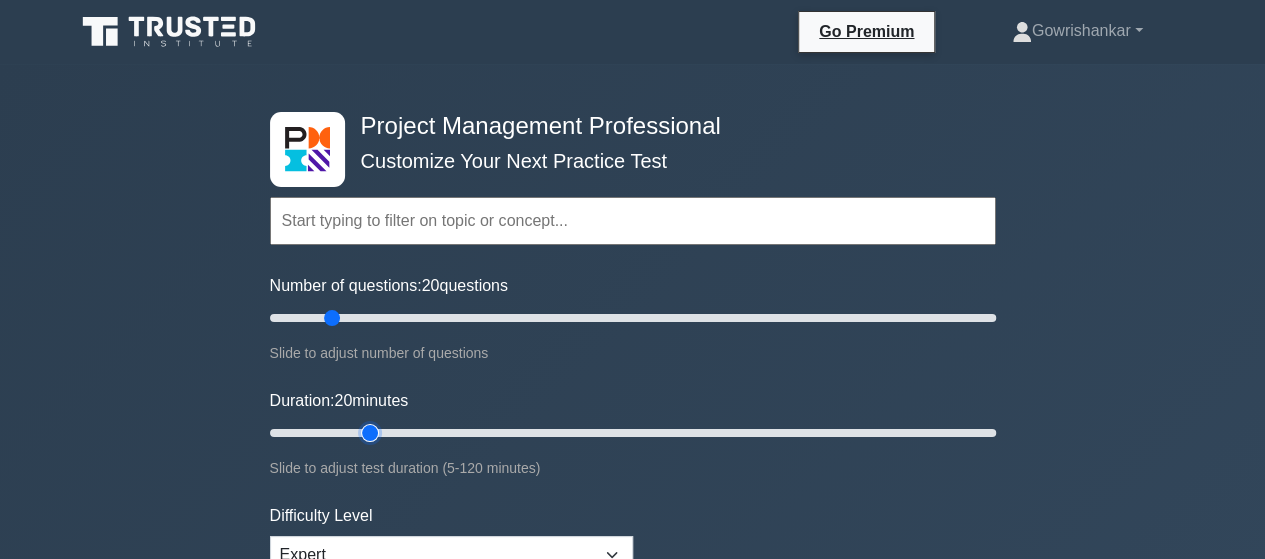 scroll, scrollTop: 489, scrollLeft: 0, axis: vertical 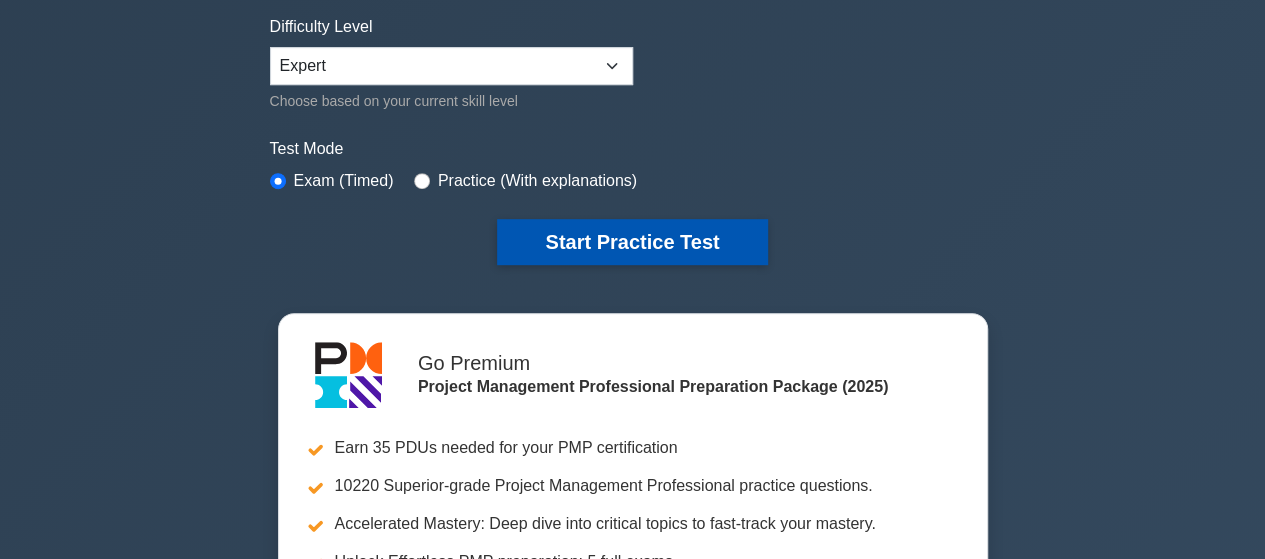 click on "Start Practice Test" at bounding box center (632, 242) 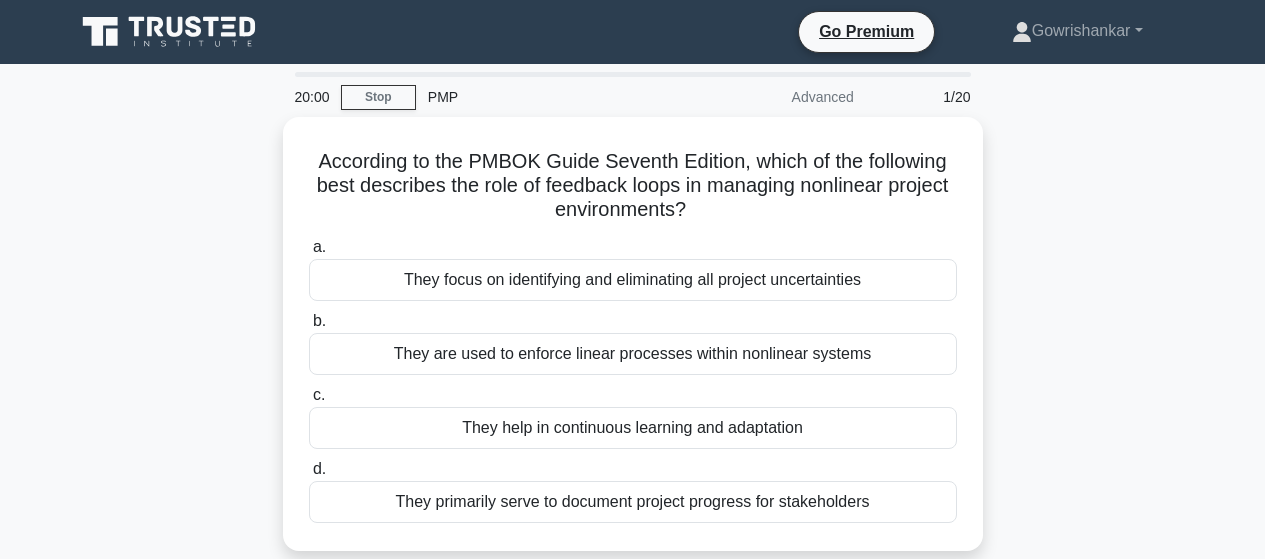 scroll, scrollTop: 0, scrollLeft: 0, axis: both 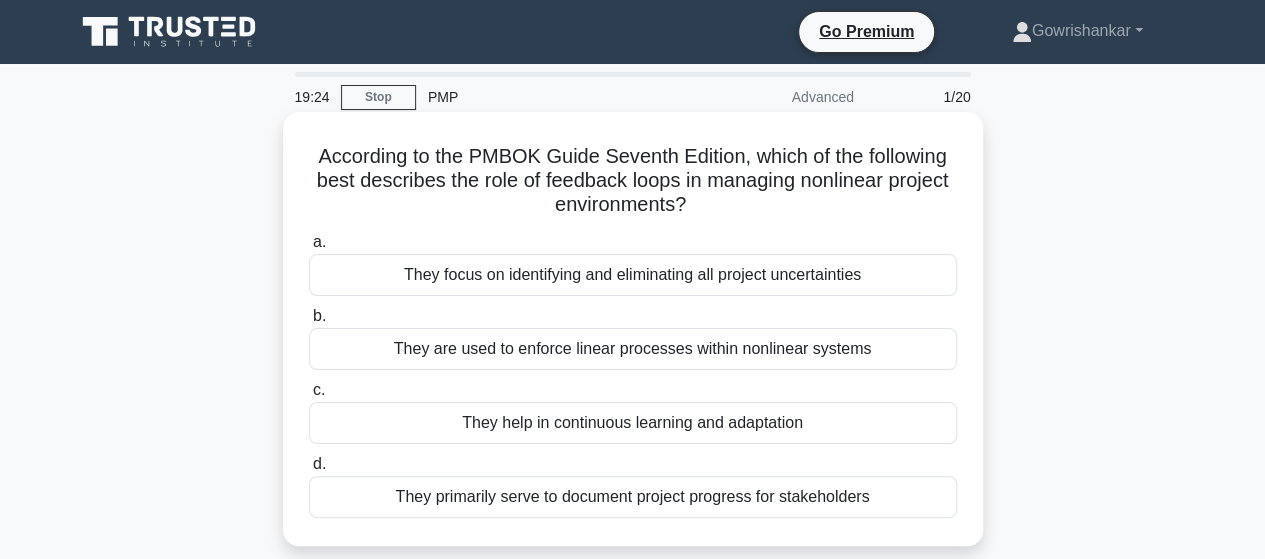 click on "They help in continuous learning and adaptation" at bounding box center [633, 423] 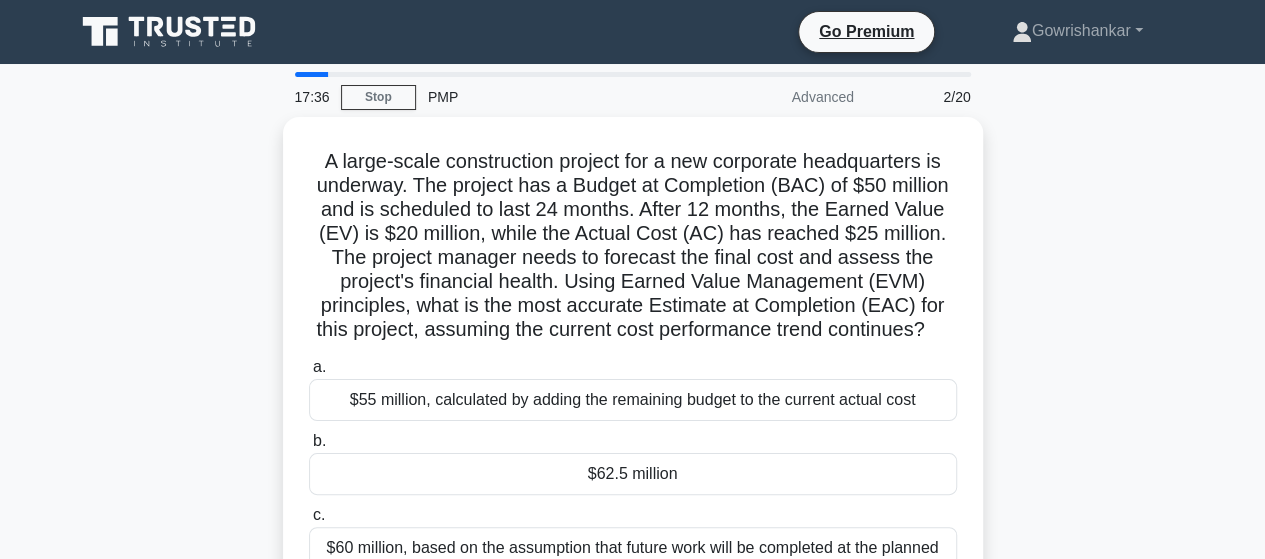 click on "17:36
Stop
PMP
Advanced
2/20
A large-scale construction project for a new corporate headquarters is underway. The project has a Budget at Completion (BAC) of $50 million and is scheduled to last 24 months. After 12 months, the Earned Value (EV) is $20 million, while the Actual Cost (AC) has reached $25 million. The project manager needs to forecast the final cost and assess the project's financial health. Using Earned Value Management (EVM) principles, what is the most accurate Estimate at Completion (EAC) for this project, assuming the current cost performance trend continues?
.spinner_0XTQ{transform-origin:center;animation:spinner_y6GP .75s linear infinite}@keyframes spinner_y6GP{100%{transform:rotate(360deg)}}
a. b." at bounding box center [632, 572] 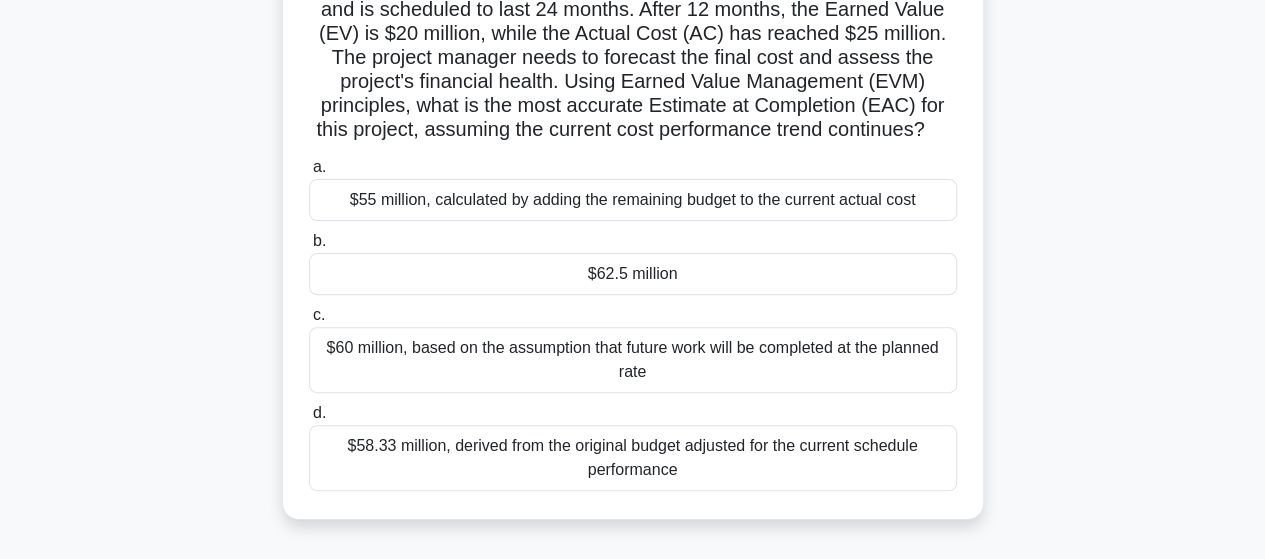 scroll, scrollTop: 160, scrollLeft: 0, axis: vertical 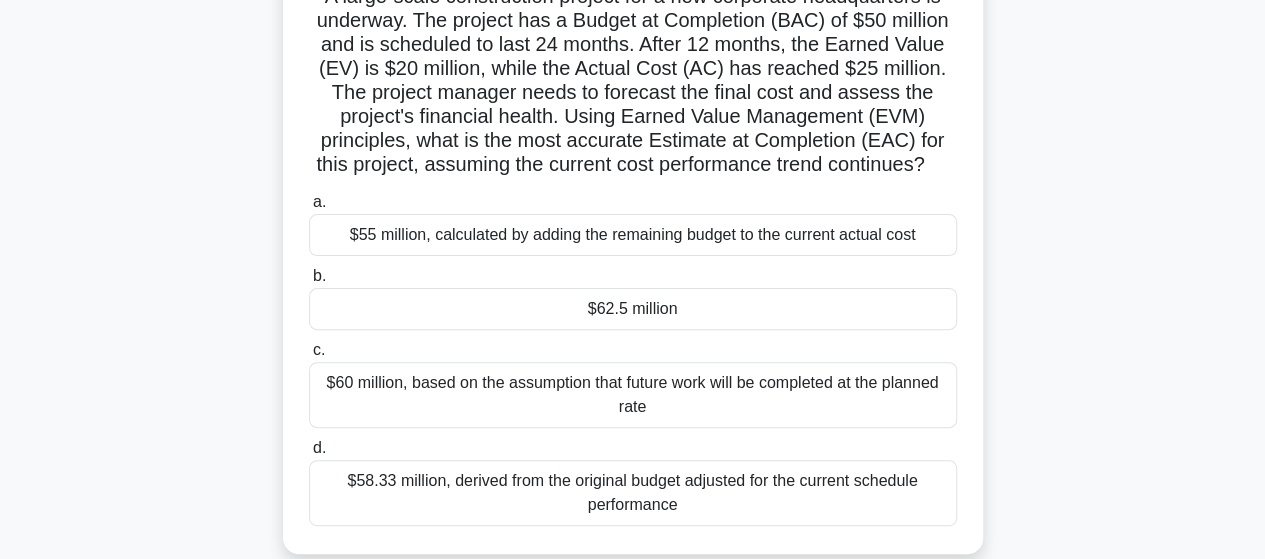 click on "$62.5 million" at bounding box center (633, 309) 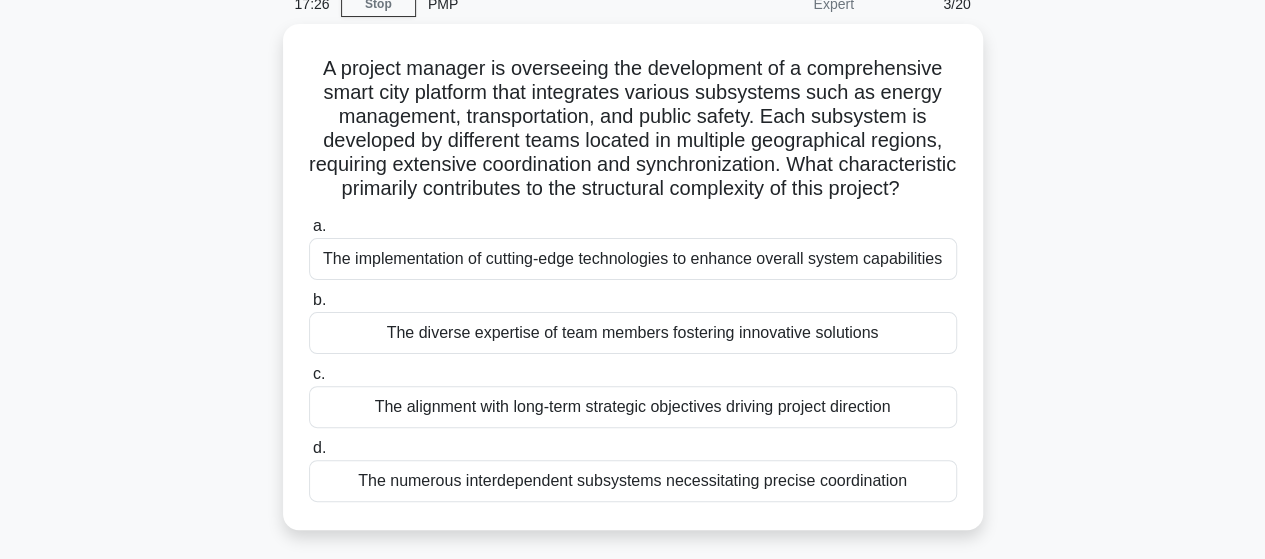 scroll, scrollTop: 0, scrollLeft: 0, axis: both 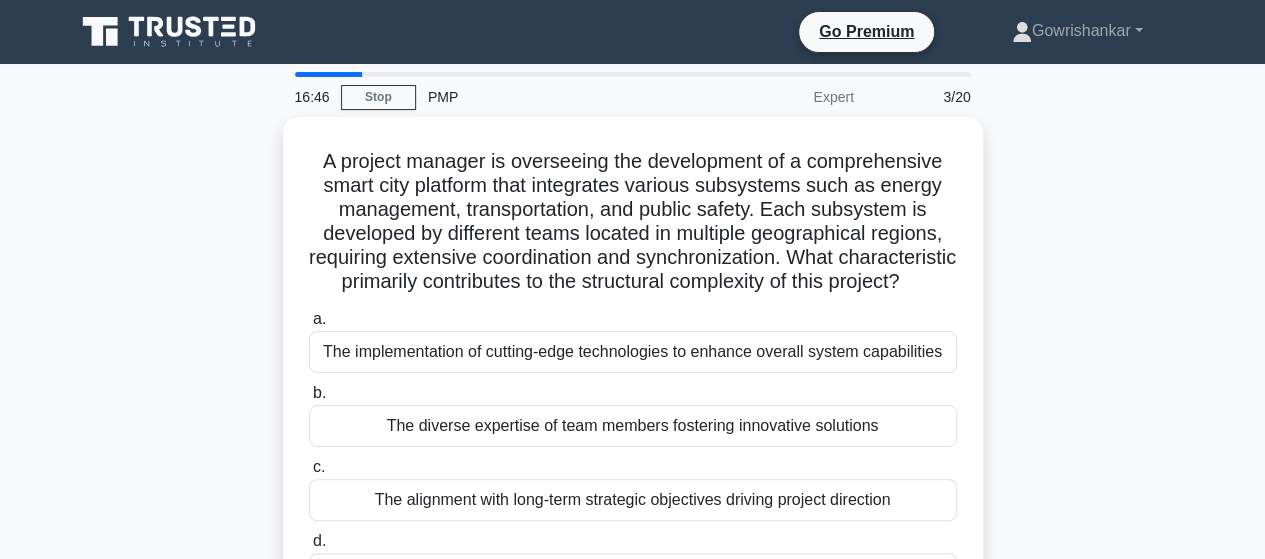 click on "A project manager is overseeing the development of a comprehensive smart city platform that integrates various subsystems such as energy management, transportation, and public safety. Each subsystem is developed by different teams located in multiple geographical regions, requiring extensive coordination and synchronization. What characteristic primarily contributes to the structural complexity of this project?
.spinner_0XTQ{transform-origin:center;animation:spinner_y6GP .75s linear infinite}@keyframes spinner_y6GP{100%{transform:rotate(360deg)}}
a." at bounding box center (633, 382) 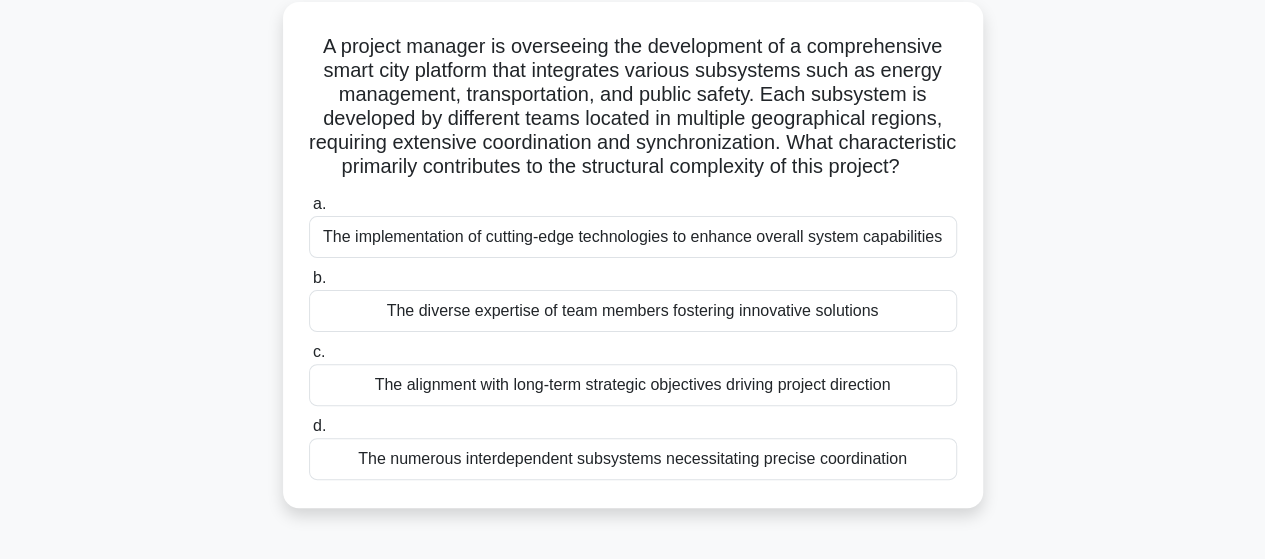 scroll, scrollTop: 120, scrollLeft: 0, axis: vertical 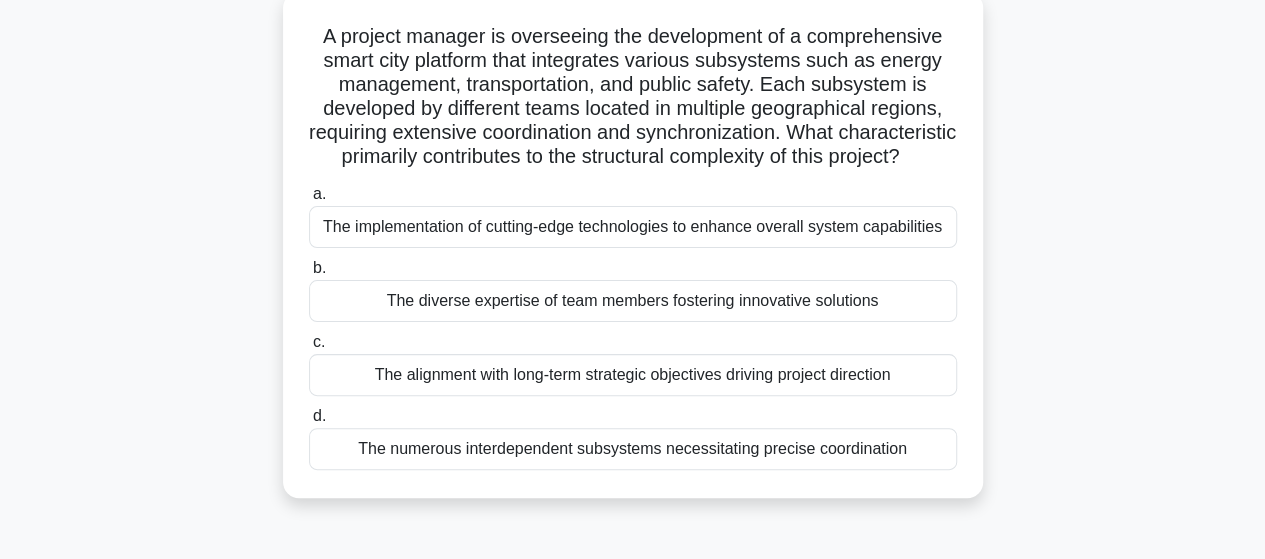 click on "The numerous interdependent subsystems necessitating precise coordination" at bounding box center (633, 449) 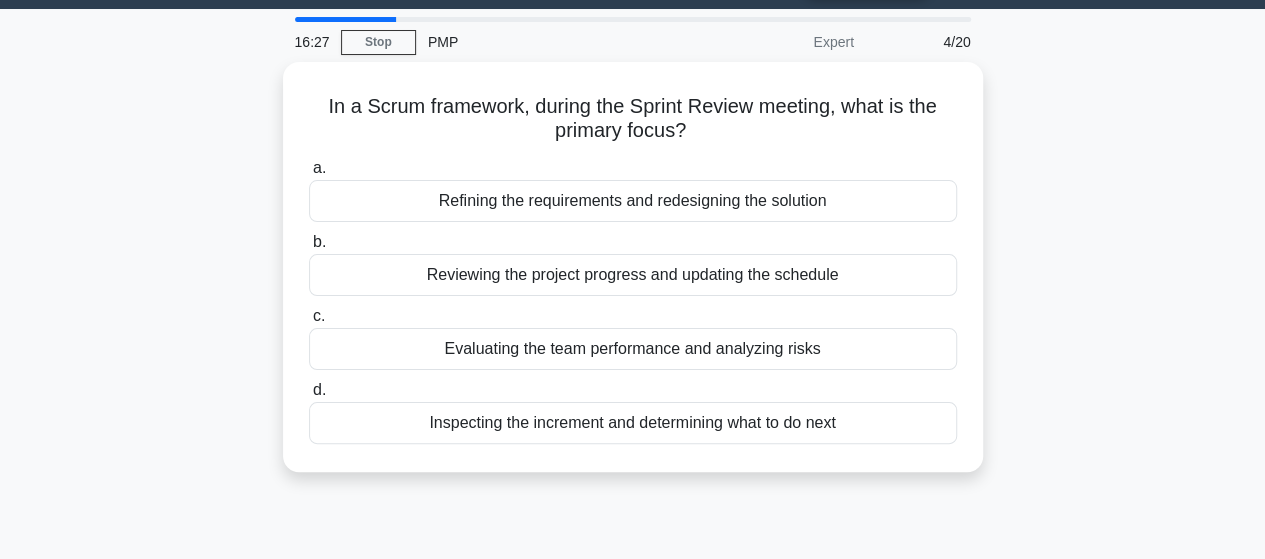 scroll, scrollTop: 0, scrollLeft: 0, axis: both 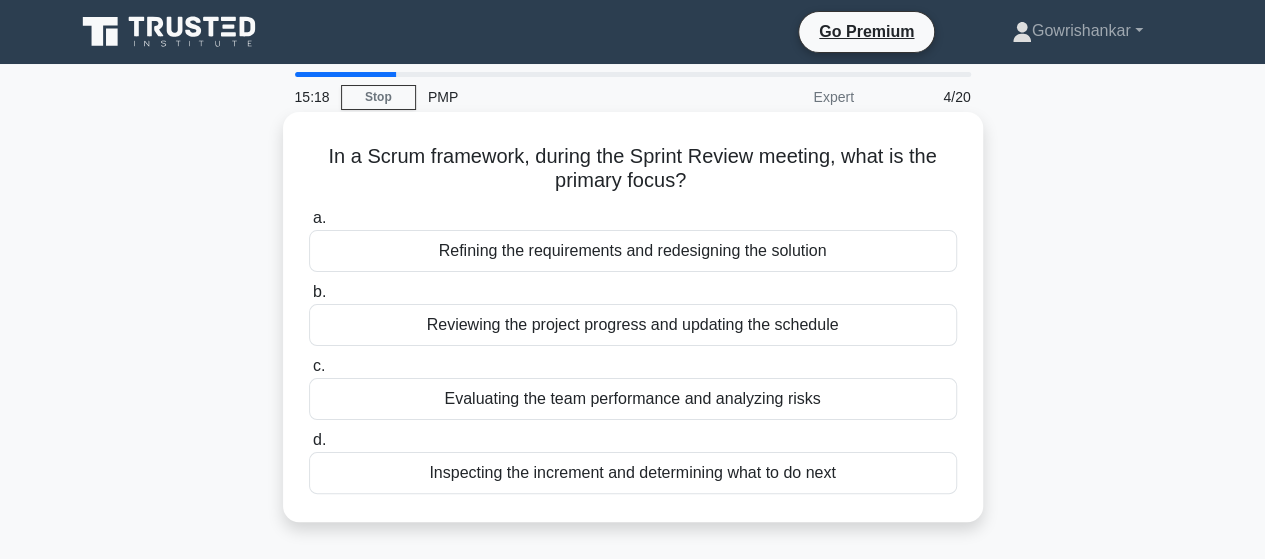 click on "Reviewing the project progress and updating the schedule" at bounding box center [633, 325] 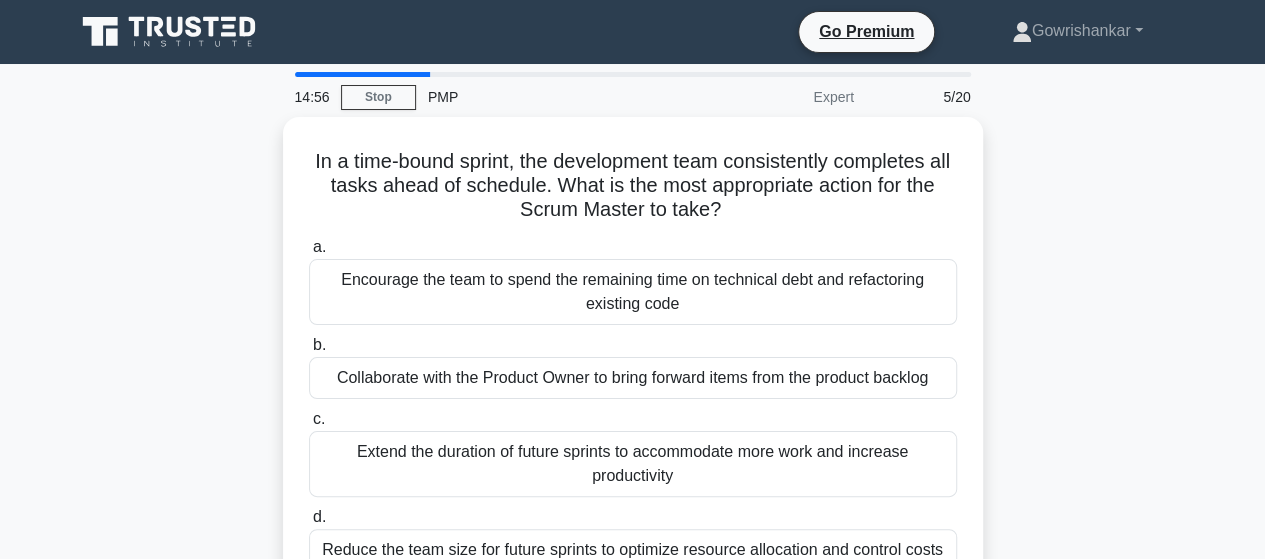 drag, startPoint x: 1171, startPoint y: 409, endPoint x: 1172, endPoint y: 477, distance: 68.007355 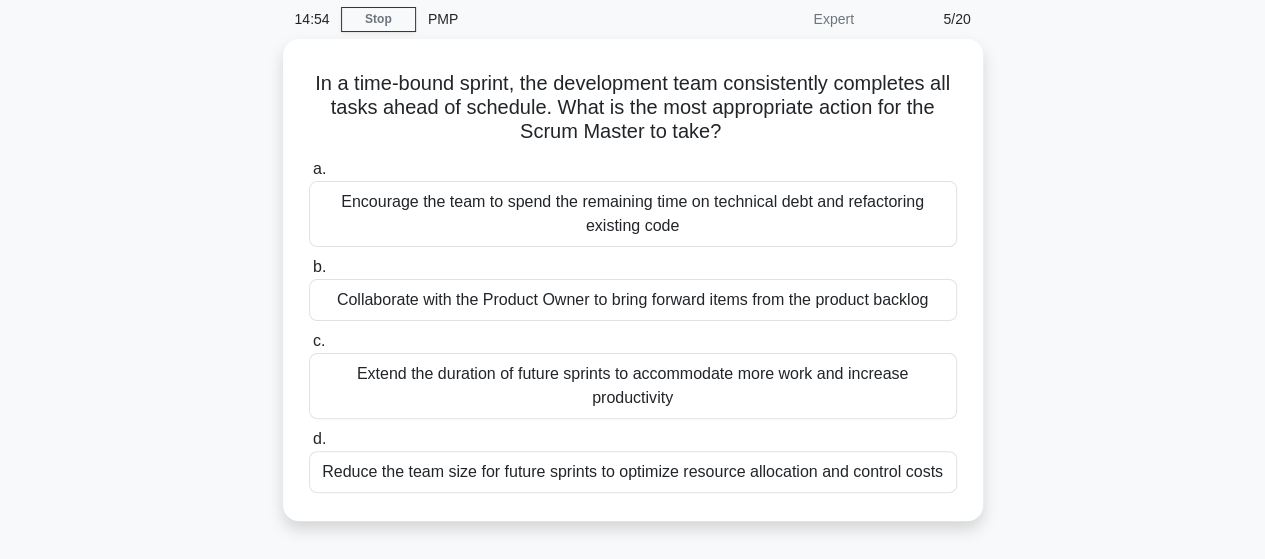 scroll, scrollTop: 80, scrollLeft: 0, axis: vertical 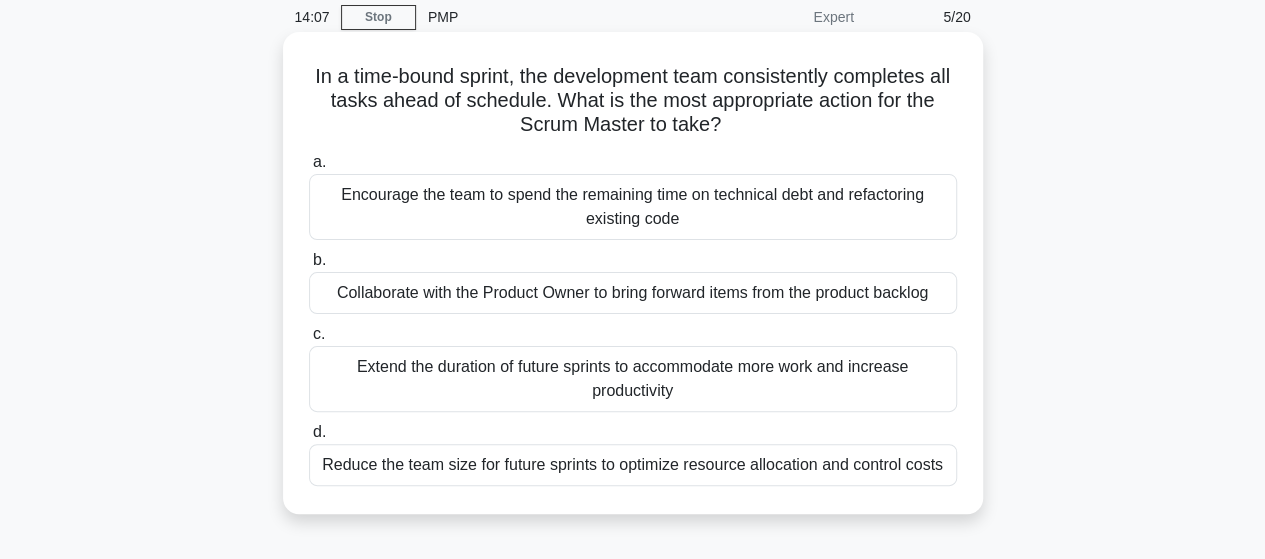 click on "Collaborate with the Product Owner to bring forward items from the product backlog" at bounding box center (633, 293) 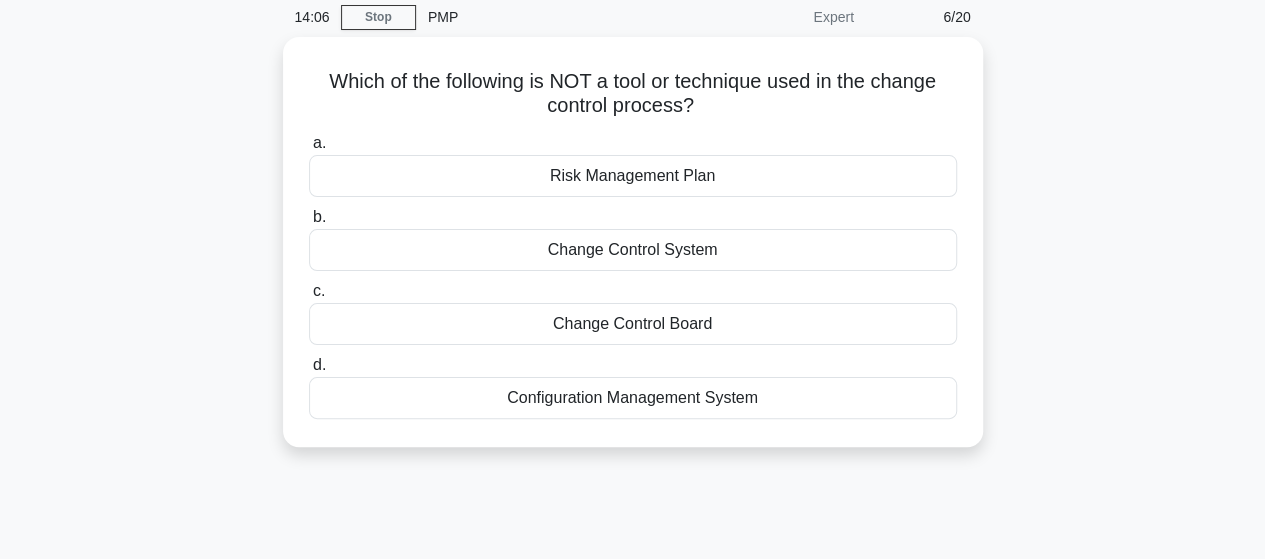 scroll, scrollTop: 0, scrollLeft: 0, axis: both 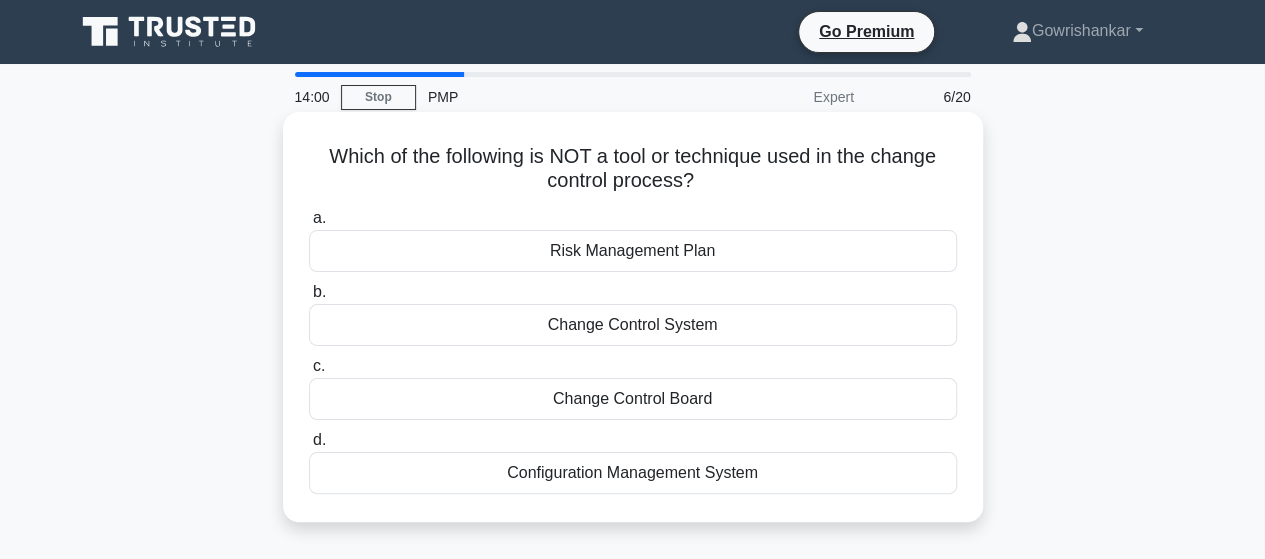 click on "Risk Management Plan" at bounding box center [633, 251] 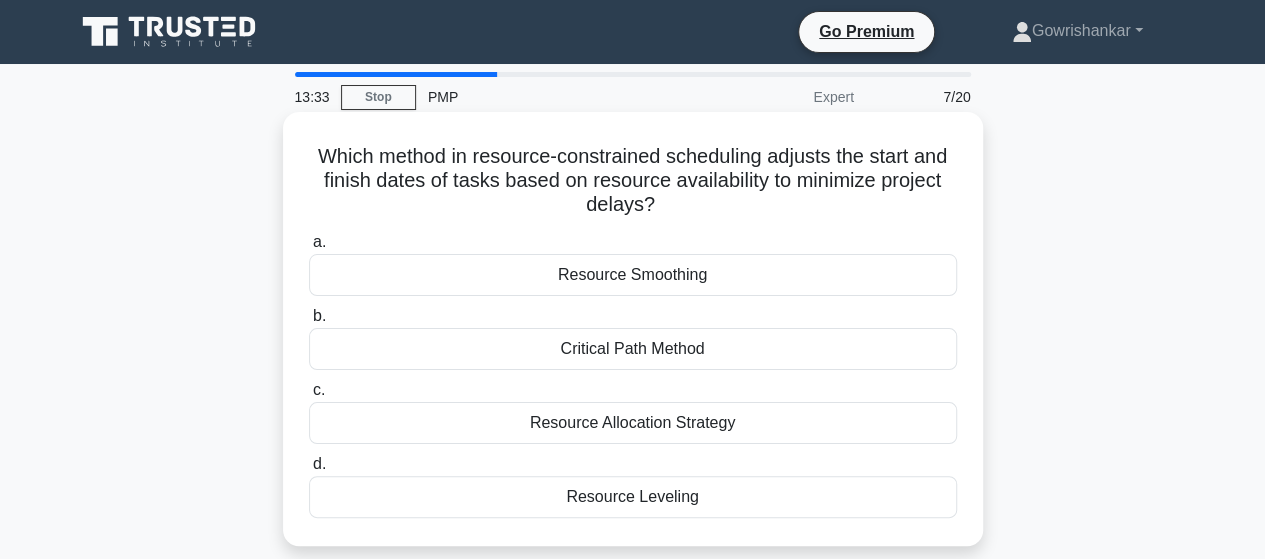 click on "Resource Leveling" at bounding box center (633, 497) 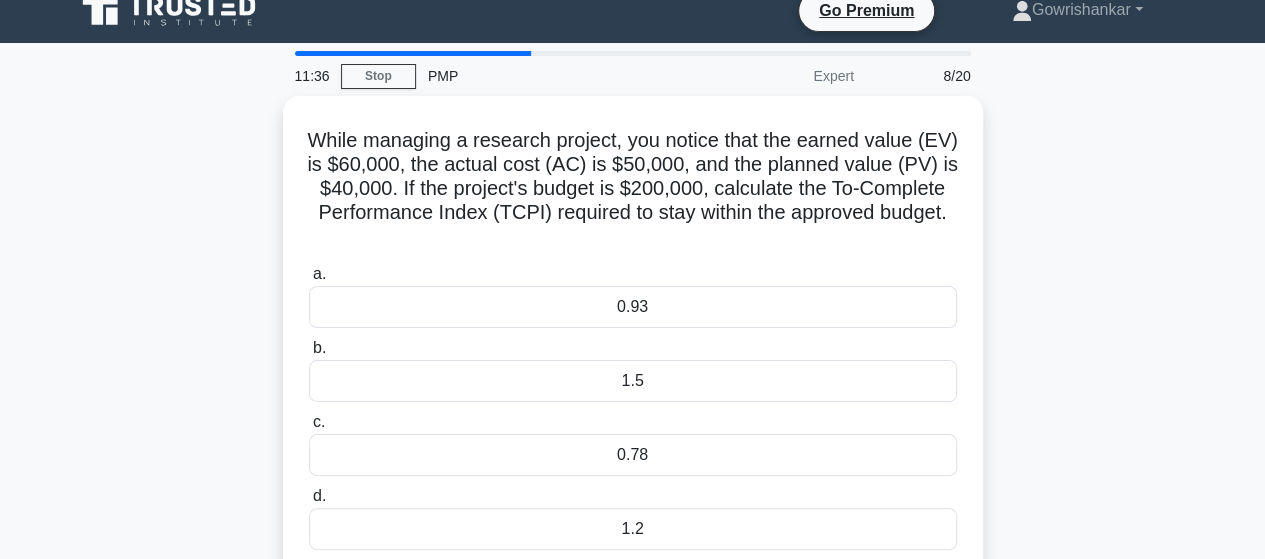 scroll, scrollTop: 40, scrollLeft: 0, axis: vertical 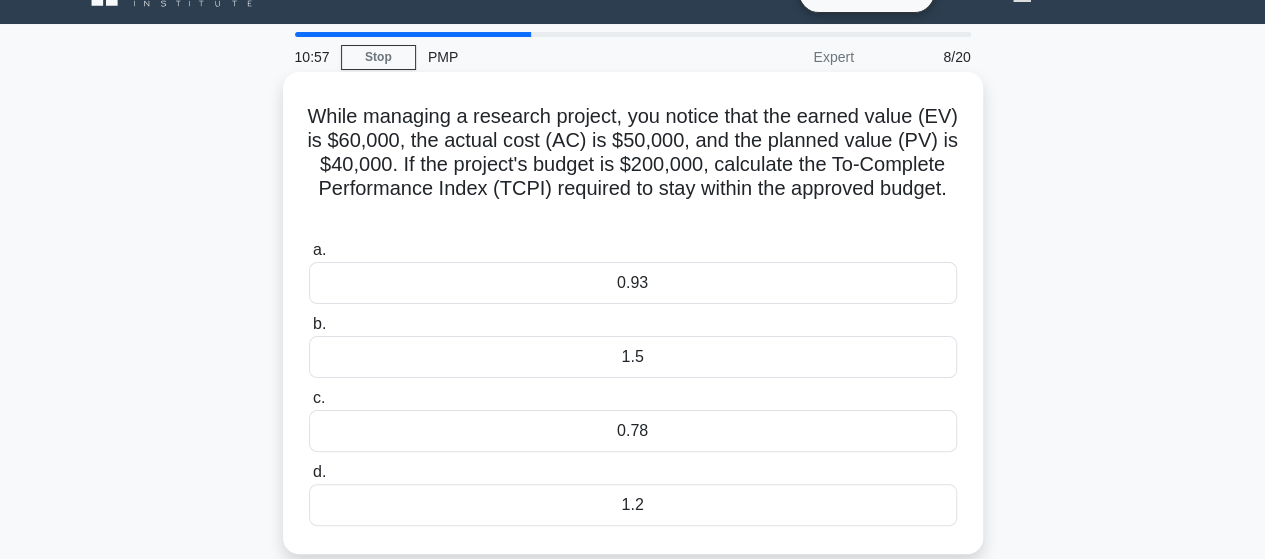 click on "0.93" at bounding box center (633, 283) 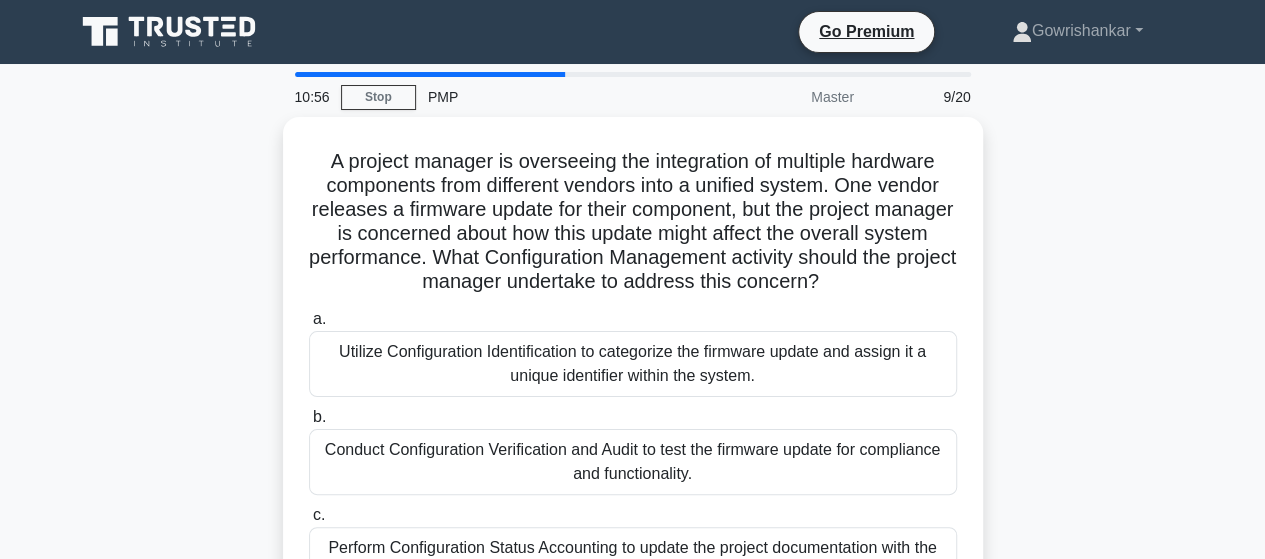 scroll, scrollTop: 0, scrollLeft: 0, axis: both 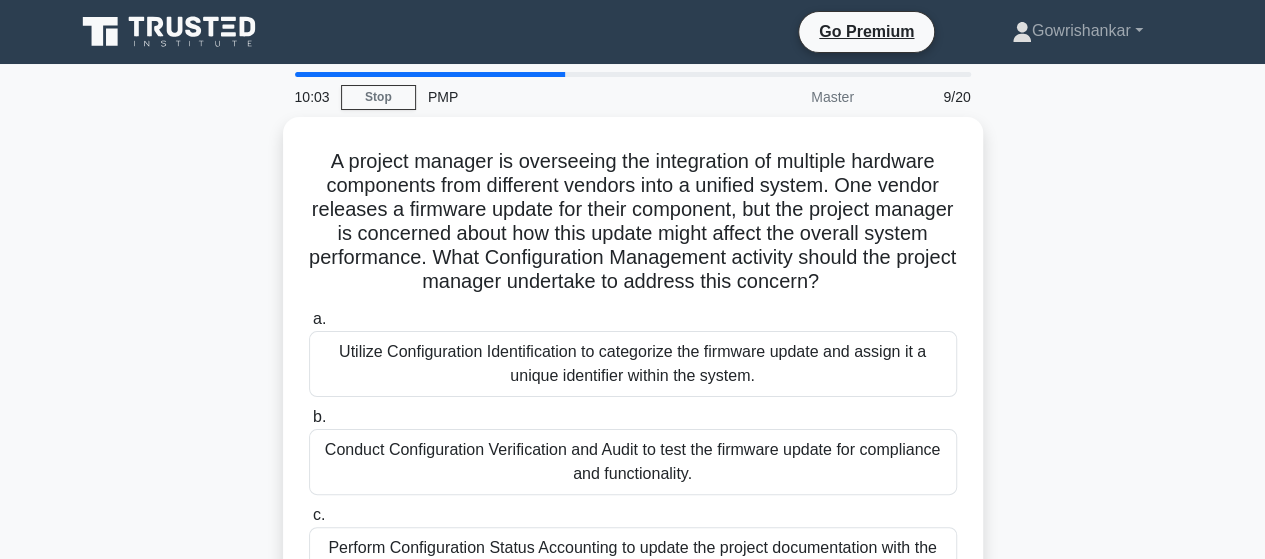 click on "A project manager is overseeing the integration of multiple hardware components from different vendors into a unified system. One vendor releases a firmware update for their component, but the project manager is concerned about how this update might affect the overall system performance. What Configuration Management activity should the project manager undertake to address this concern?
.spinner_0XTQ{transform-origin:center;animation:spinner_y6GP .75s linear infinite}@keyframes spinner_y6GP{100%{transform:rotate(360deg)}}
a.
b. c. d." at bounding box center (633, 418) 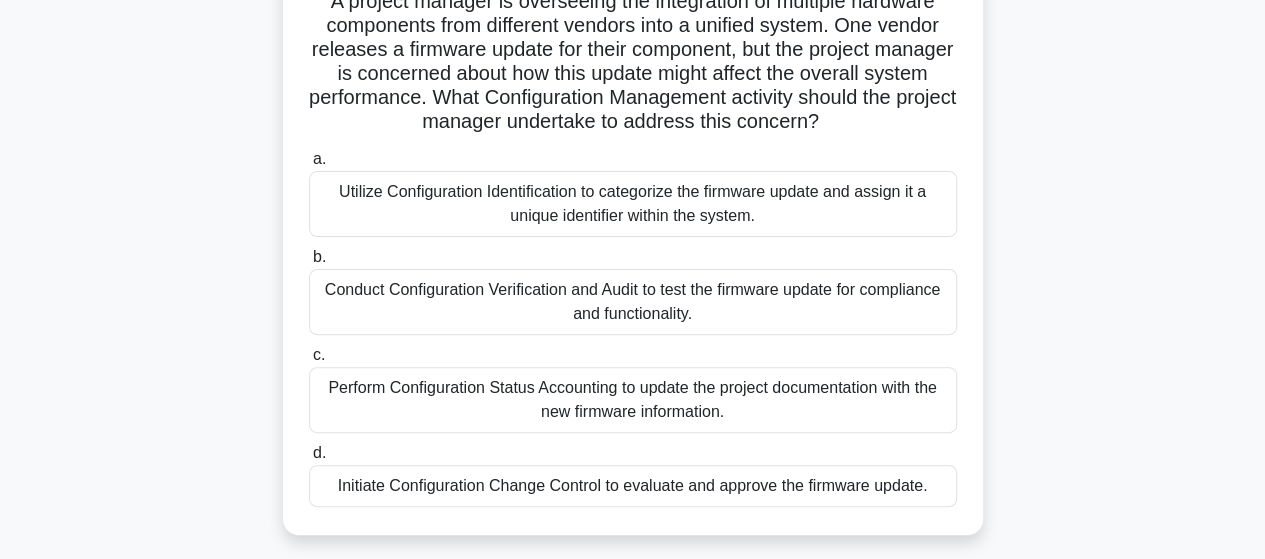 scroll, scrollTop: 120, scrollLeft: 0, axis: vertical 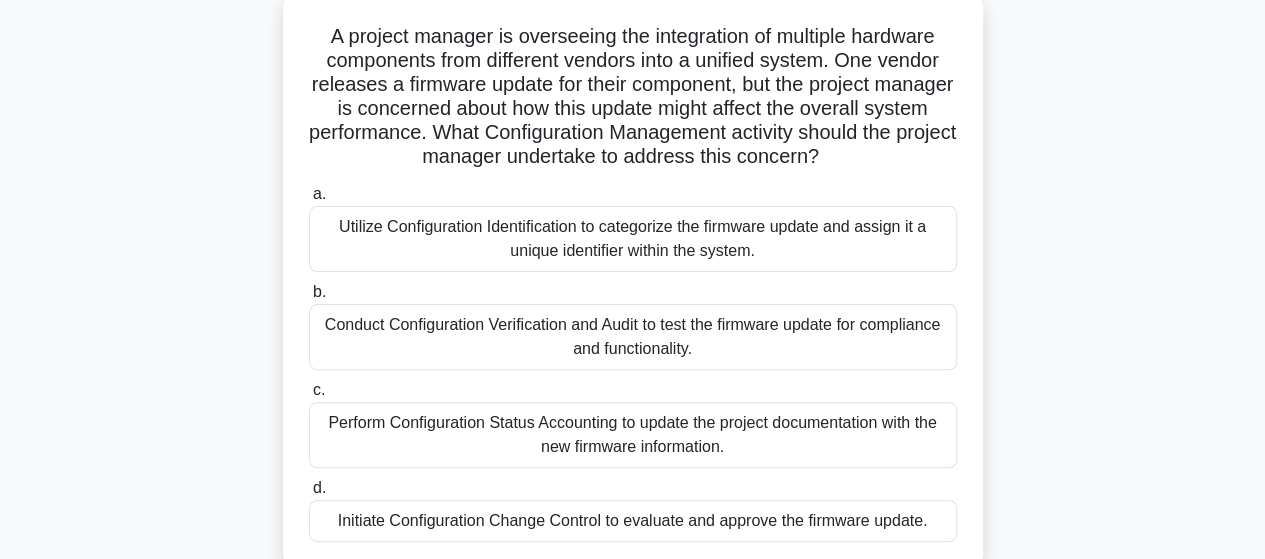 click on "Conduct Configuration Verification and Audit to test the firmware update for compliance and functionality." at bounding box center [633, 337] 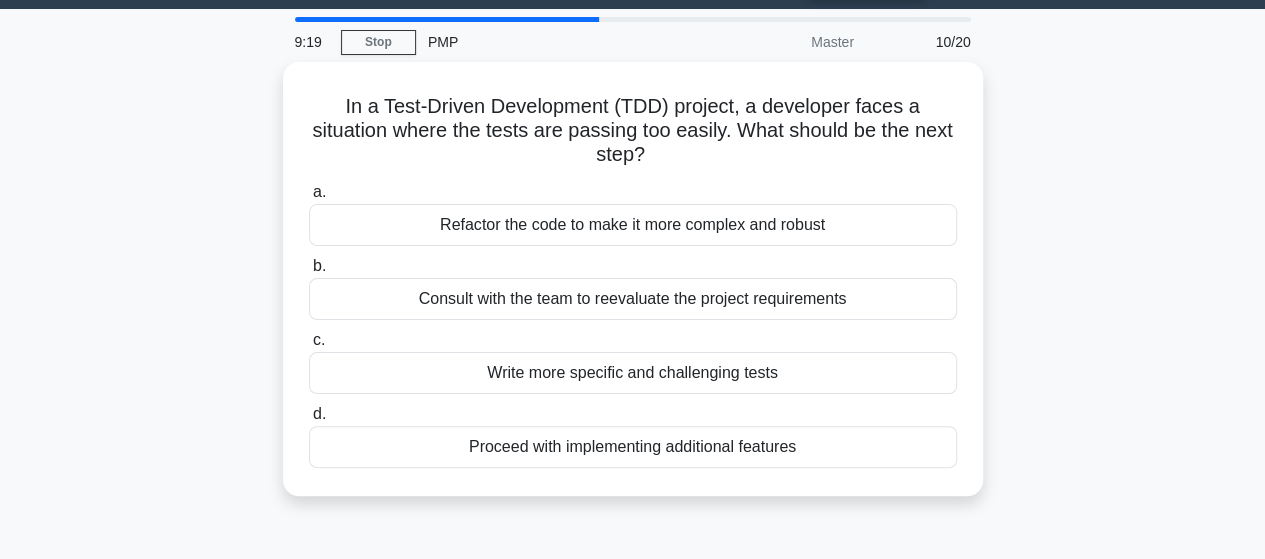 scroll, scrollTop: 0, scrollLeft: 0, axis: both 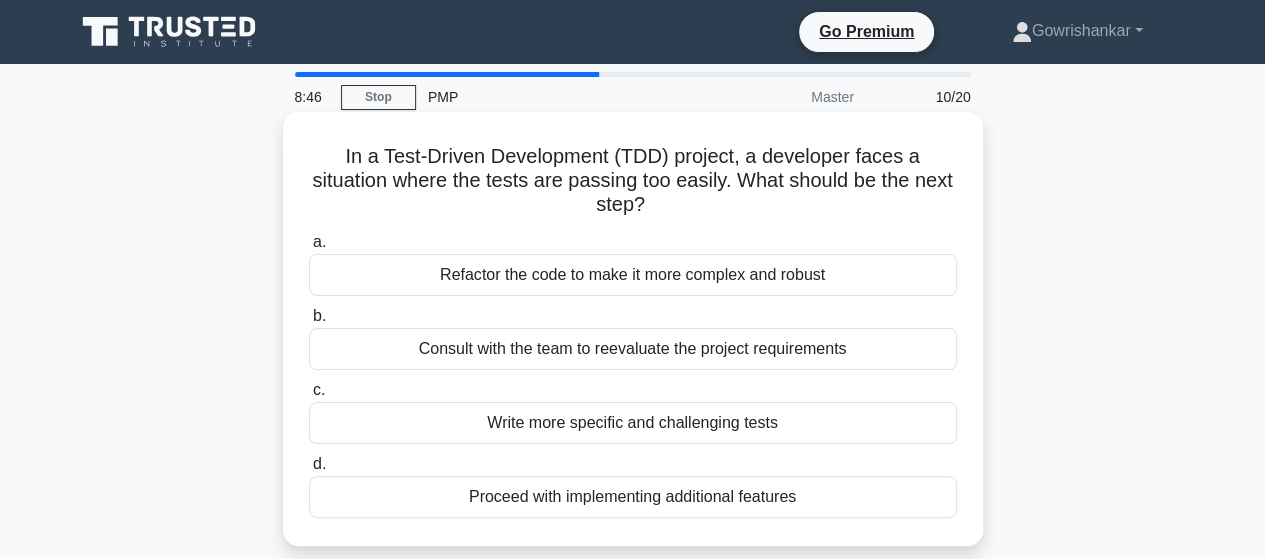 click on "Write more specific and challenging tests" at bounding box center (633, 423) 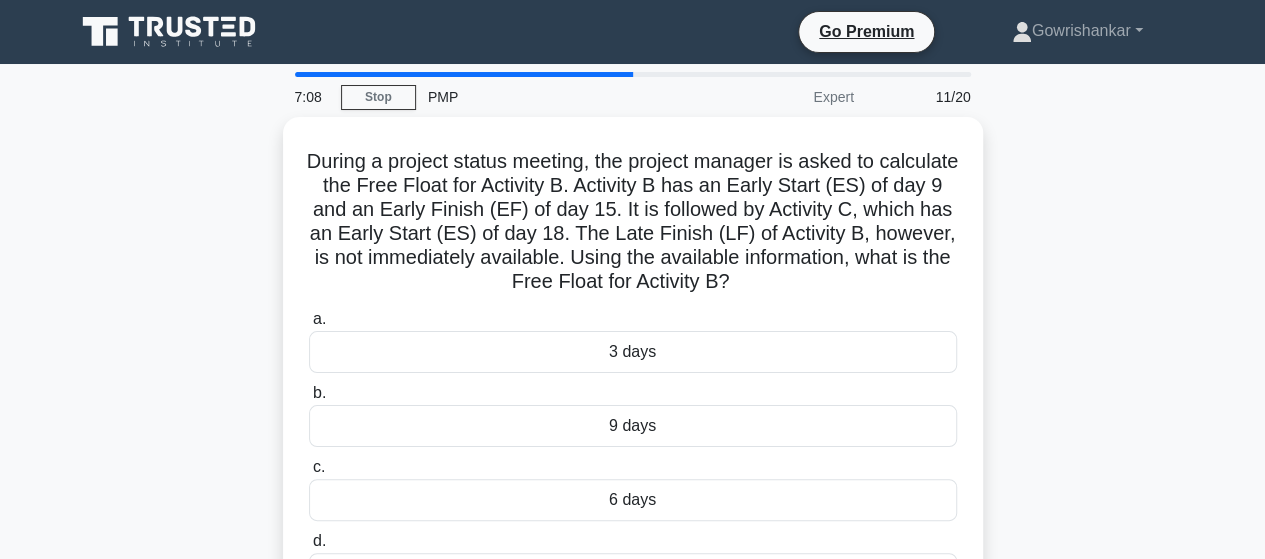 scroll, scrollTop: 183, scrollLeft: 0, axis: vertical 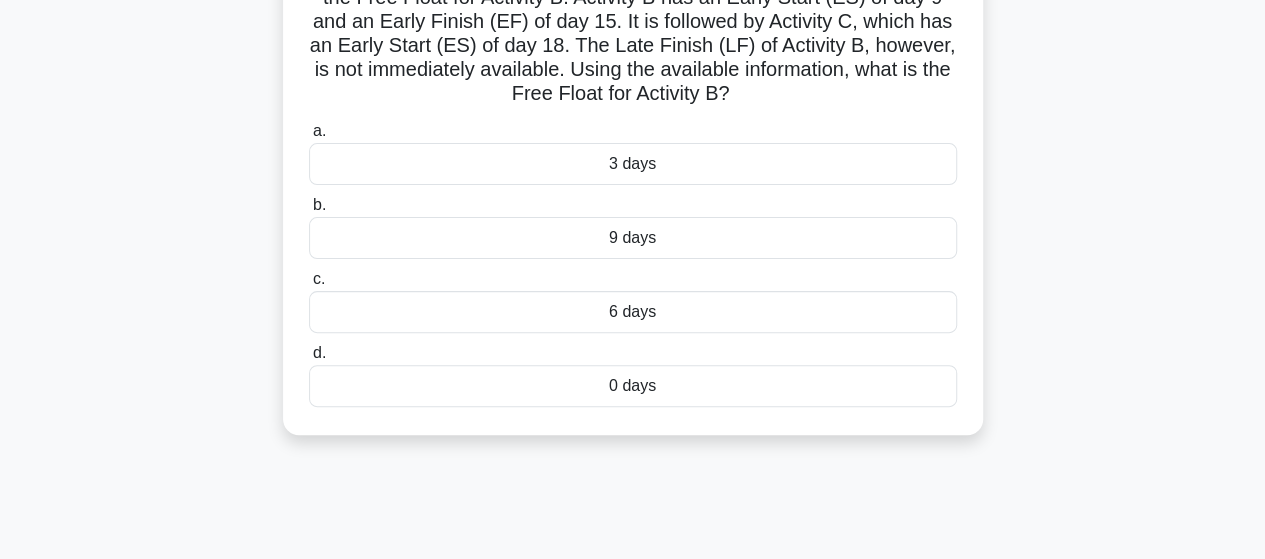 click on "3 days" at bounding box center (633, 164) 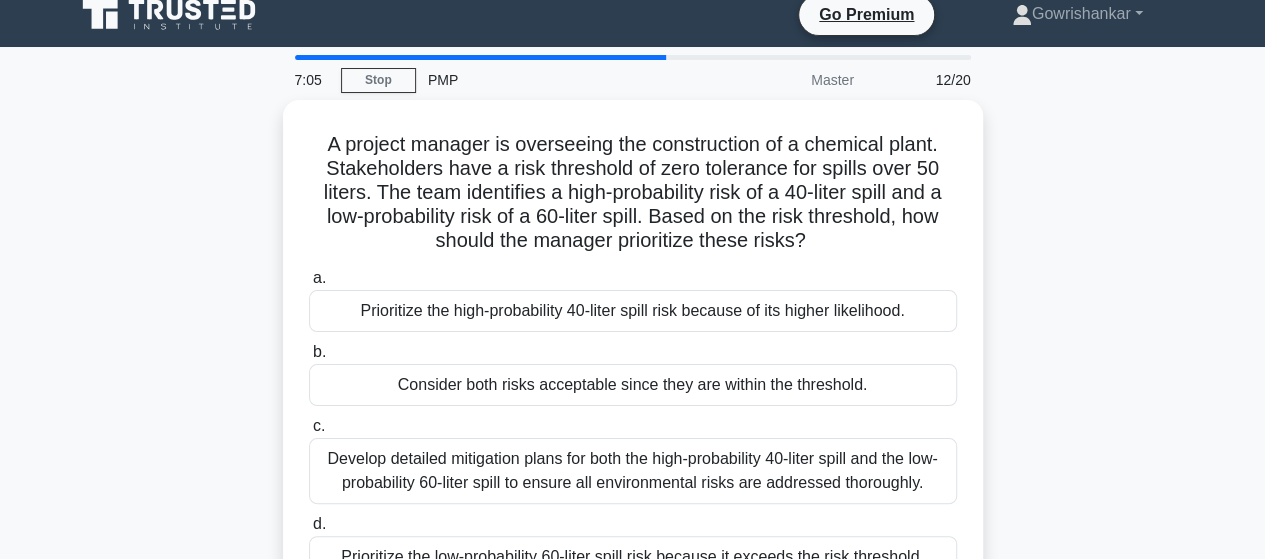 scroll, scrollTop: 0, scrollLeft: 0, axis: both 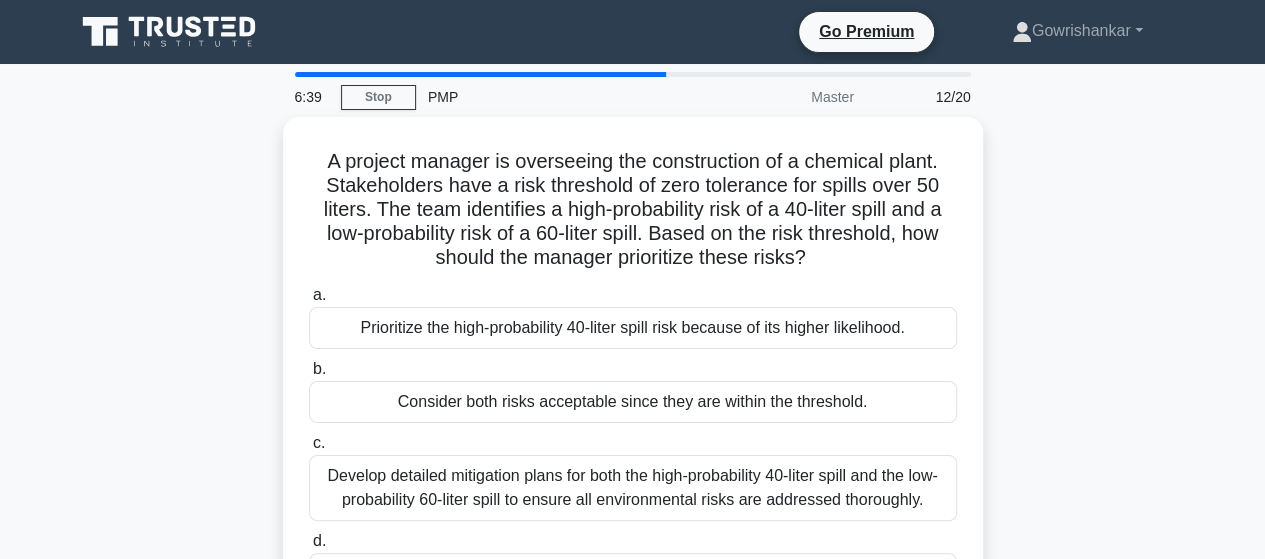 click on "6:39
Stop
PMP
Master
12/20
A project manager is overseeing the construction of a chemical plant. Stakeholders have a risk threshold of zero tolerance for spills over 50 liters. The team identifies a high-probability risk of a 40-liter spill and a low-probability risk of a 60-liter spill. Based on the risk threshold, how should the manager prioritize these risks?
.spinner_0XTQ{transform-origin:center;animation:spinner_y6GP .75s linear infinite}@keyframes spinner_y6GP{100%{transform:rotate(360deg)}}
a. b. c. d." at bounding box center [632, 572] 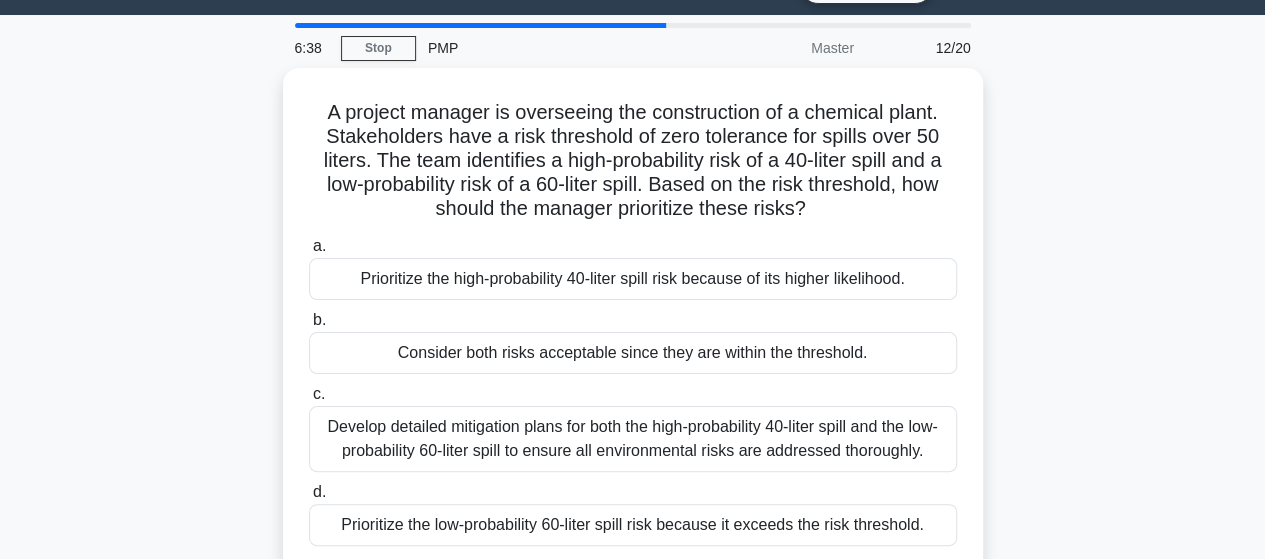 scroll, scrollTop: 80, scrollLeft: 0, axis: vertical 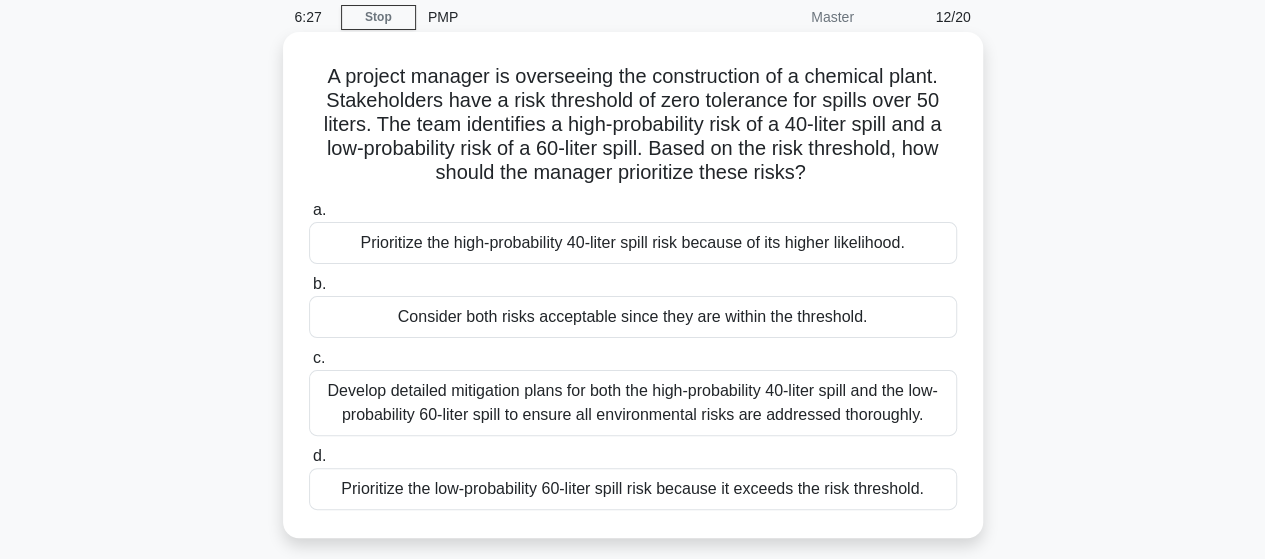 click on "Develop detailed mitigation plans for both the high-probability 40-liter spill and the low-probability 60-liter spill to ensure all environmental risks are addressed thoroughly." at bounding box center (633, 403) 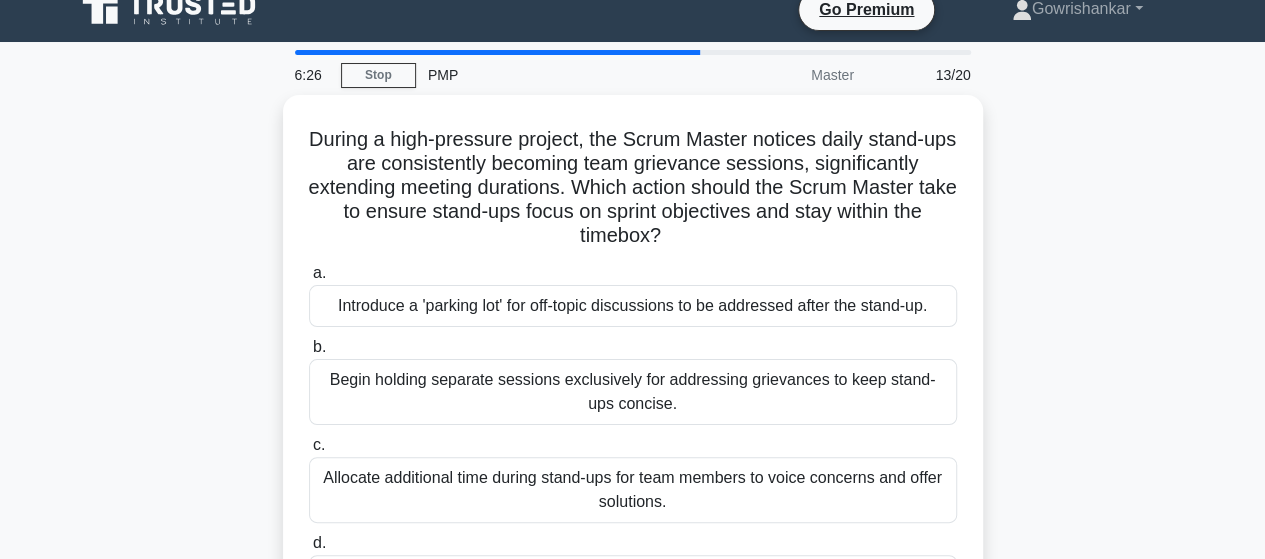 scroll, scrollTop: 0, scrollLeft: 0, axis: both 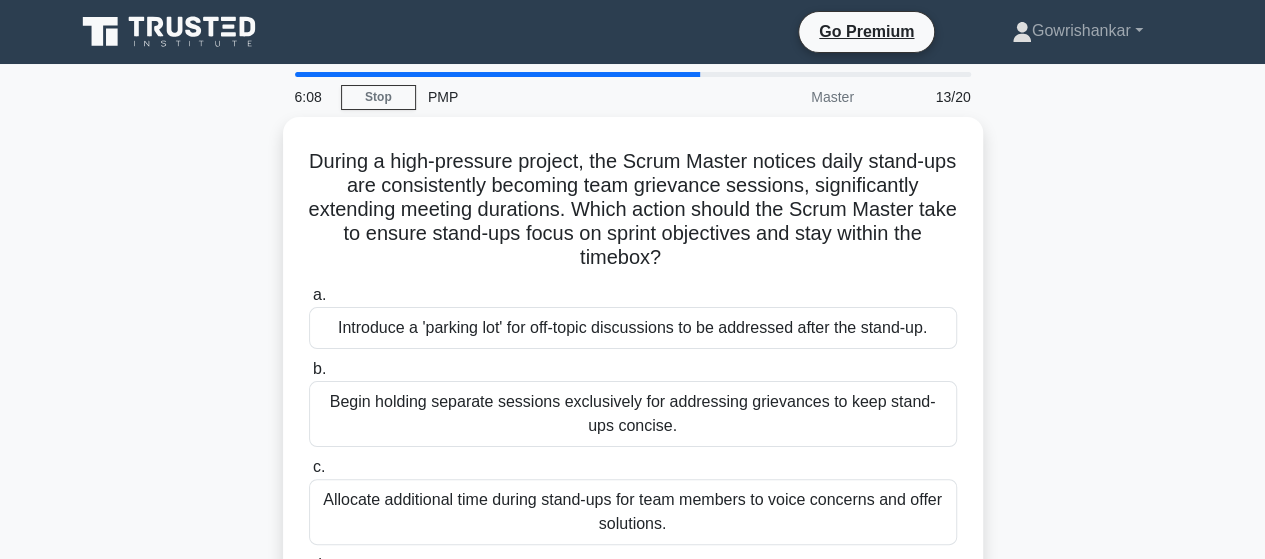 click on "During a high-pressure project, the Scrum Master notices daily stand-ups are consistently becoming team grievance sessions, significantly extending meeting durations. Which action should the Scrum Master take to ensure stand-ups focus on sprint objectives and stay within the timebox?
.spinner_0XTQ{transform-origin:center;animation:spinner_y6GP .75s linear infinite}@keyframes spinner_y6GP{100%{transform:rotate(360deg)}}
a.
b. c. d." at bounding box center [633, 406] 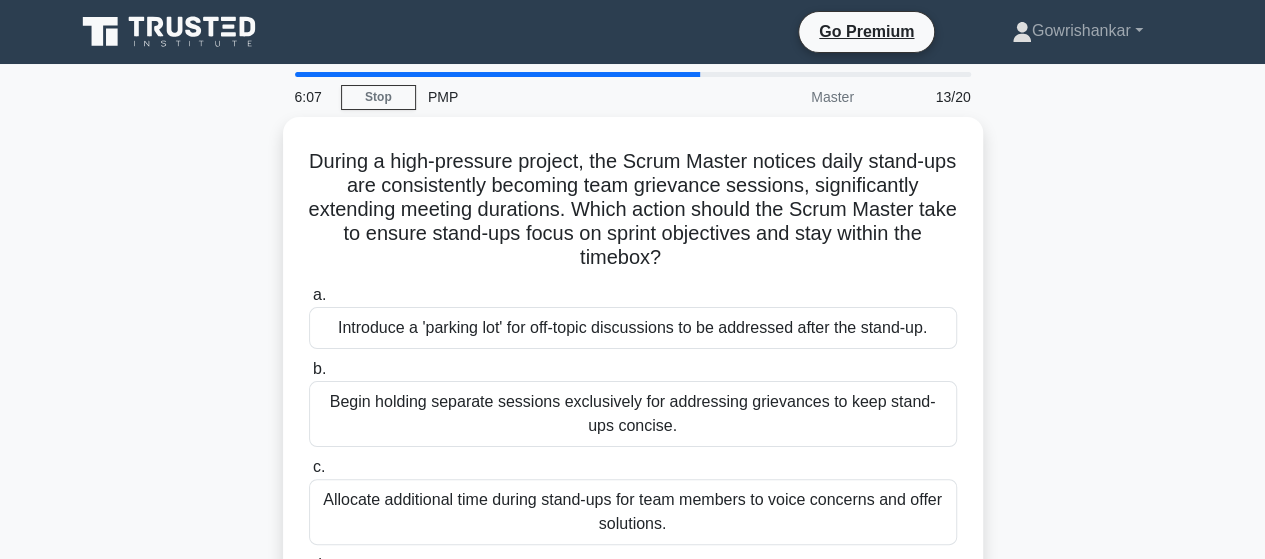 click on "During a high-pressure project, the Scrum Master notices daily stand-ups are consistently becoming team grievance sessions, significantly extending meeting durations. Which action should the Scrum Master take to ensure stand-ups focus on sprint objectives and stay within the timebox?
.spinner_0XTQ{transform-origin:center;animation:spinner_y6GP .75s linear infinite}@keyframes spinner_y6GP{100%{transform:rotate(360deg)}}
a.
b. c. d." at bounding box center [633, 406] 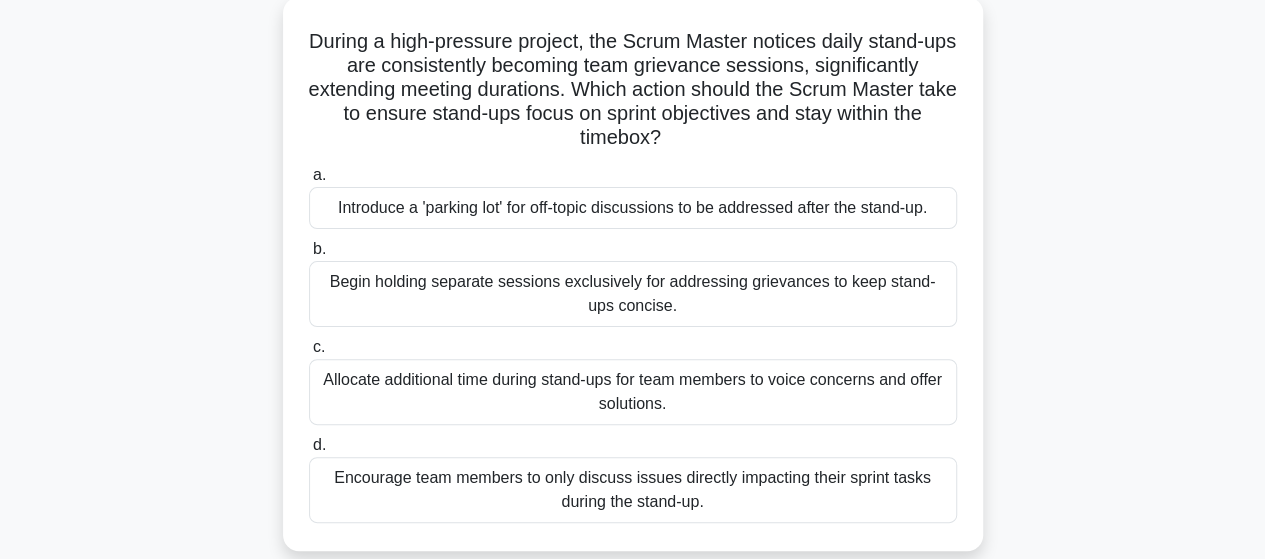 scroll, scrollTop: 160, scrollLeft: 0, axis: vertical 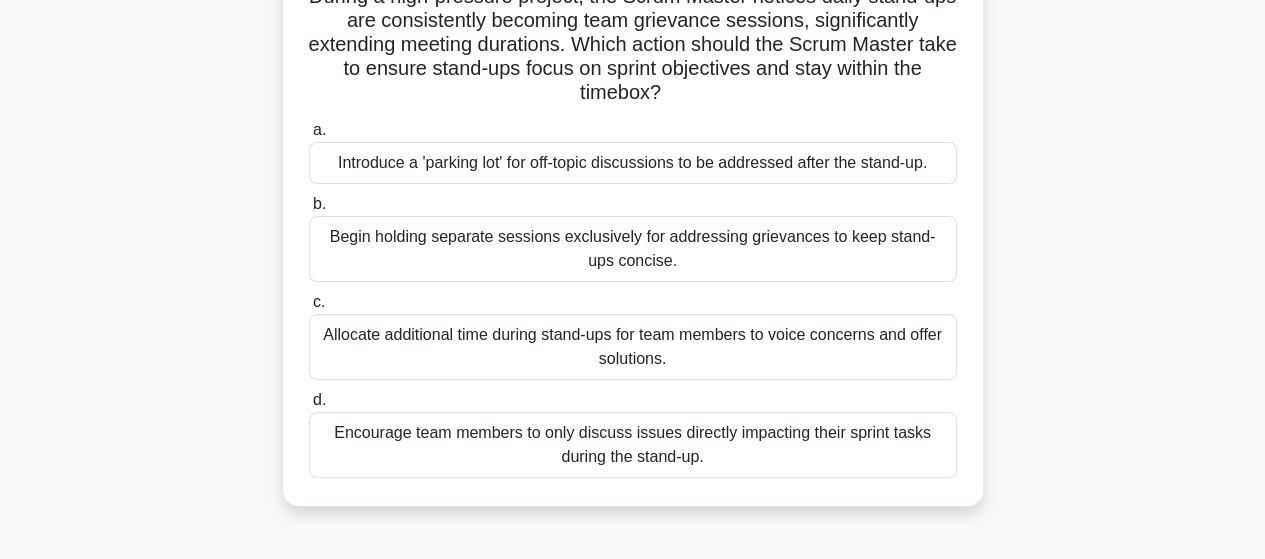 click on "Encourage team members to only discuss issues directly impacting their sprint tasks during the stand-up." at bounding box center (633, 445) 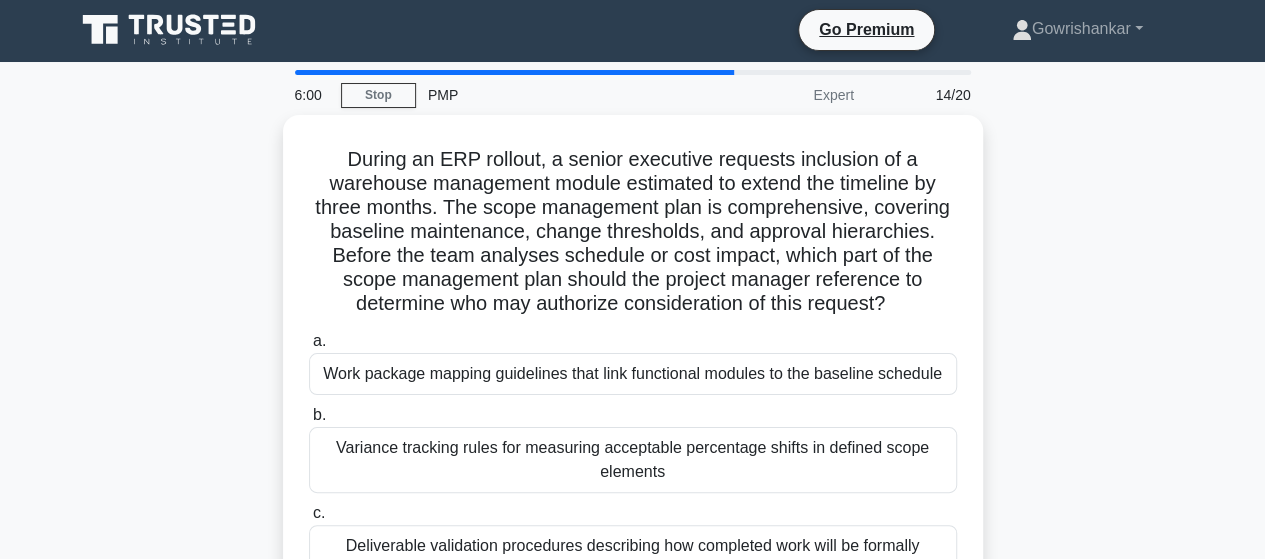 scroll, scrollTop: 0, scrollLeft: 0, axis: both 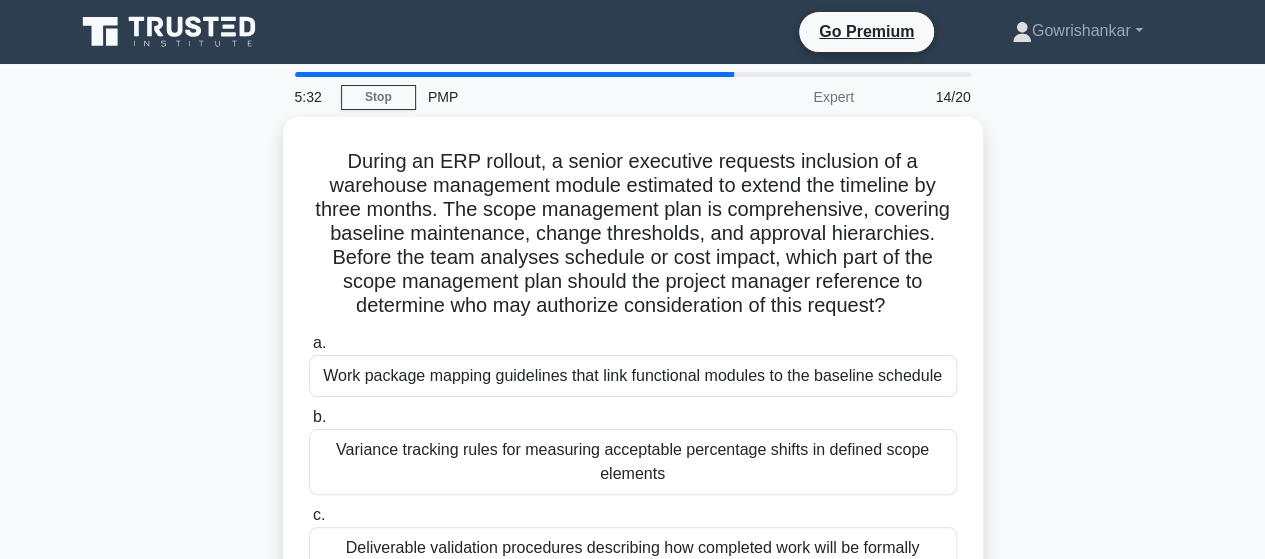 click on "5:32
Stop
PMP
Expert
14/20
During an ERP rollout, a senior executive requests inclusion of a warehouse management module estimated to extend the timeline by three months. The scope management plan is comprehensive, covering baseline maintenance, change thresholds, and approval hierarchies. Before the team analyses schedule or cost impact, which part of the scope management plan should the project manager reference to determine who may authorize consideration of this request?
.spinner_0XTQ{transform-origin:center;animation:spinner_y6GP .75s linear infinite}@keyframes spinner_y6GP{100%{transform:rotate(360deg)}}
a. b." at bounding box center (632, 572) 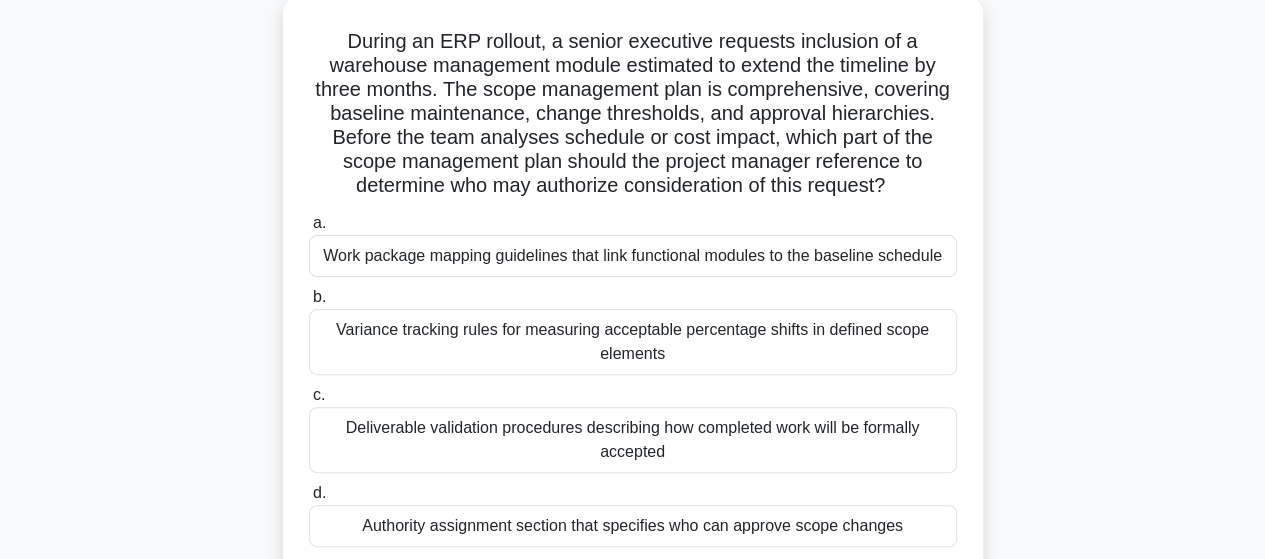 scroll, scrollTop: 160, scrollLeft: 0, axis: vertical 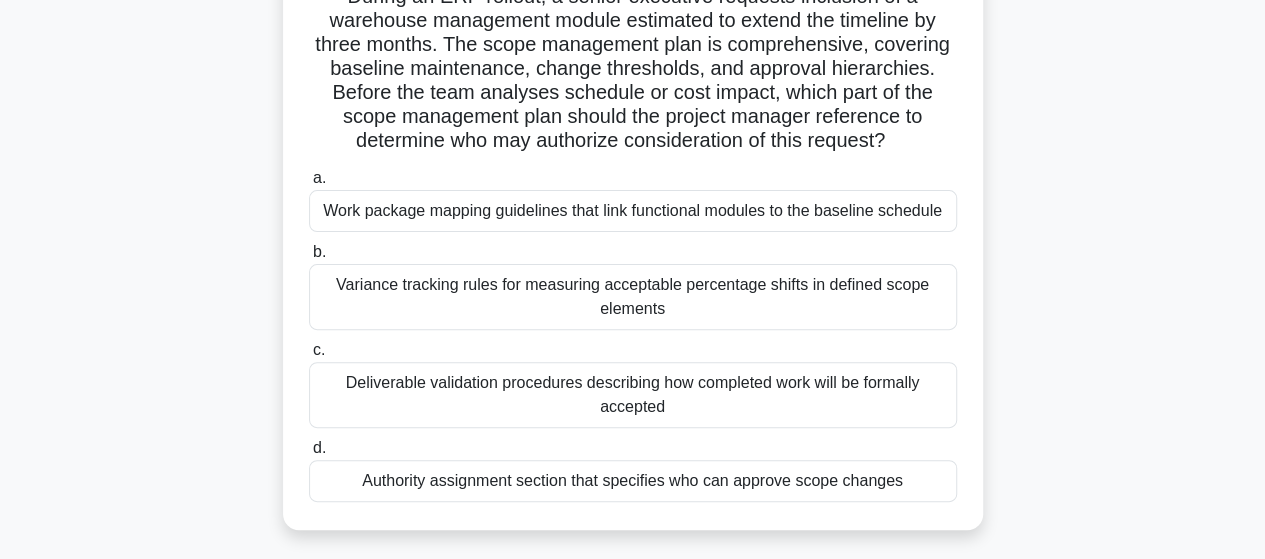 click on "Authority assignment section that specifies who can approve scope changes" at bounding box center [633, 481] 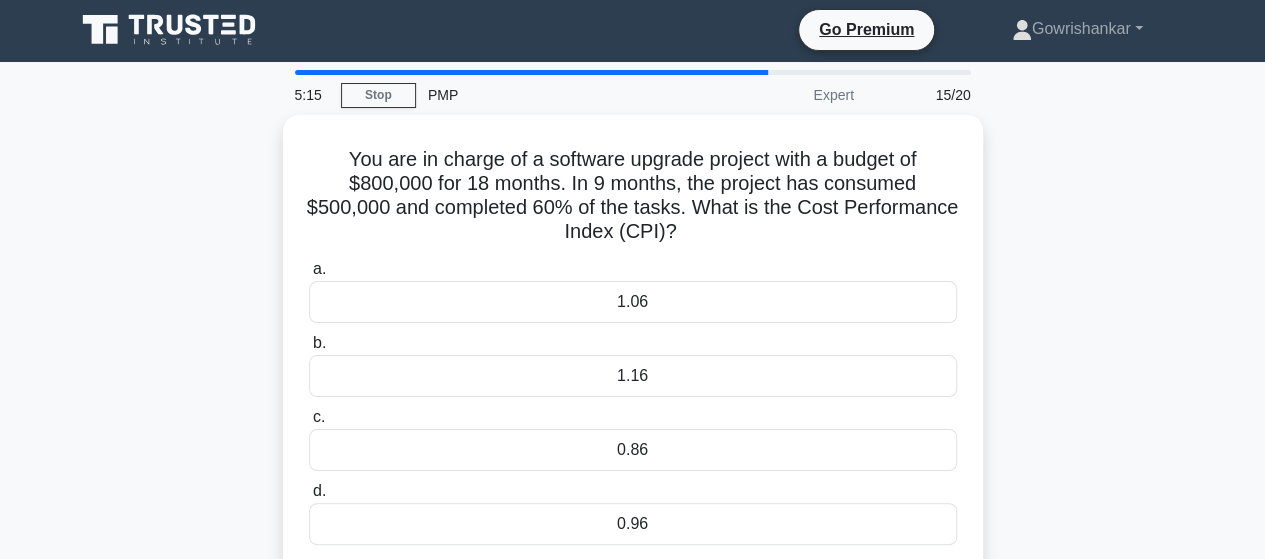scroll, scrollTop: 0, scrollLeft: 0, axis: both 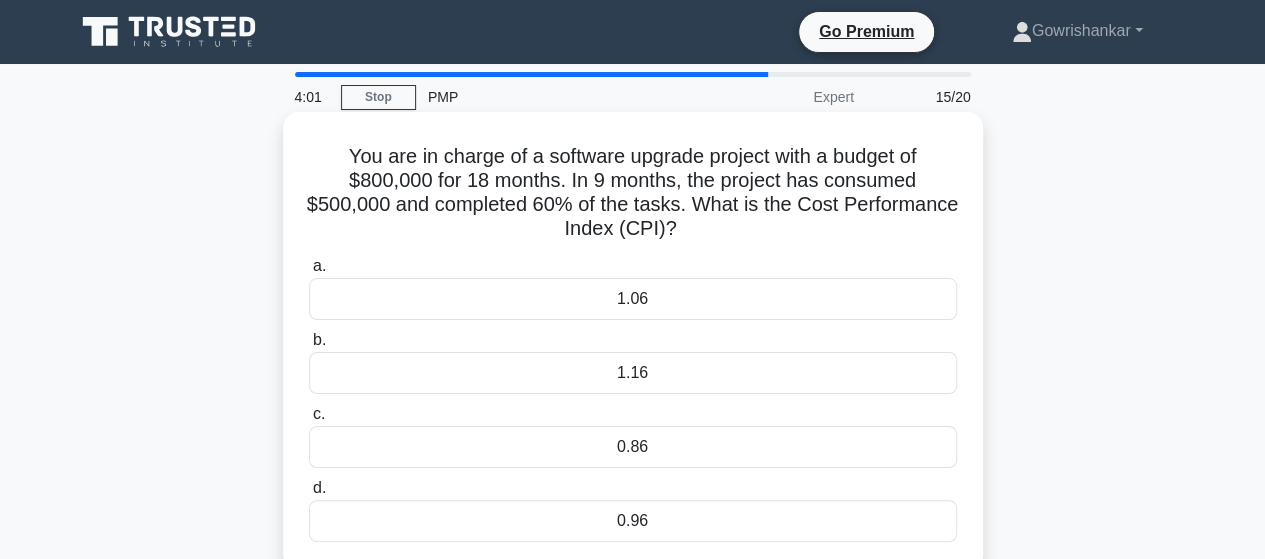 click on "0.96" at bounding box center [633, 521] 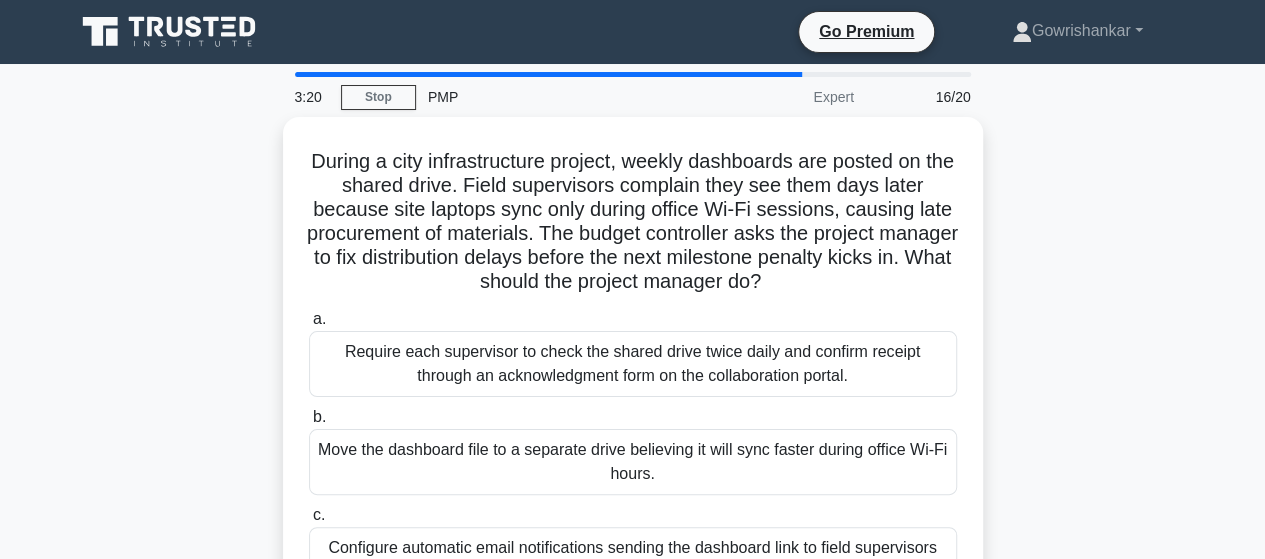 click on "During a city infrastructure project, weekly dashboards are posted on the shared drive. Field supervisors complain they see them days later because site laptops sync only during office Wi-Fi sessions, causing late procurement of materials. The budget controller asks the project manager to fix distribution delays before the next milestone penalty kicks in. What should the project manager do?
.spinner_0XTQ{transform-origin:center;animation:spinner_y6GP .75s linear infinite}@keyframes spinner_y6GP{100%{transform:rotate(360deg)}}
a.
b. c. d." at bounding box center (633, 430) 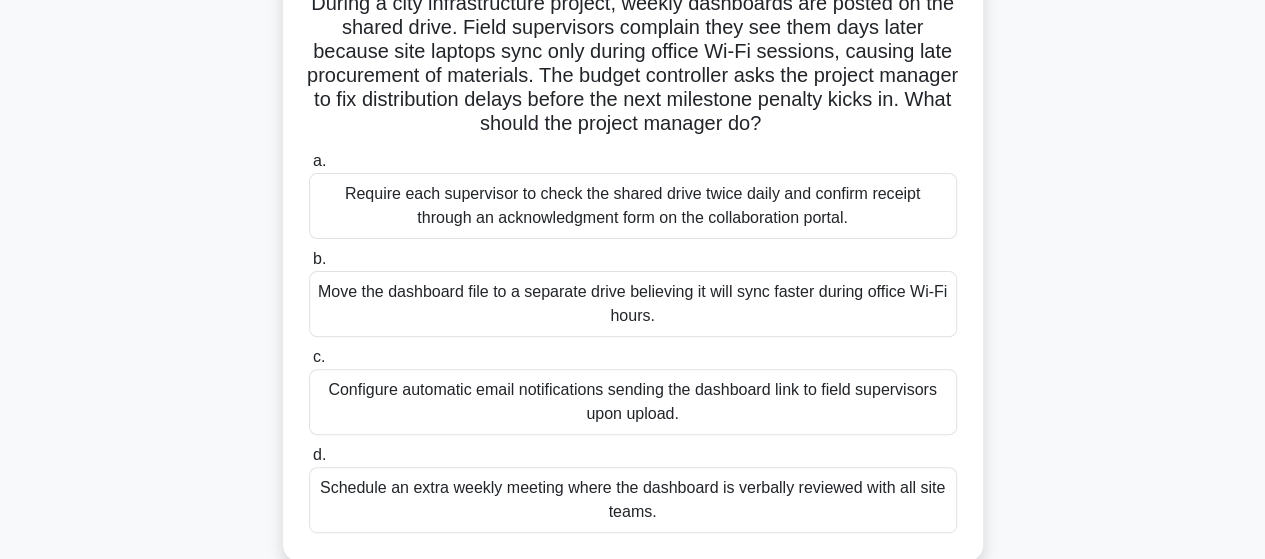 scroll, scrollTop: 160, scrollLeft: 0, axis: vertical 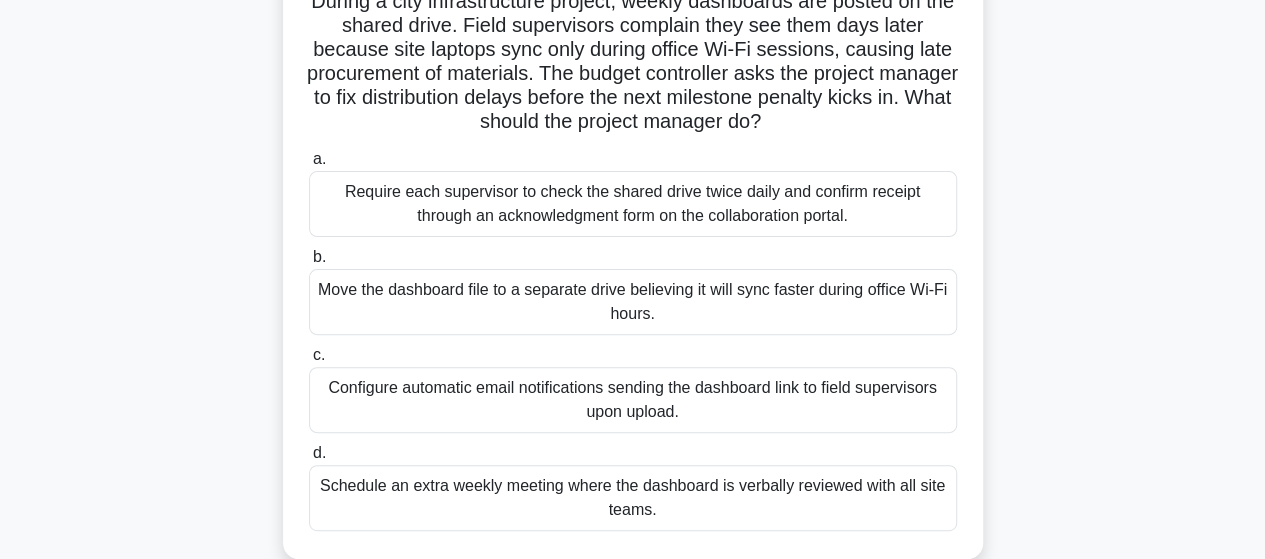 click on "During a city infrastructure project, weekly dashboards are posted on the shared drive. Field supervisors complain they see them days later because site laptops sync only during office Wi-Fi sessions, causing late procurement of materials. The budget controller asks the project manager to fix distribution delays before the next milestone penalty kicks in. What should the project manager do?
.spinner_0XTQ{transform-origin:center;animation:spinner_y6GP .75s linear infinite}@keyframes spinner_y6GP{100%{transform:rotate(360deg)}}
a.
b. c. d." at bounding box center [633, 270] 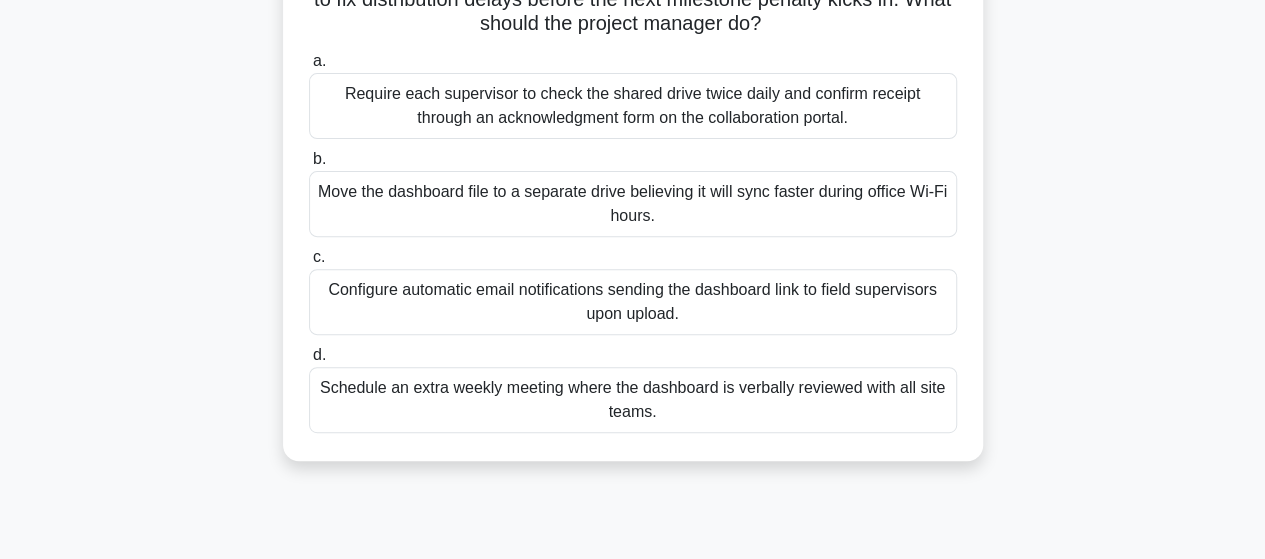 scroll, scrollTop: 280, scrollLeft: 0, axis: vertical 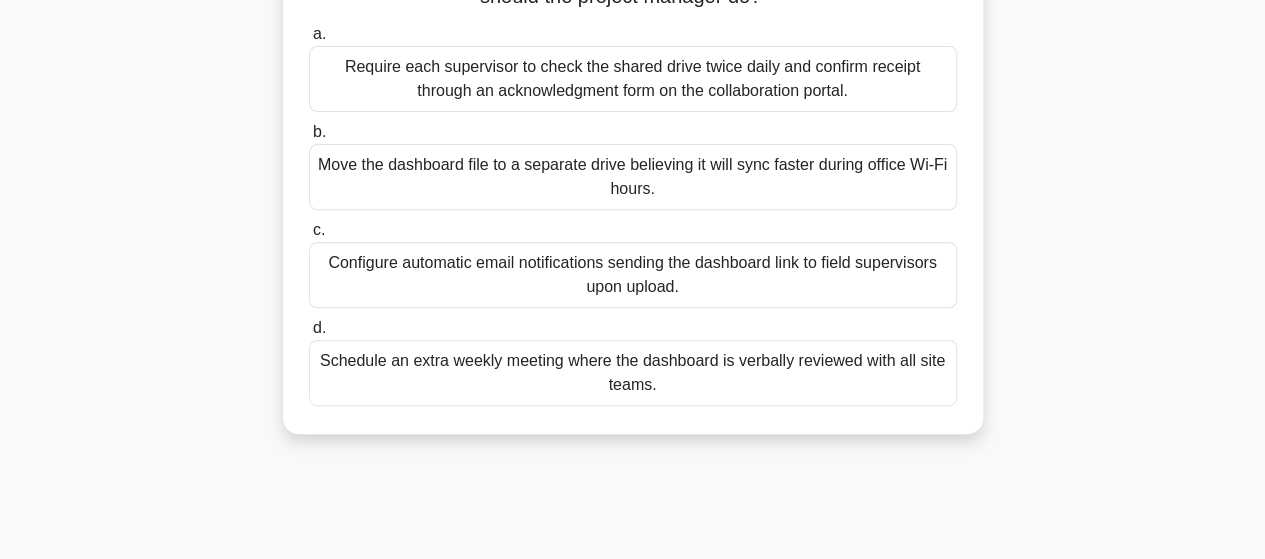 click on "Schedule an extra weekly meeting where the dashboard is verbally reviewed with all site teams." at bounding box center [633, 373] 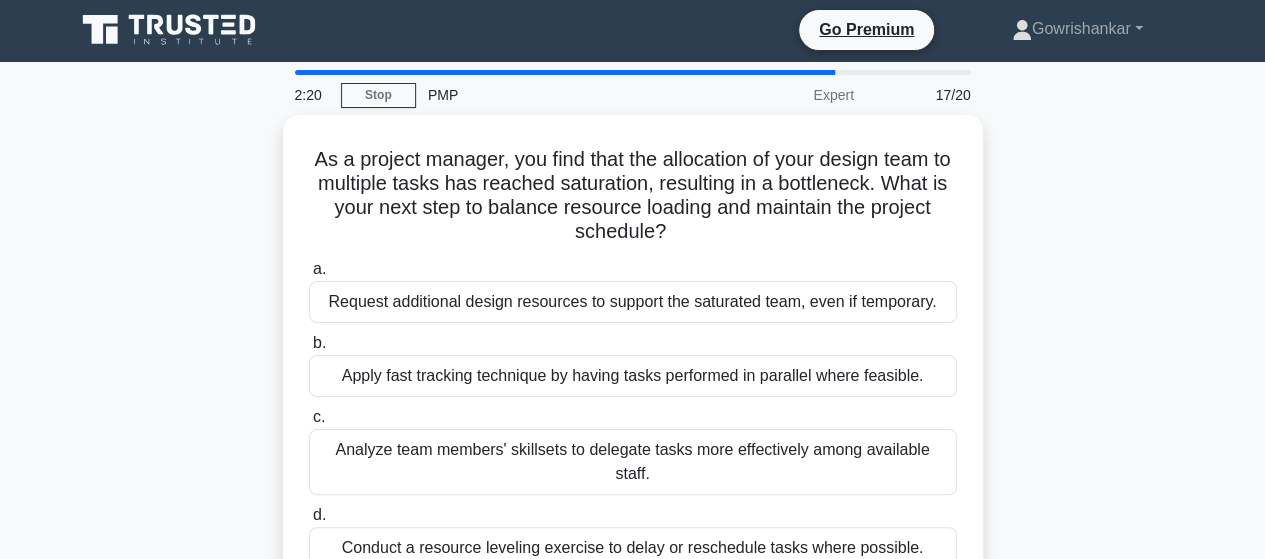 scroll, scrollTop: 0, scrollLeft: 0, axis: both 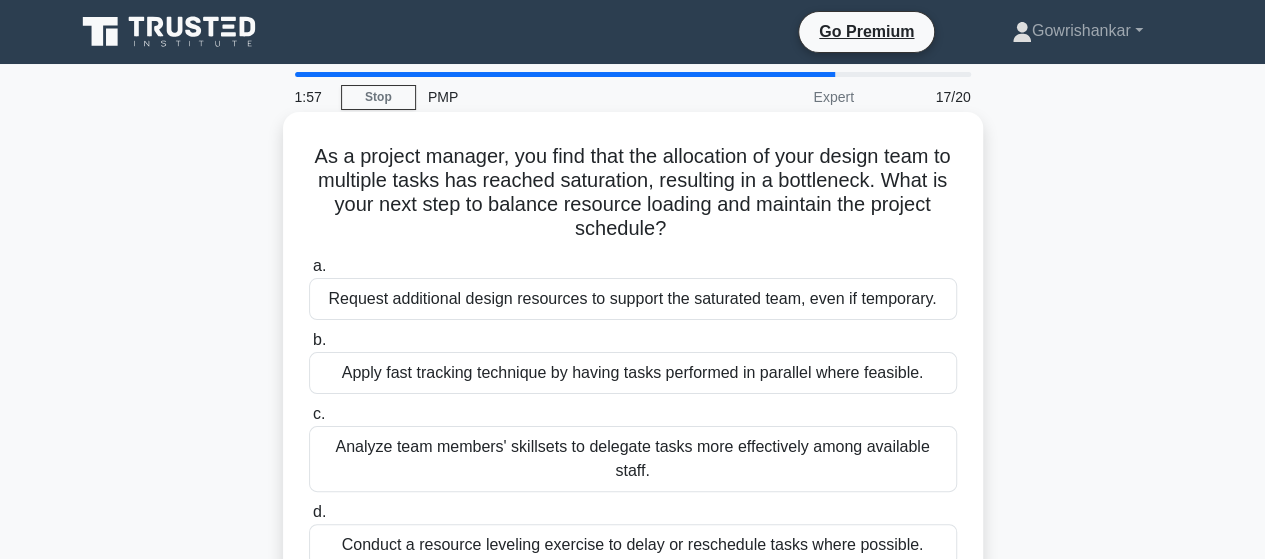 click on "Conduct a resource leveling exercise to delay or reschedule tasks where possible." at bounding box center [633, 545] 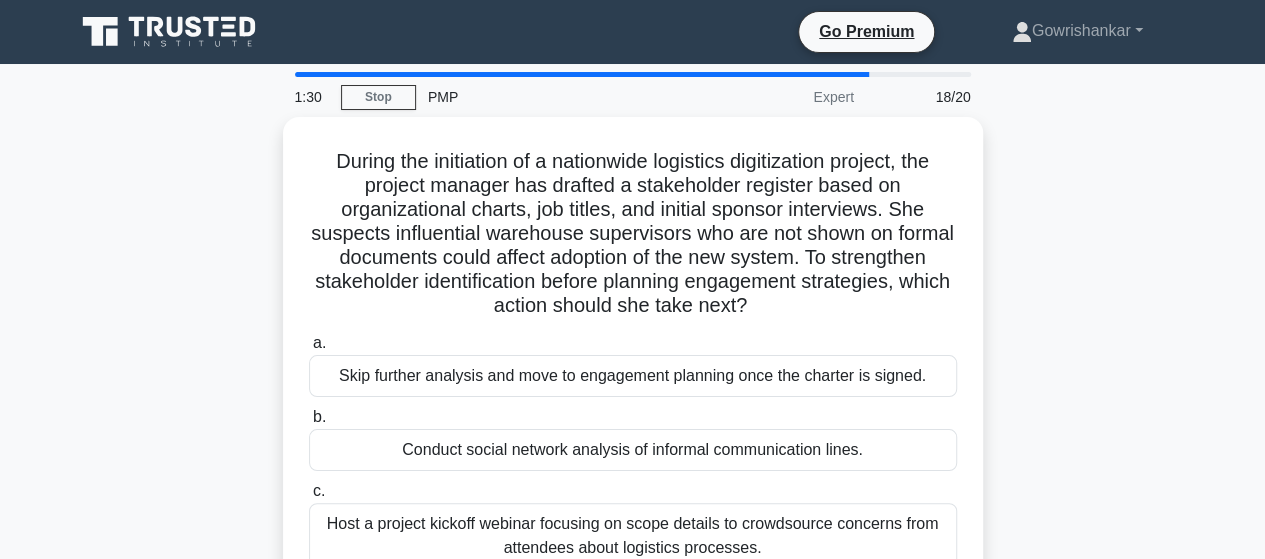click on "During the initiation of a nationwide logistics digitization project, the project manager has drafted a stakeholder register based on organizational charts, job titles, and initial sponsor interviews. She suspects influential warehouse supervisors who are not shown on formal documents could affect adoption of the new system. To strengthen stakeholder identification before planning engagement strategies, which action should she take next?
.spinner_0XTQ{transform-origin:center;animation:spinner_y6GP .75s linear infinite}@keyframes spinner_y6GP{100%{transform:rotate(360deg)}}
a.
b." at bounding box center (633, 406) 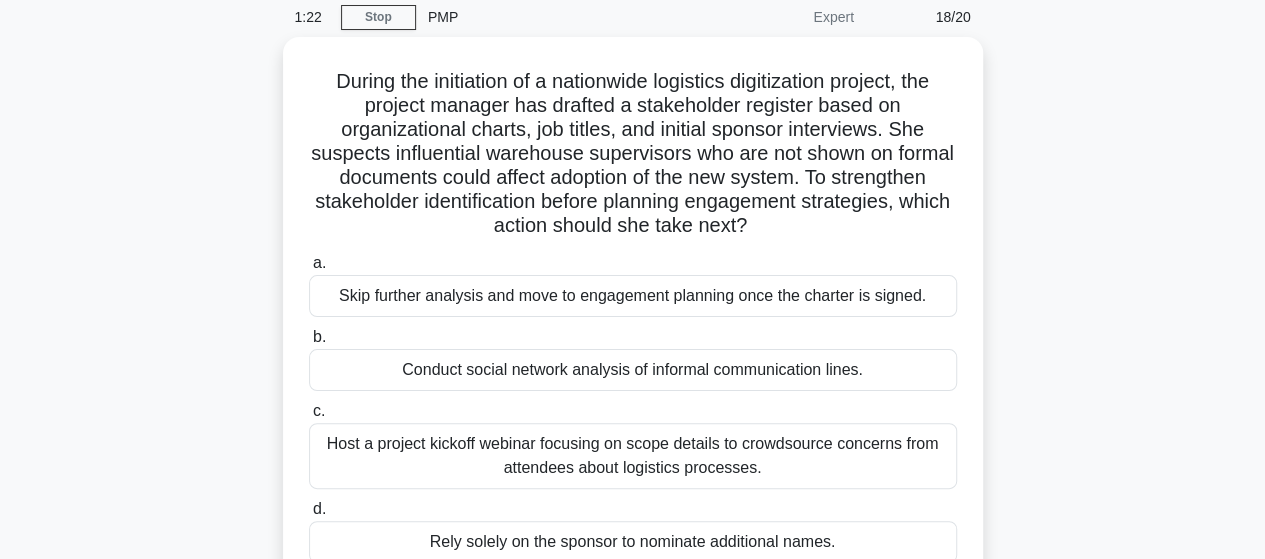 scroll, scrollTop: 120, scrollLeft: 0, axis: vertical 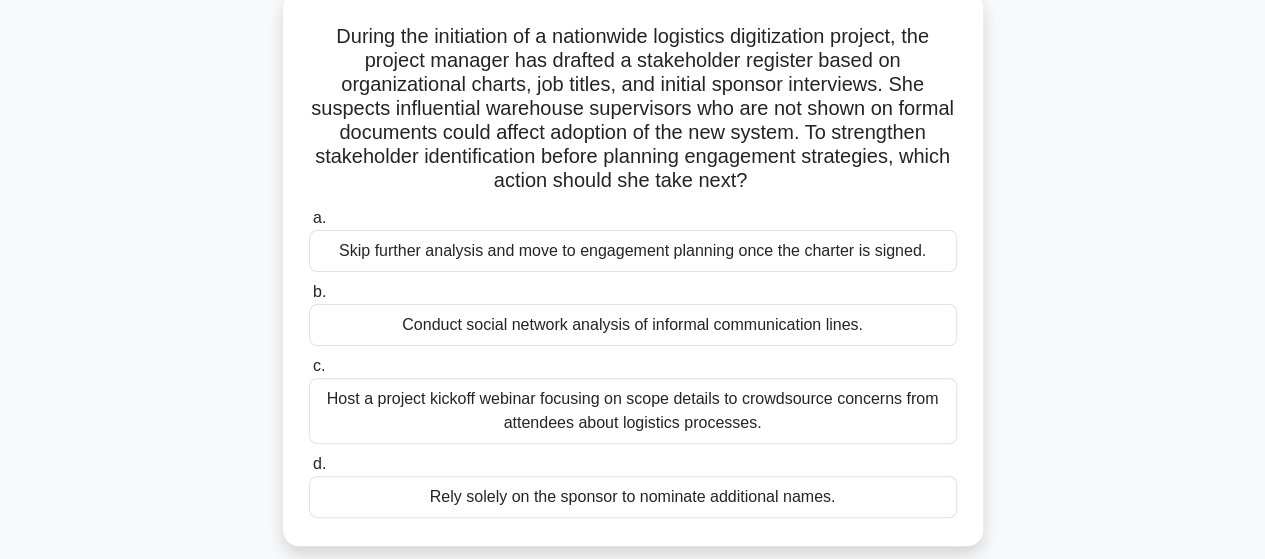 click on "Host a project kickoff webinar focusing on scope details to crowdsource concerns from attendees about logistics processes." at bounding box center [633, 411] 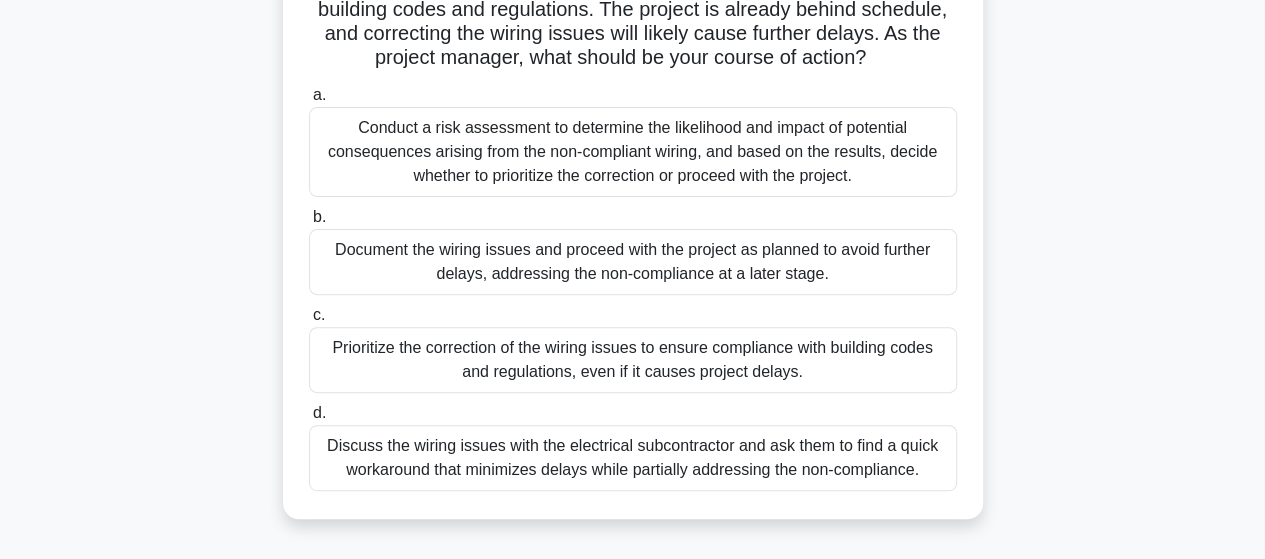 scroll, scrollTop: 160, scrollLeft: 0, axis: vertical 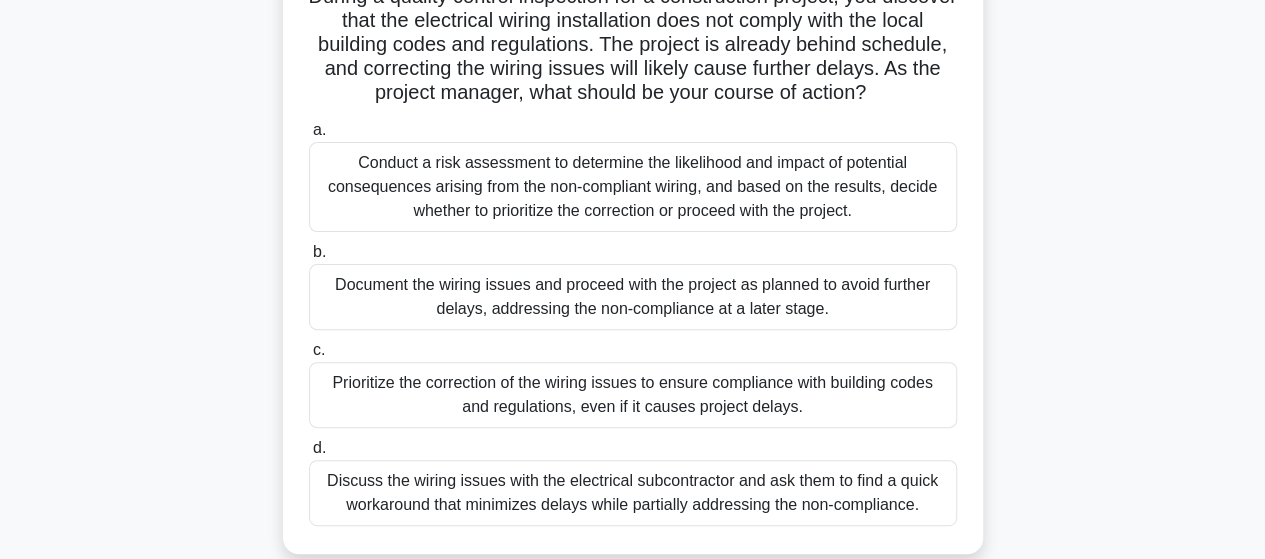 click on "Conduct a risk assessment to determine the likelihood and impact of potential consequences arising from the non-compliant wiring, and based on the results, decide whether to prioritize the correction or proceed with the project." at bounding box center (633, 187) 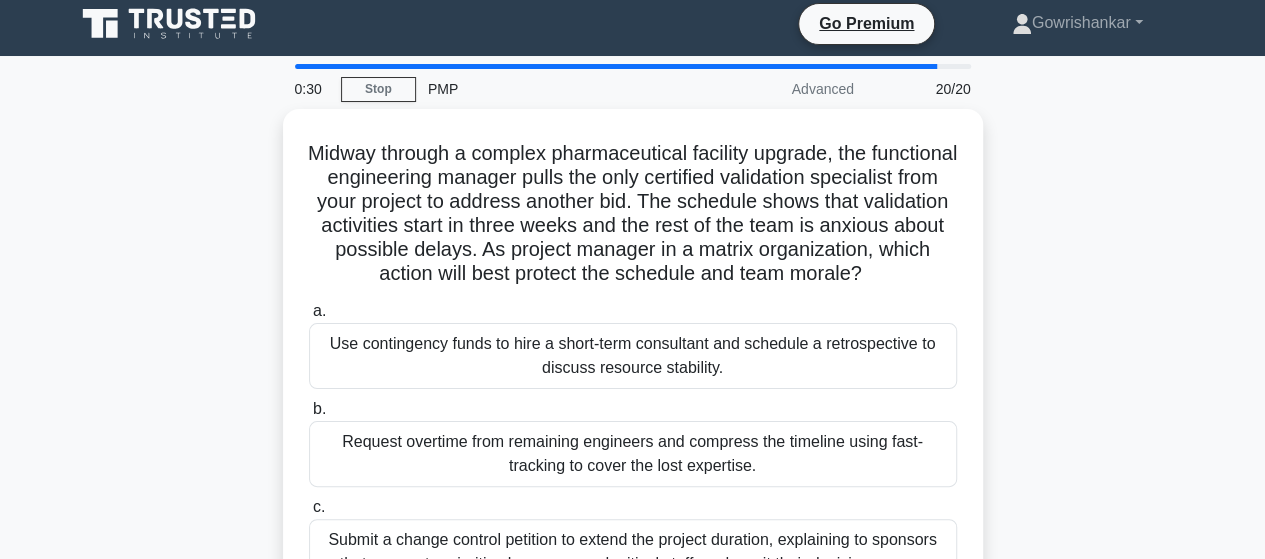 scroll, scrollTop: 0, scrollLeft: 0, axis: both 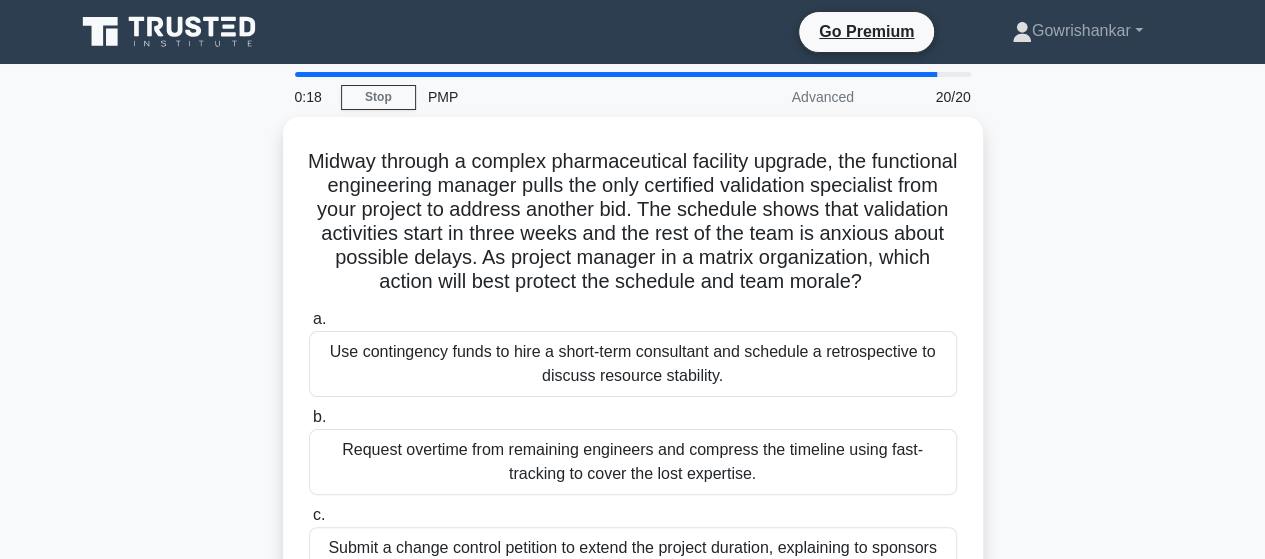 click on "Midway through a complex pharmaceutical facility upgrade, the functional engineering manager pulls the only certified validation specialist from your project to address another bid. The schedule shows that validation activities start in three weeks and the rest of the team is anxious about possible delays. As project manager in a matrix organization, which action will best protect the schedule and team morale?
.spinner_0XTQ{transform-origin:center;animation:spinner_y6GP .75s linear infinite}@keyframes spinner_y6GP{100%{transform:rotate(360deg)}}
a." at bounding box center (633, 442) 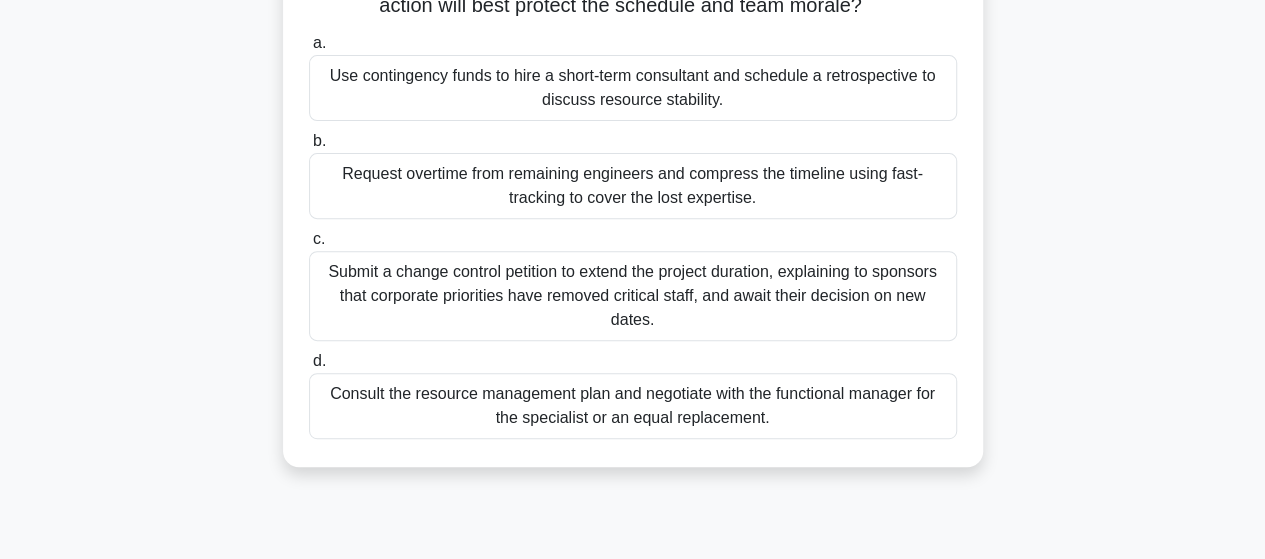 scroll, scrollTop: 280, scrollLeft: 0, axis: vertical 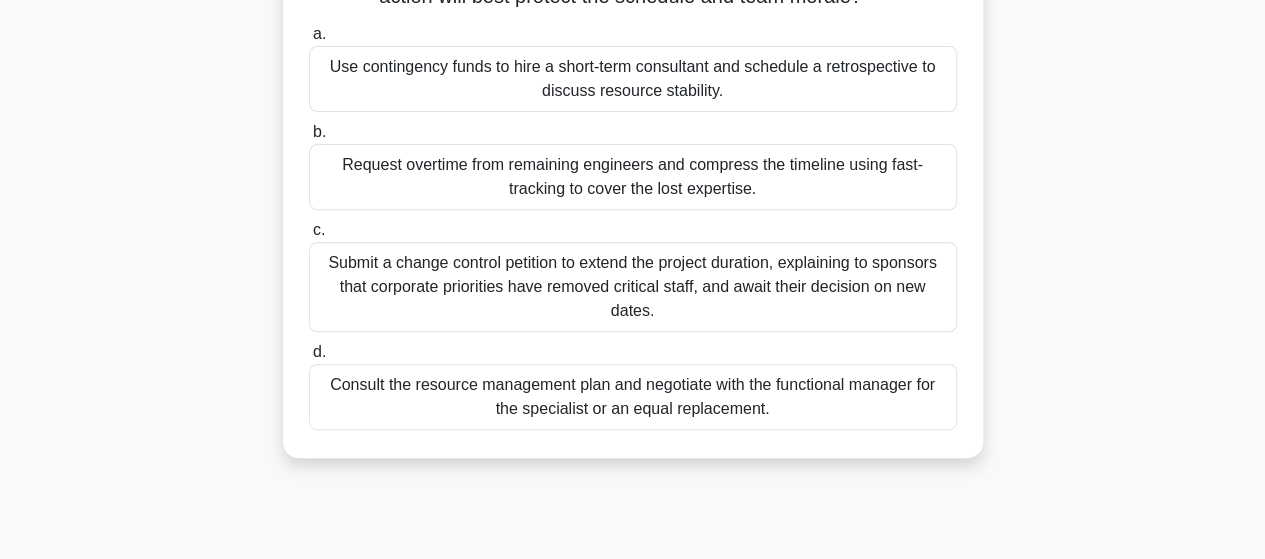 click on "Consult the resource management plan and negotiate with the functional manager for the specialist or an equal replacement." at bounding box center [633, 397] 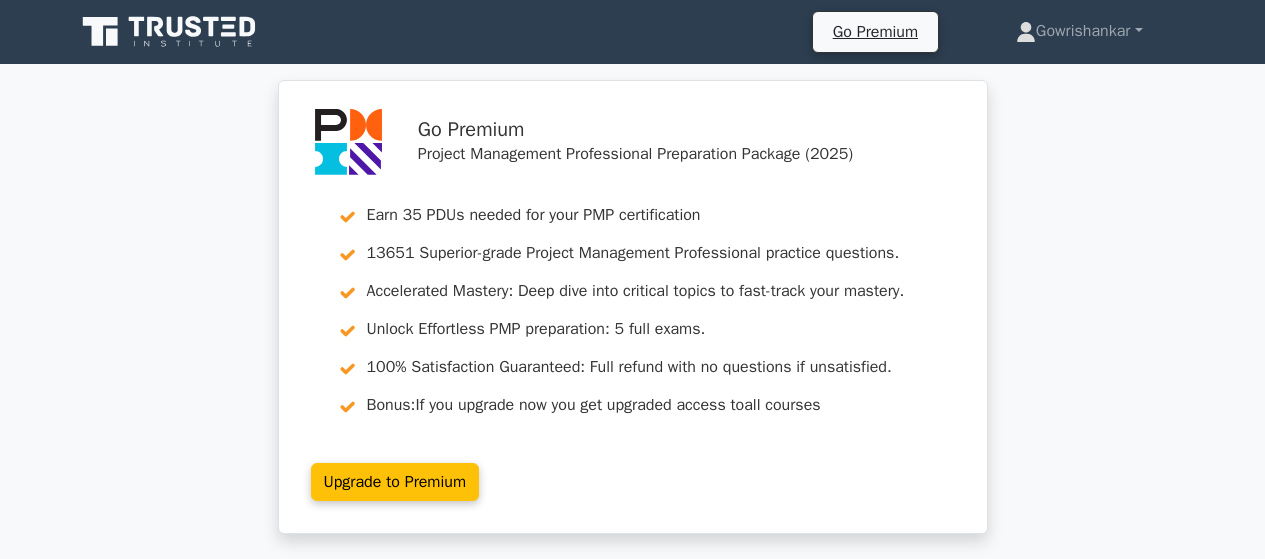 scroll, scrollTop: 0, scrollLeft: 0, axis: both 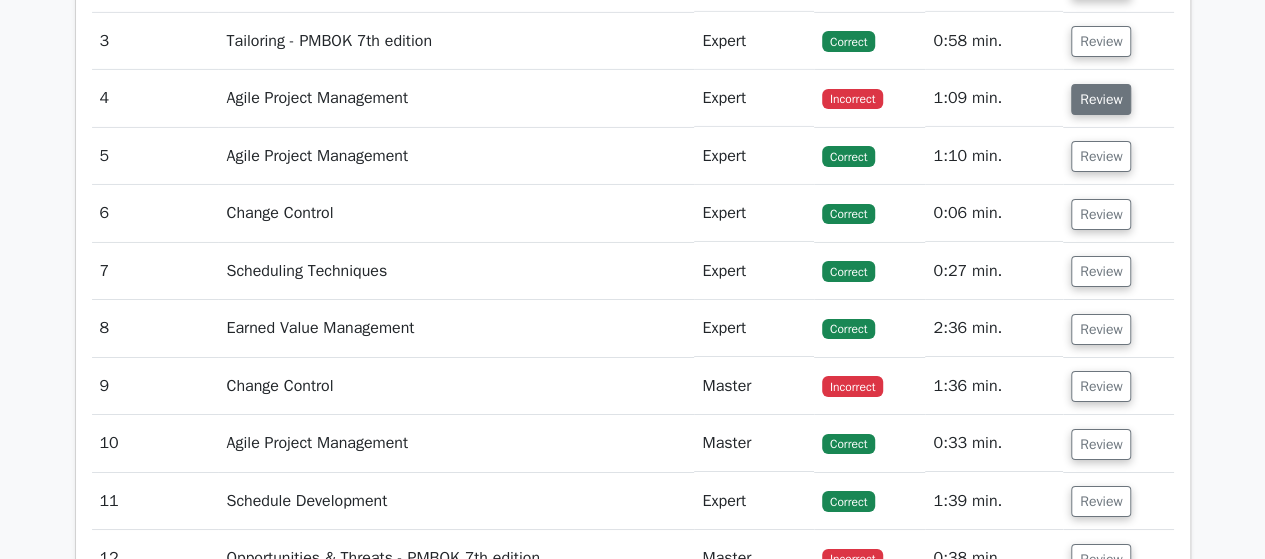 click on "Review" at bounding box center (1101, 99) 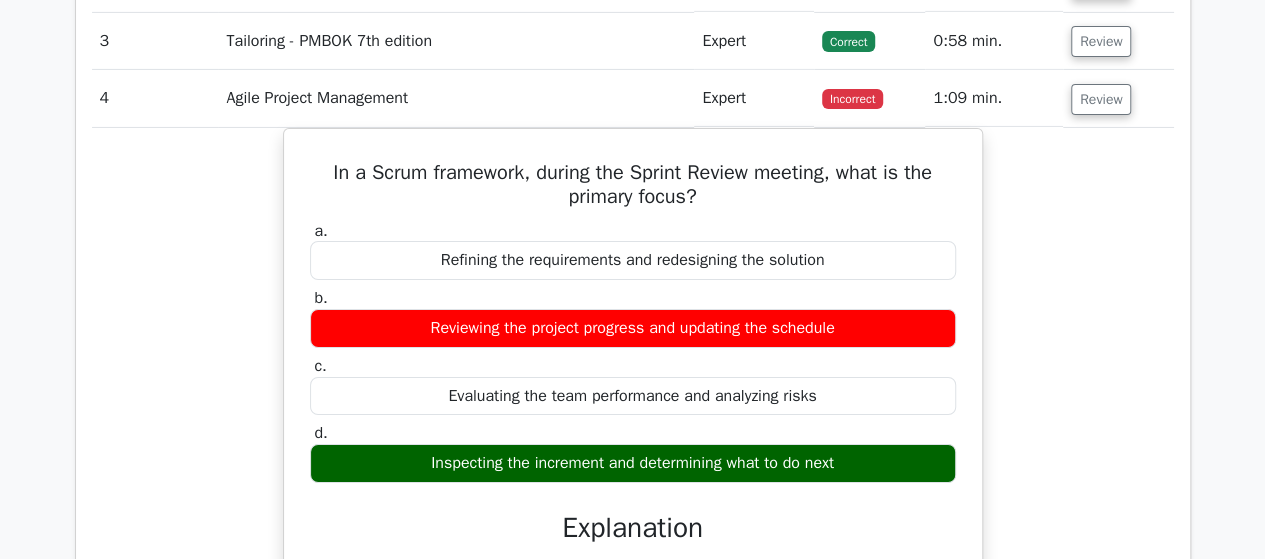 type 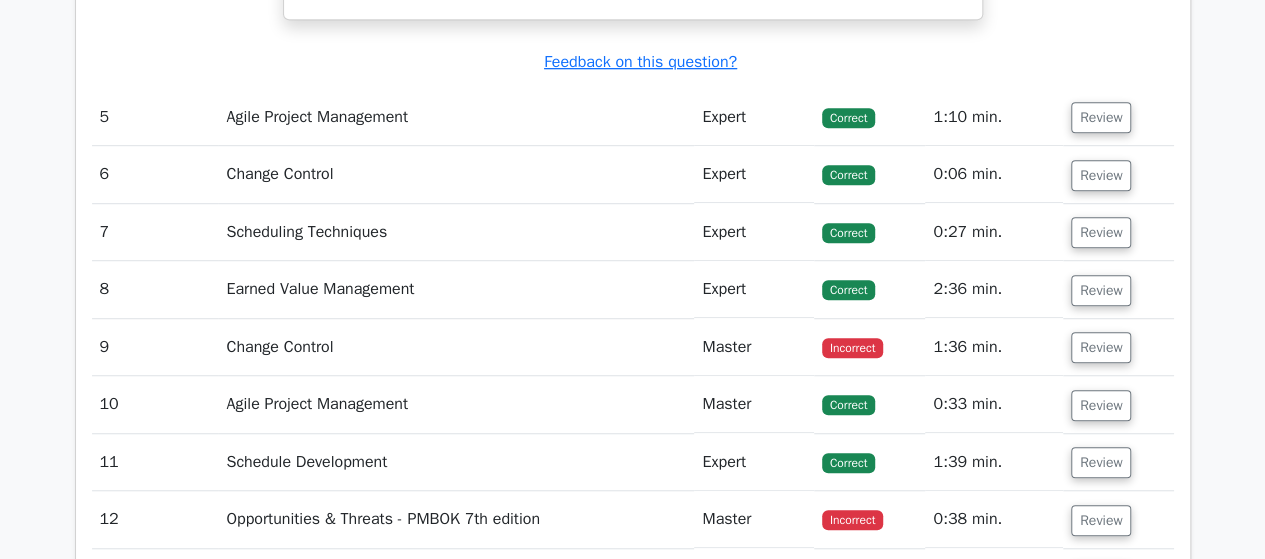 scroll, scrollTop: 4360, scrollLeft: 0, axis: vertical 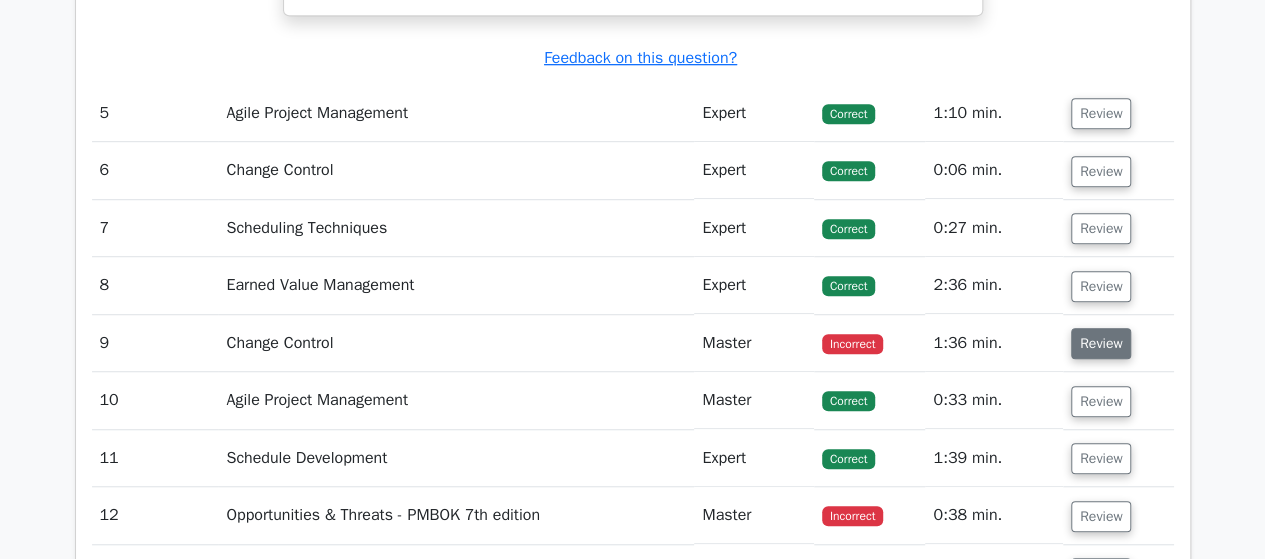 click on "Review" at bounding box center [1101, 343] 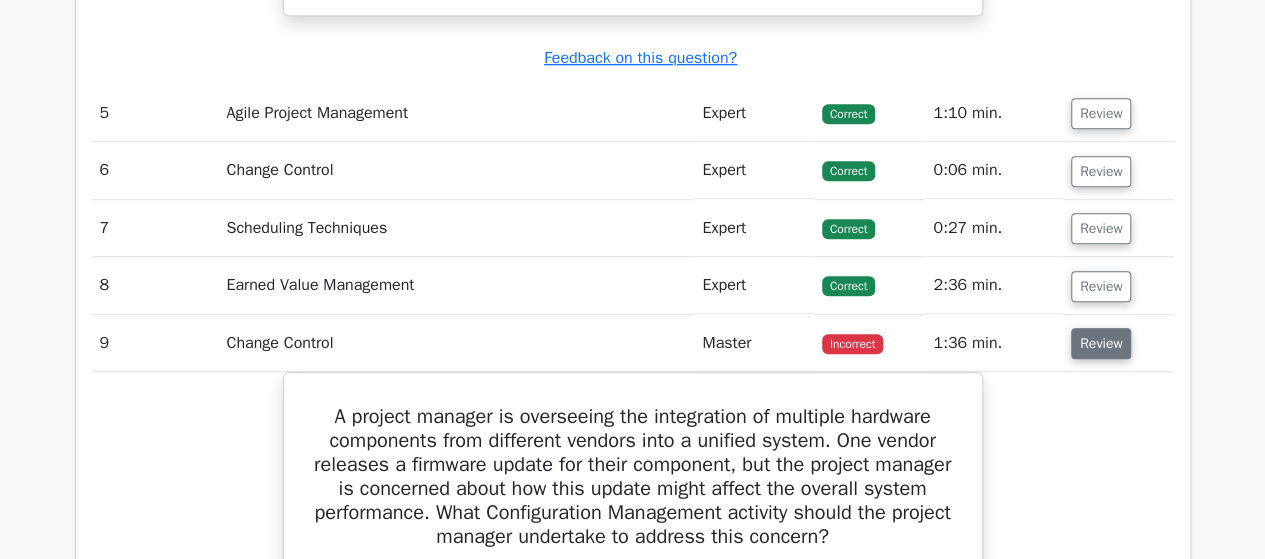 type 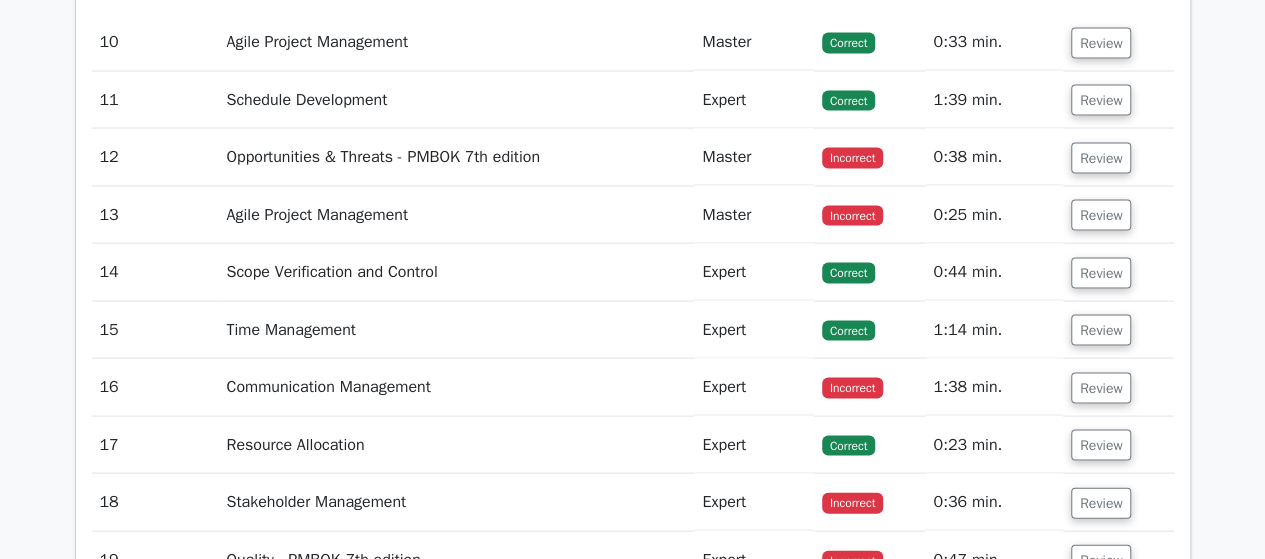 scroll, scrollTop: 5680, scrollLeft: 0, axis: vertical 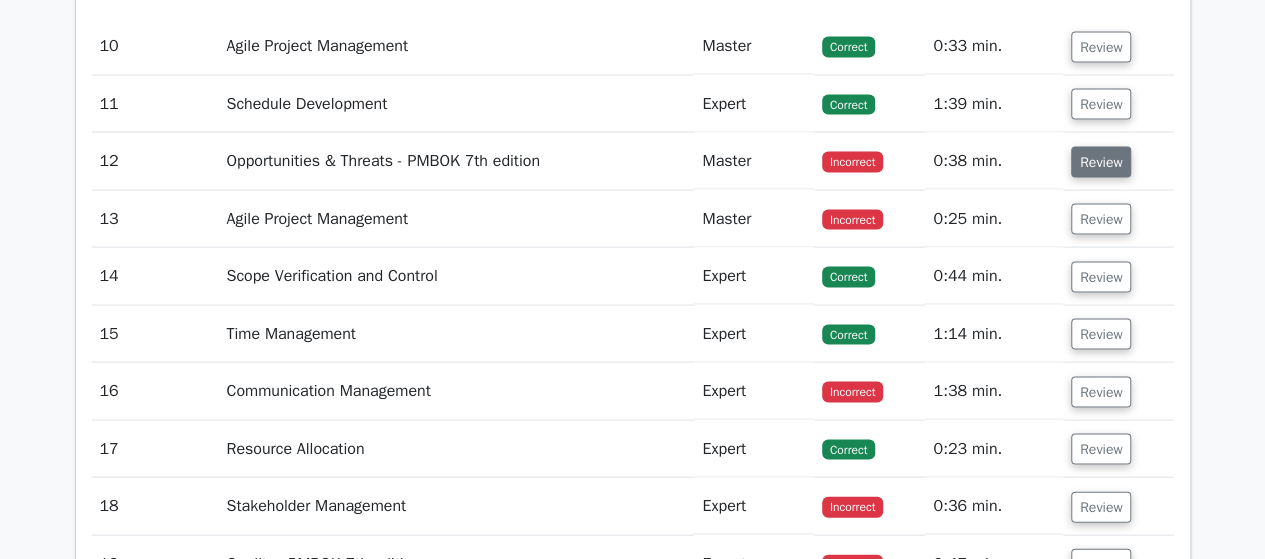click on "Review" at bounding box center (1101, 161) 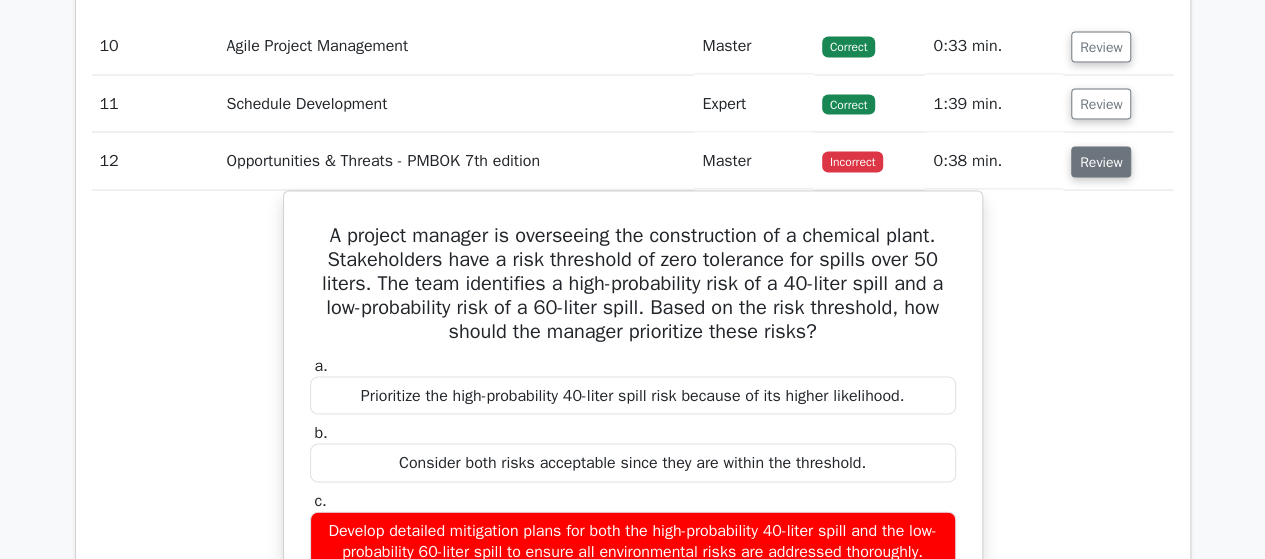 type 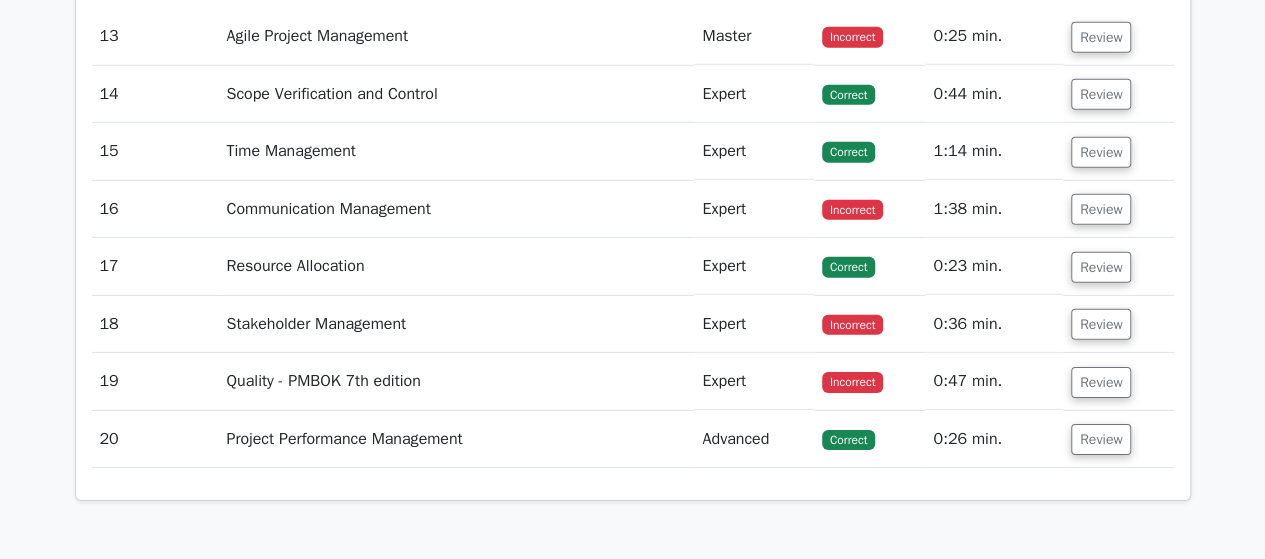 scroll, scrollTop: 6720, scrollLeft: 0, axis: vertical 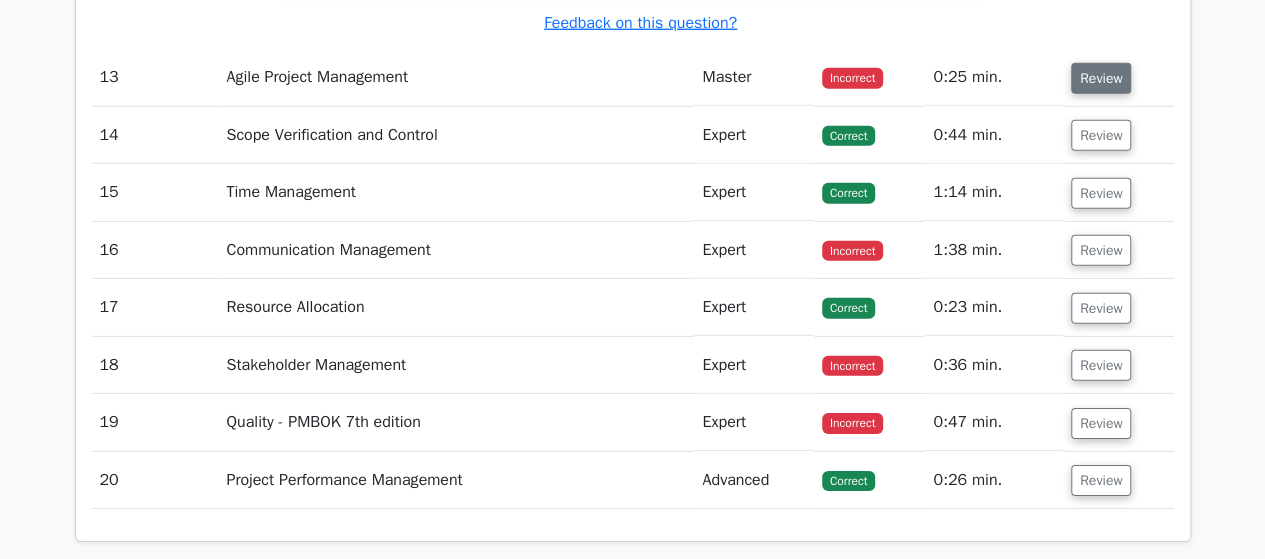 click on "Review" at bounding box center (1101, 78) 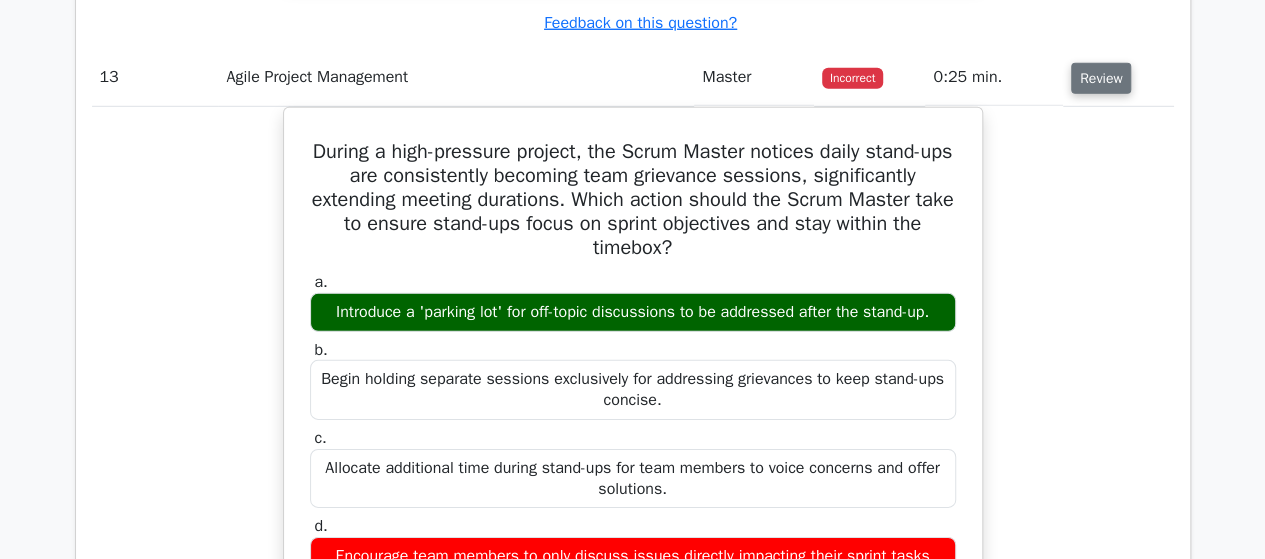 type 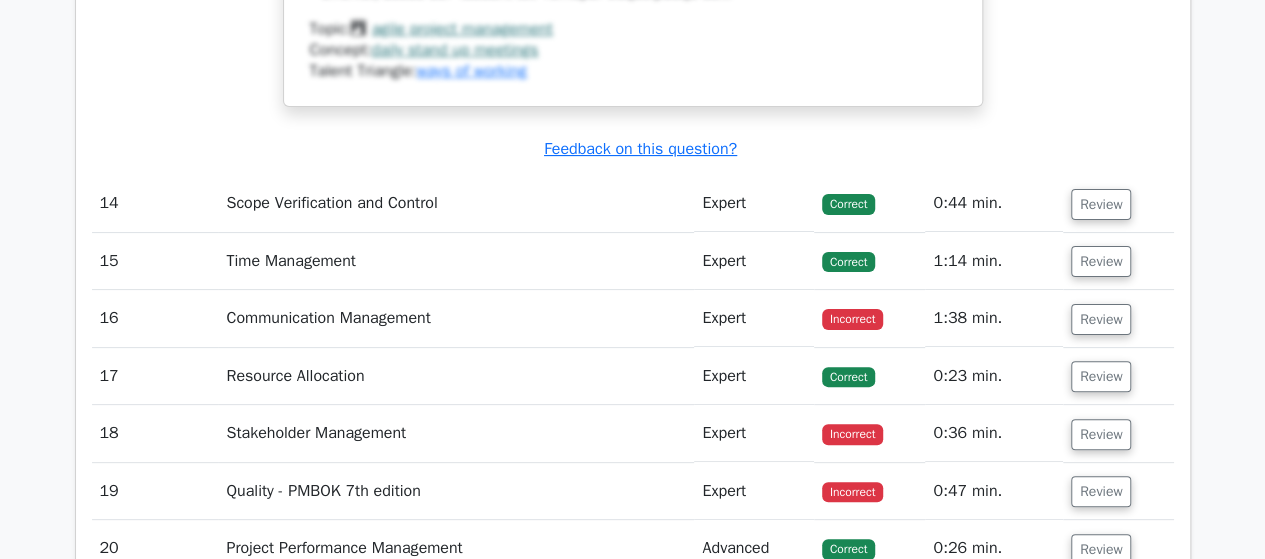 scroll, scrollTop: 7720, scrollLeft: 0, axis: vertical 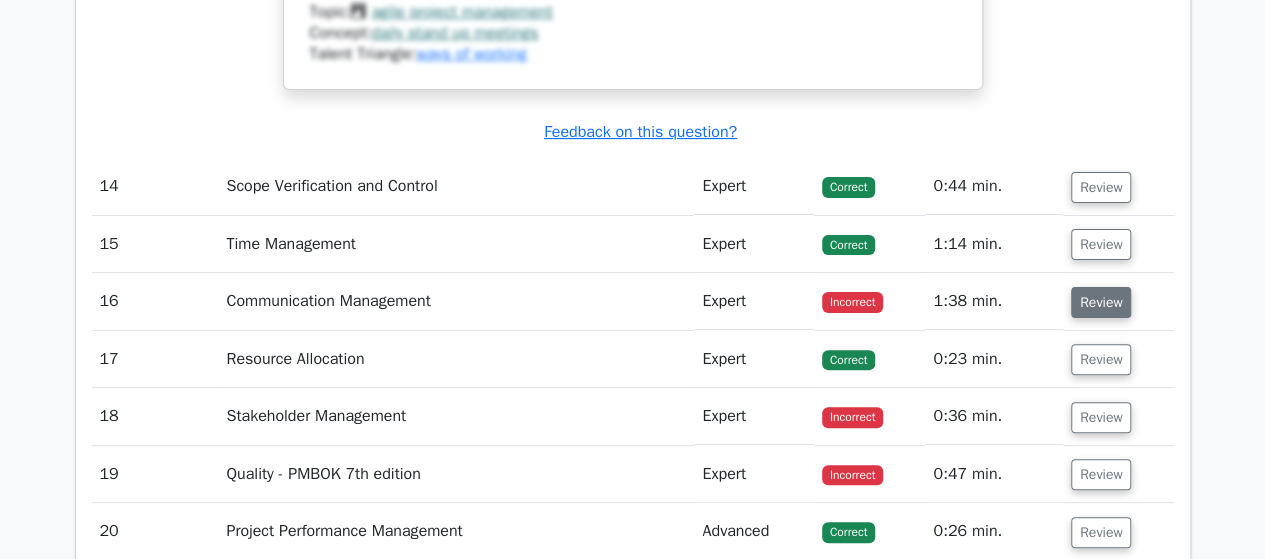 click on "Review" at bounding box center [1101, 302] 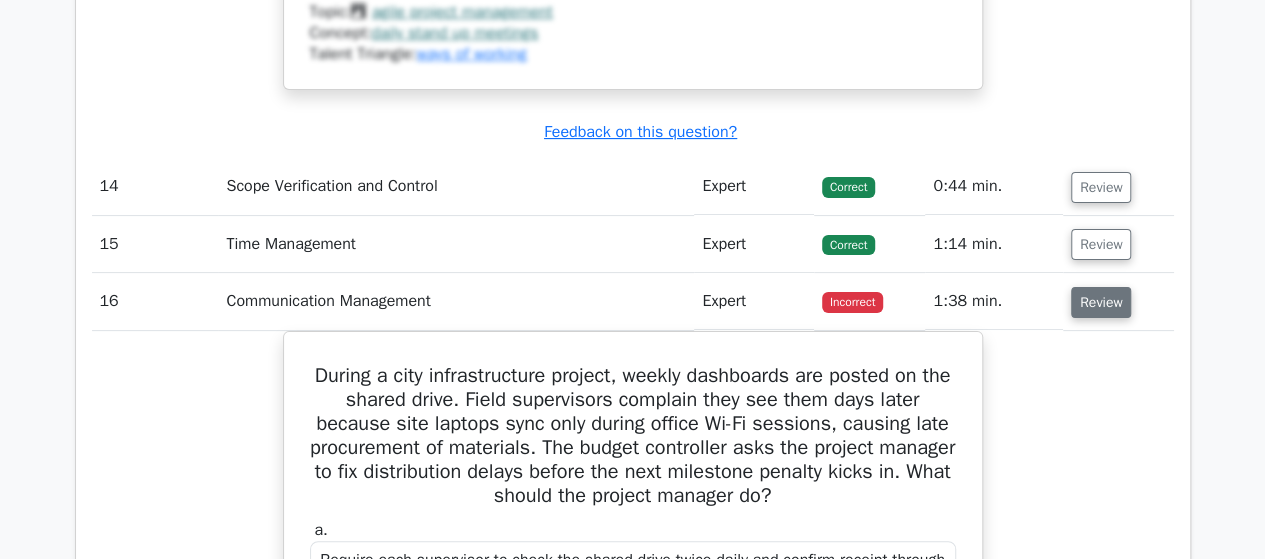 type 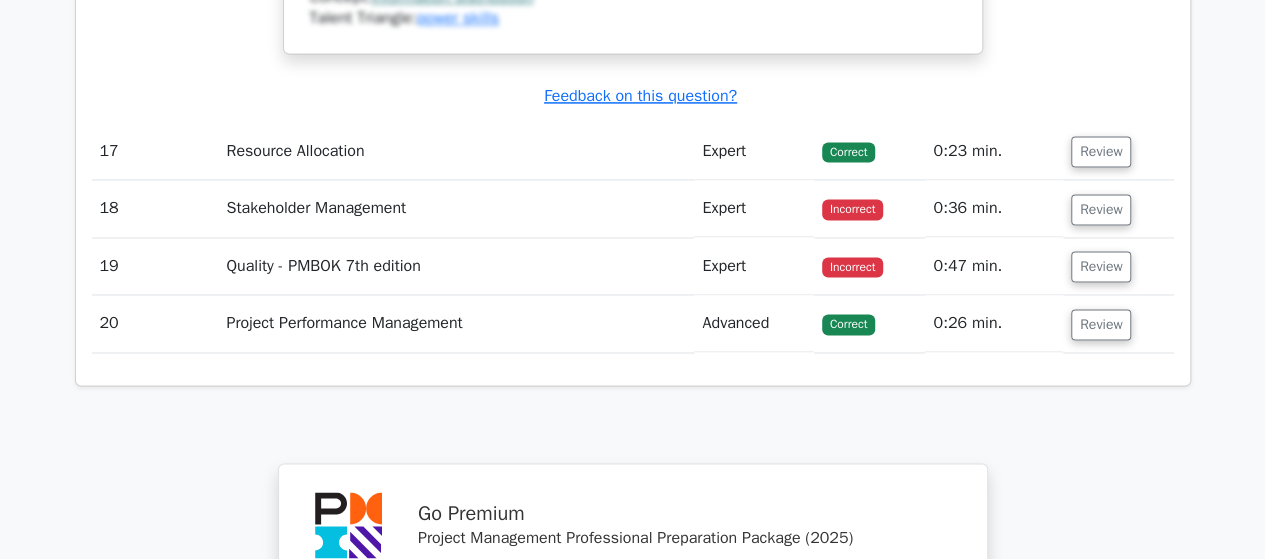 scroll, scrollTop: 9120, scrollLeft: 0, axis: vertical 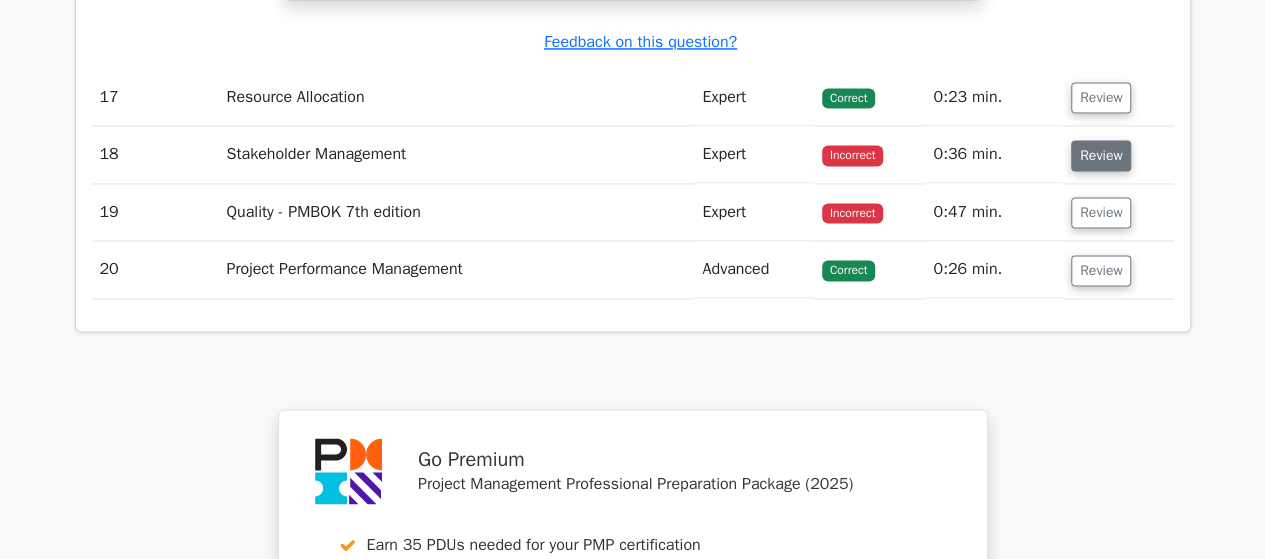 click on "Review" at bounding box center (1101, 155) 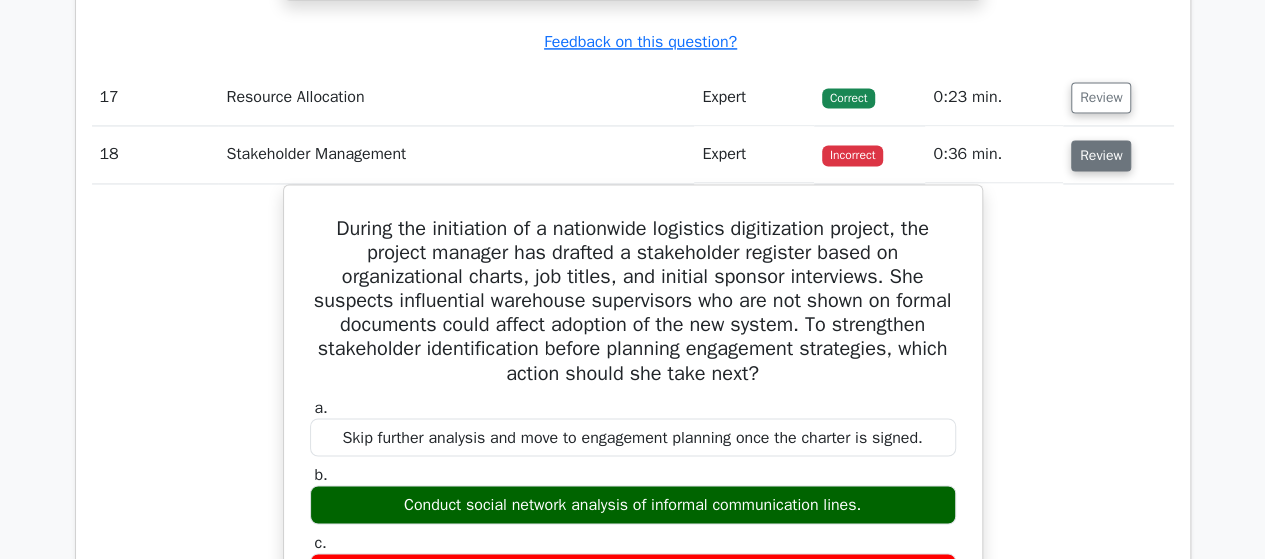 type 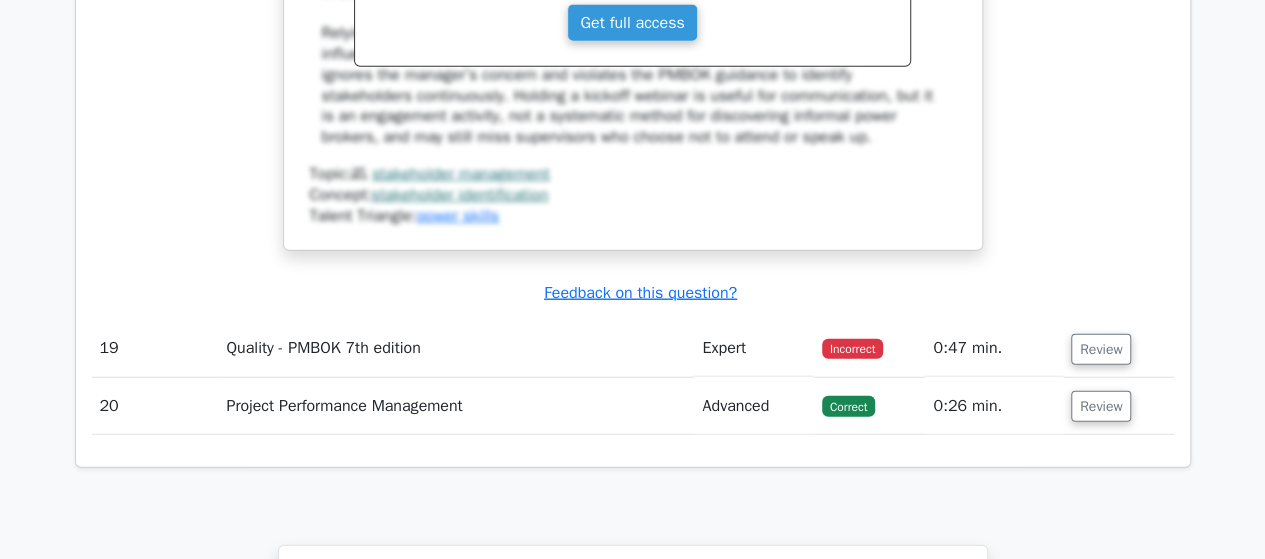 scroll, scrollTop: 10040, scrollLeft: 0, axis: vertical 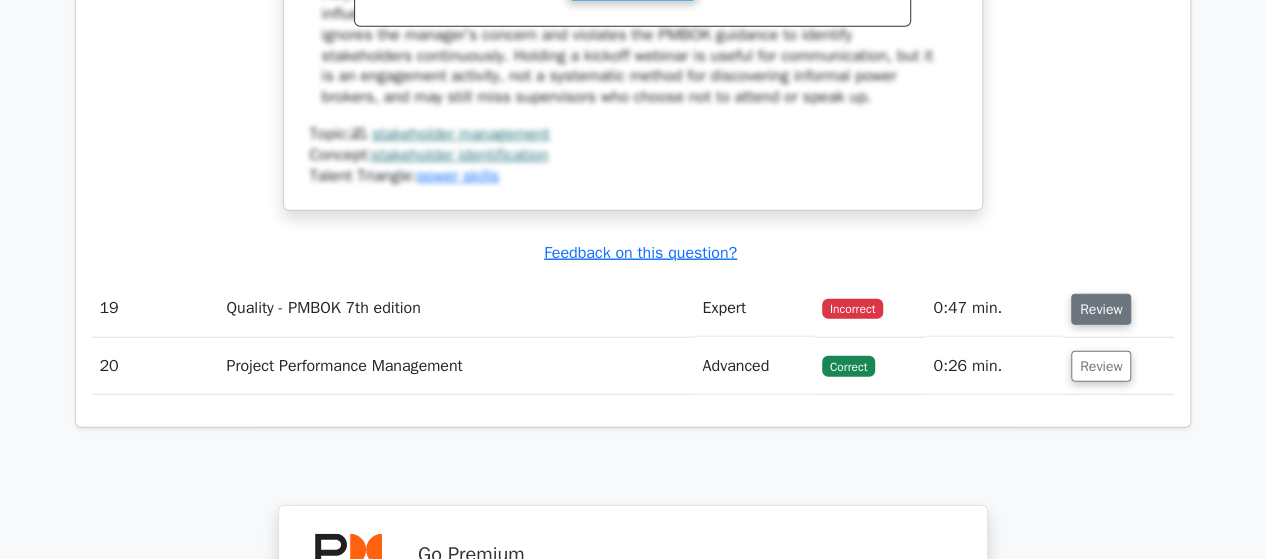 click on "Review" at bounding box center [1101, 309] 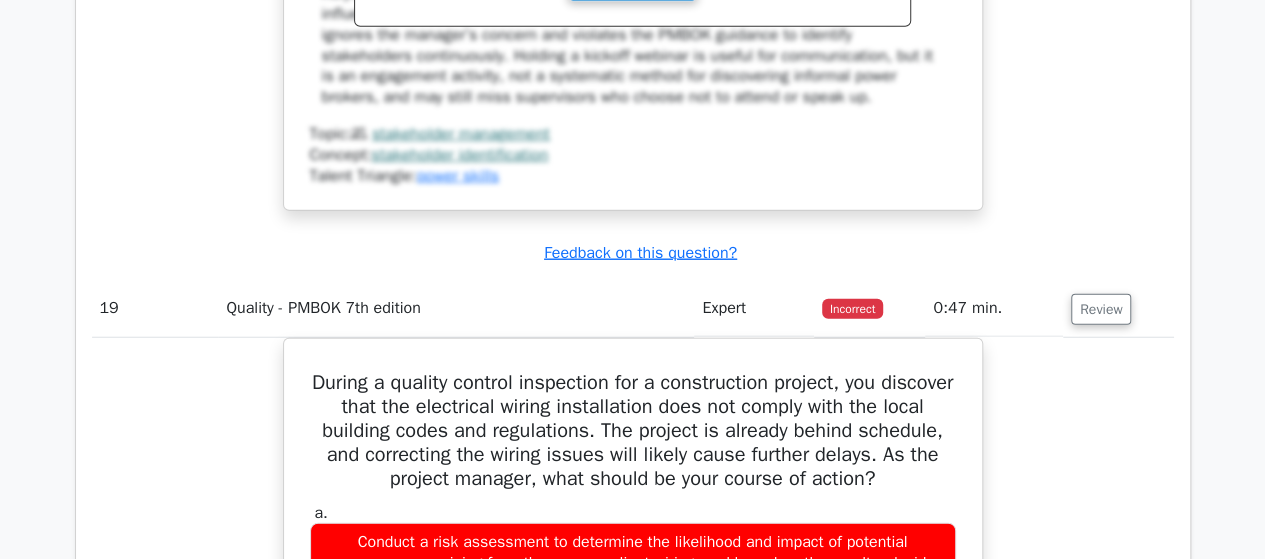 click on "During a quality control inspection for a construction project, you discover that the electrical wiring installation does not comply with the local building codes and regulations. The project is already behind schedule, and correcting the wiring issues will likely cause further delays. As the project manager, what should be your course of action?
a.
b.
c." at bounding box center [633, 883] 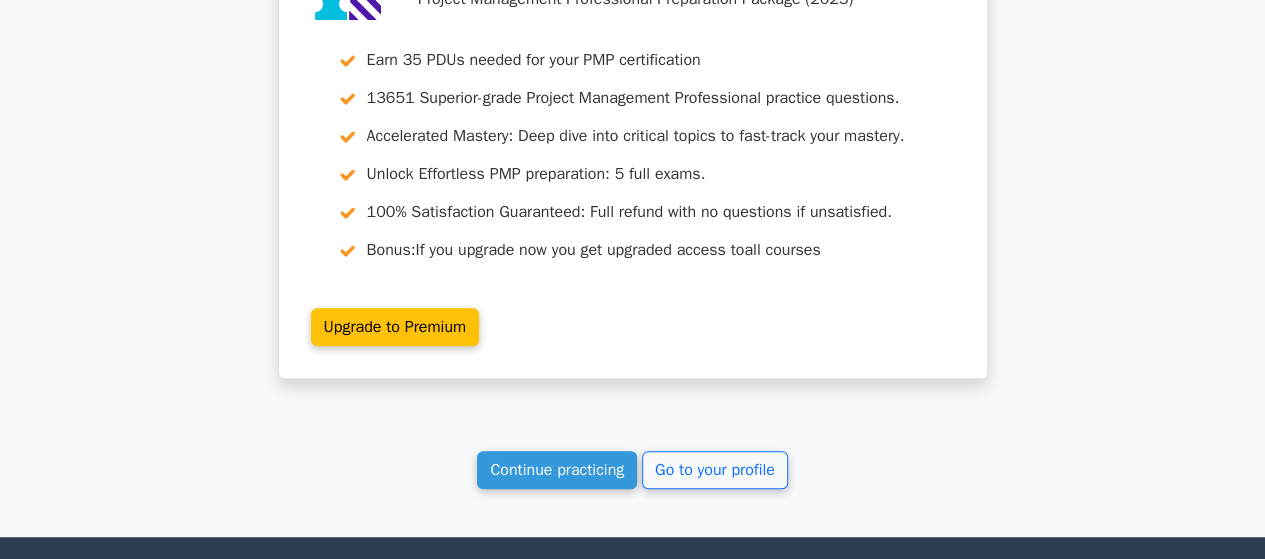 scroll, scrollTop: 11760, scrollLeft: 0, axis: vertical 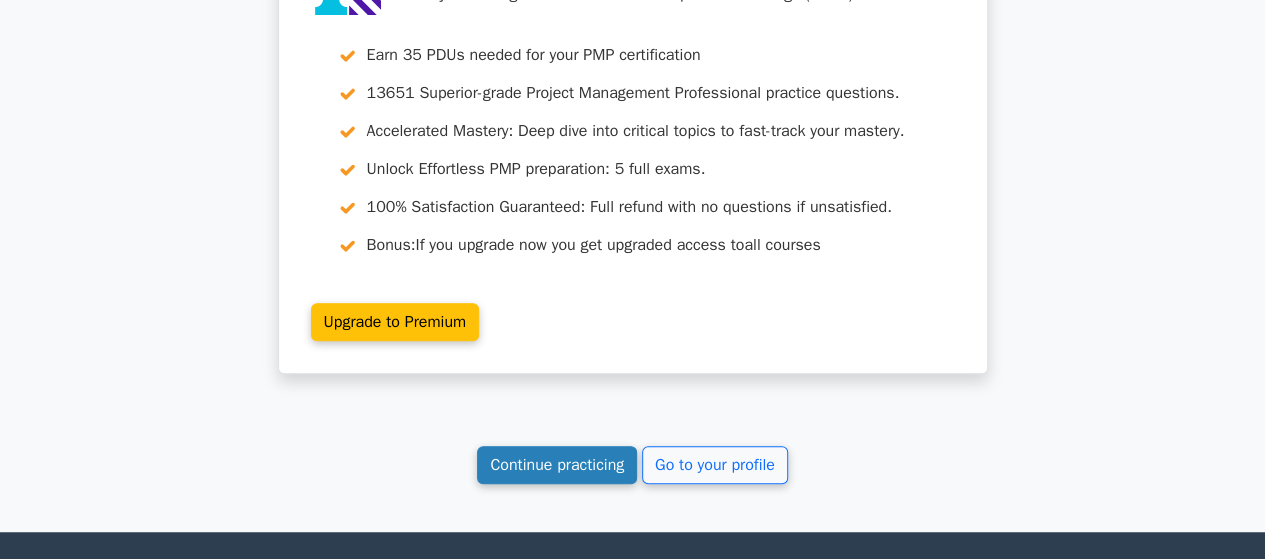 click on "Continue practicing" at bounding box center [557, 465] 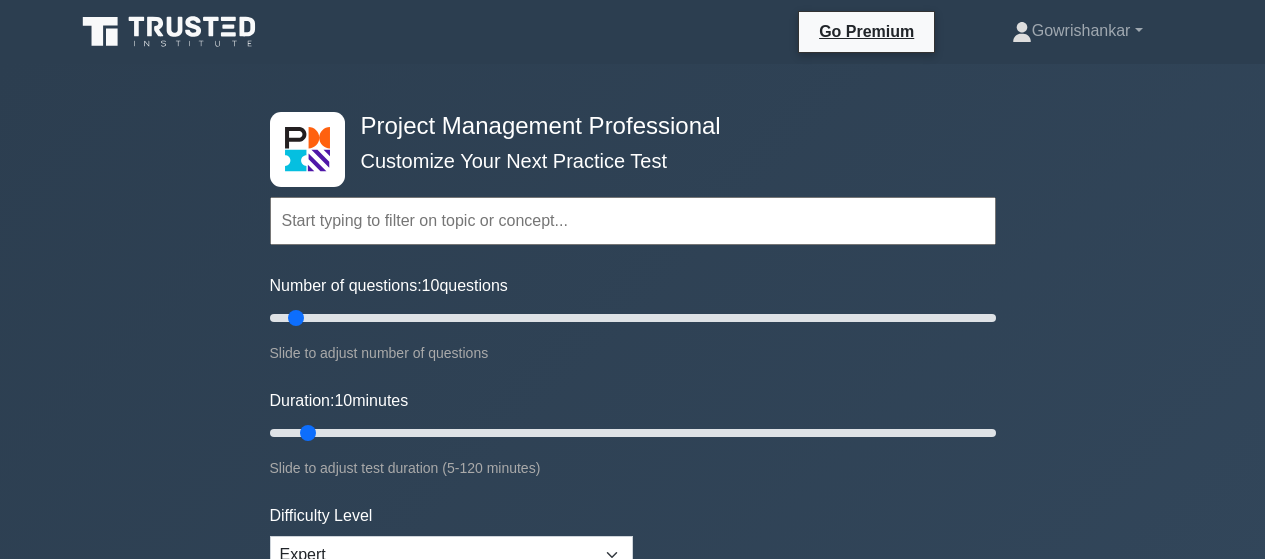 scroll, scrollTop: 0, scrollLeft: 0, axis: both 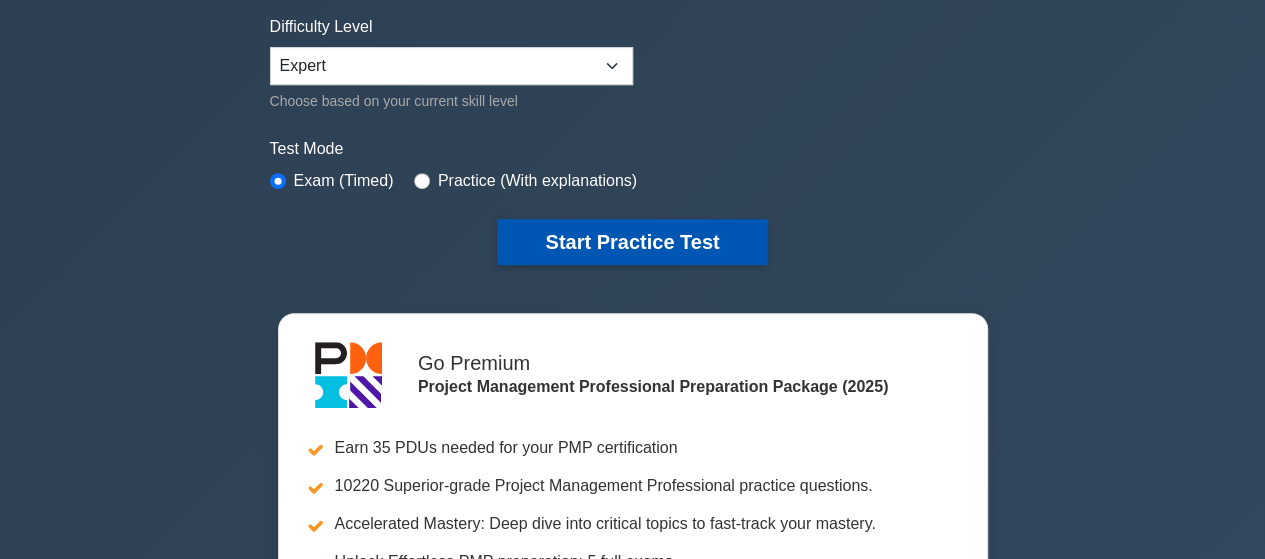 click on "Start Practice Test" at bounding box center [632, 242] 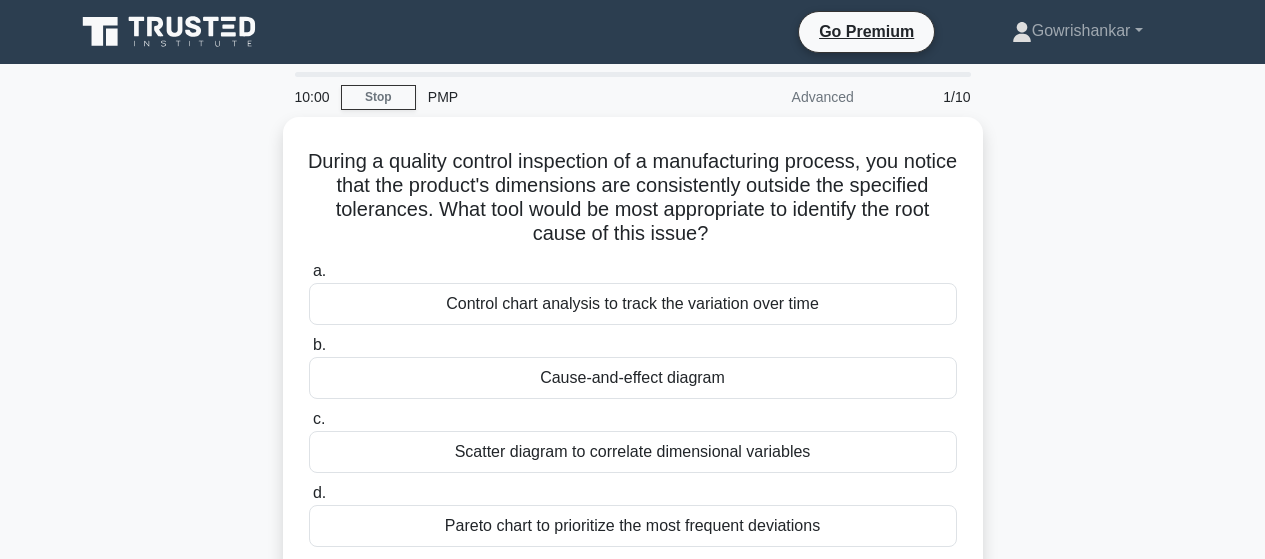 scroll, scrollTop: 0, scrollLeft: 0, axis: both 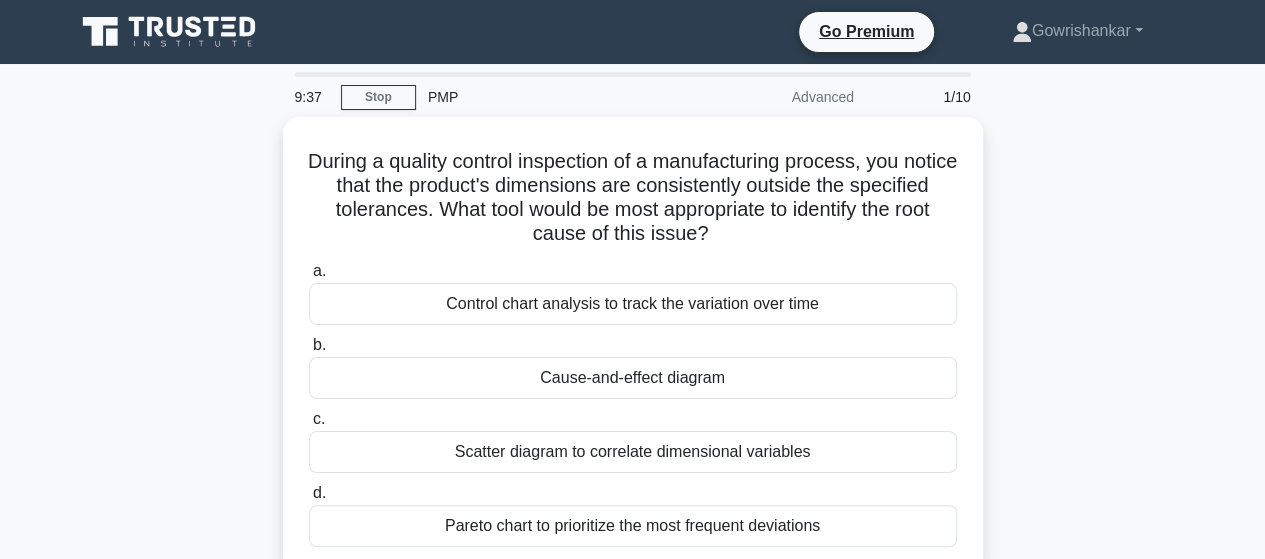 click on "During a quality control inspection of a manufacturing process, you notice that the product's dimensions are consistently outside the specified tolerances. What tool would be most appropriate to identify the root cause of this issue?
.spinner_0XTQ{transform-origin:center;animation:spinner_y6GP .75s linear infinite}@keyframes spinner_y6GP{100%{transform:rotate(360deg)}}
a." at bounding box center (633, 358) 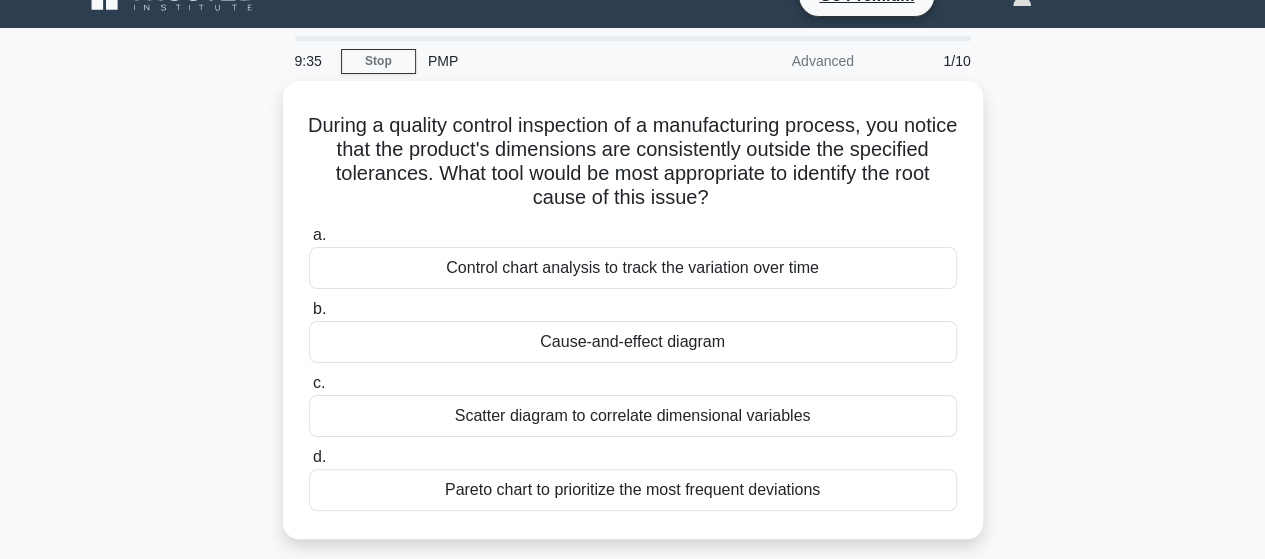 scroll, scrollTop: 40, scrollLeft: 0, axis: vertical 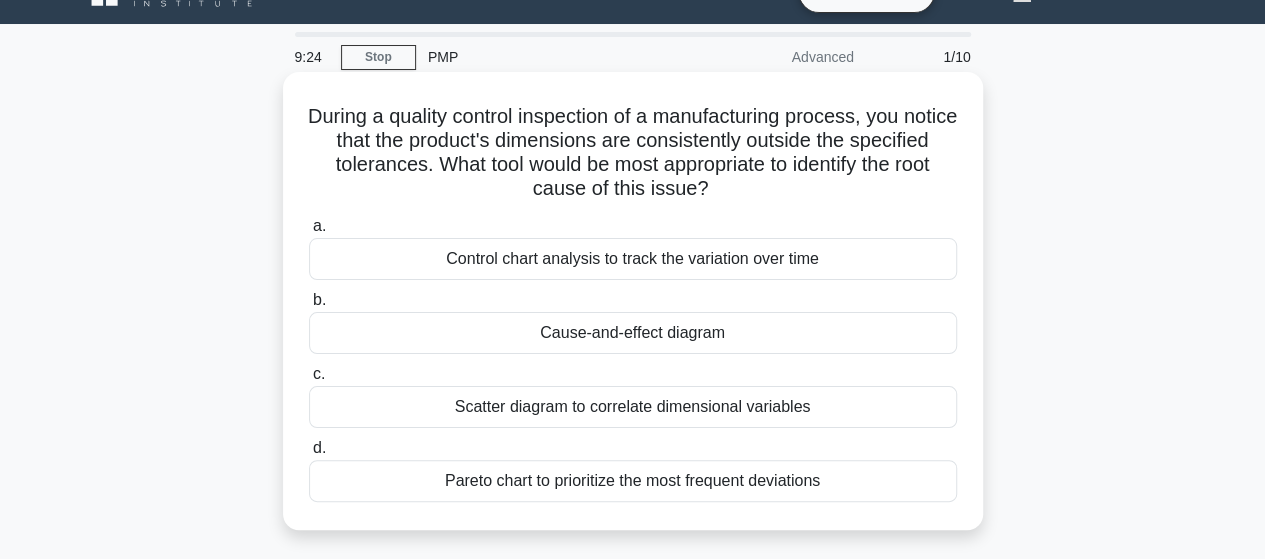 click on "Control chart analysis to track the variation over time" at bounding box center [633, 259] 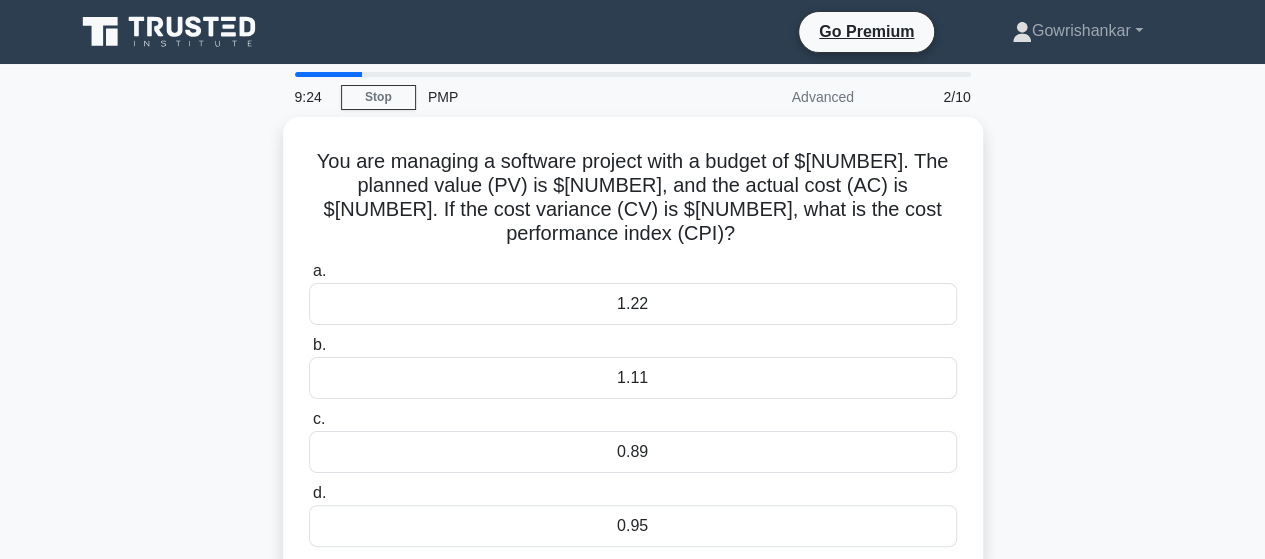 scroll, scrollTop: 0, scrollLeft: 0, axis: both 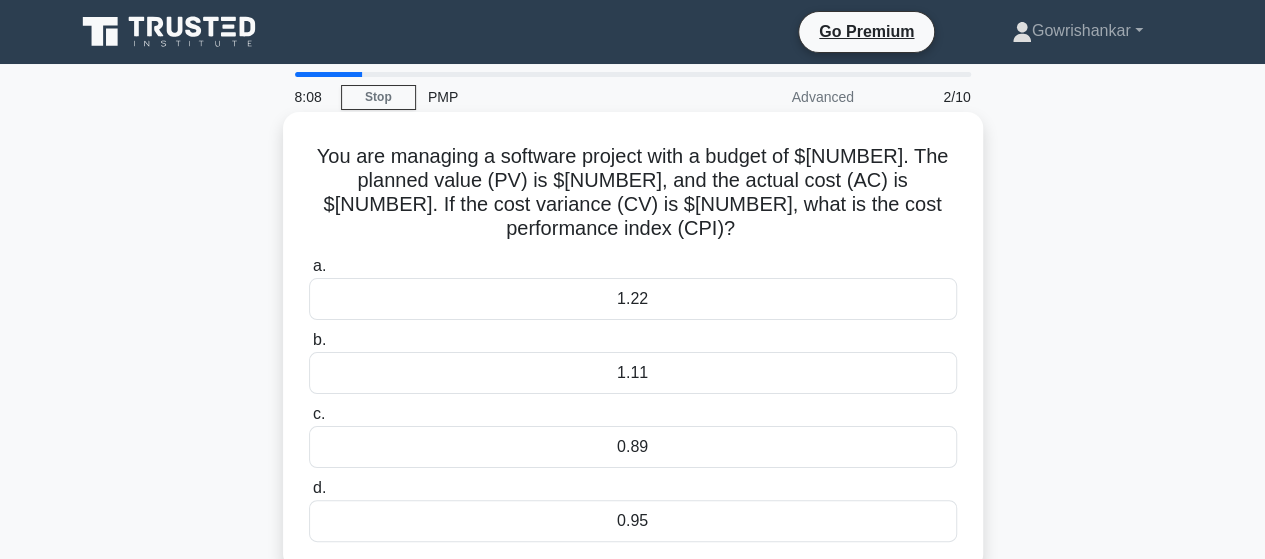 click on "1.11" at bounding box center (633, 373) 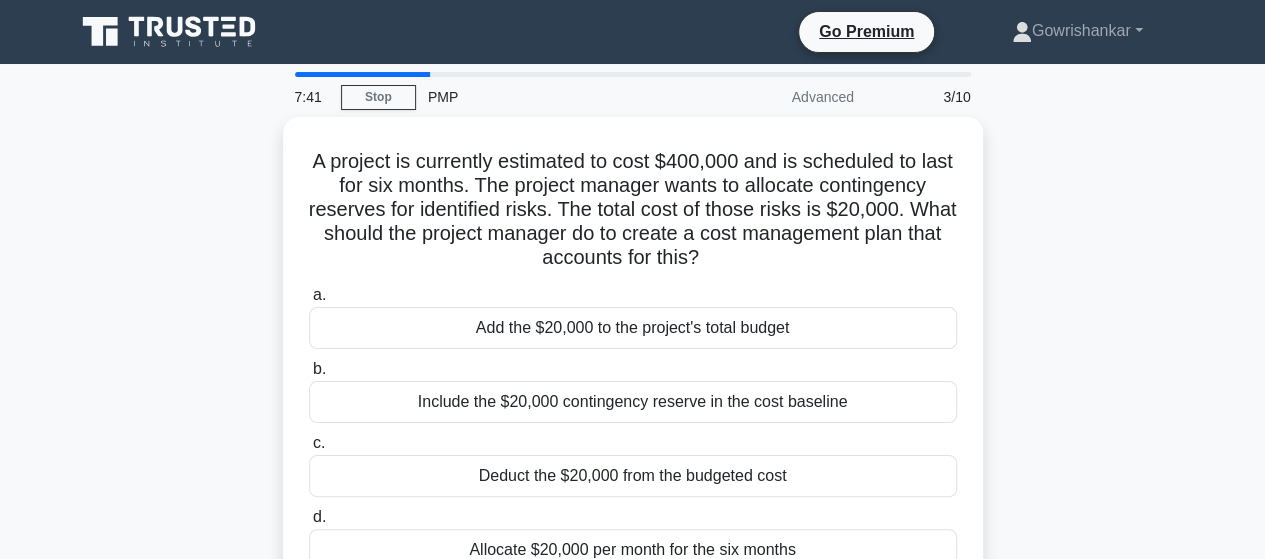 click on "A project is currently estimated to cost $400,000 and is scheduled to last for six months. The project manager wants to allocate contingency reserves for identified risks. The total cost of those risks is $20,000. What should the project manager do to create a cost management plan that accounts for this?
.spinner_0XTQ{transform-origin:center;animation:spinner_y6GP .75s linear infinite}@keyframes spinner_y6GP{100%{transform:rotate(360deg)}}
a.
b. c. d." at bounding box center [633, 370] 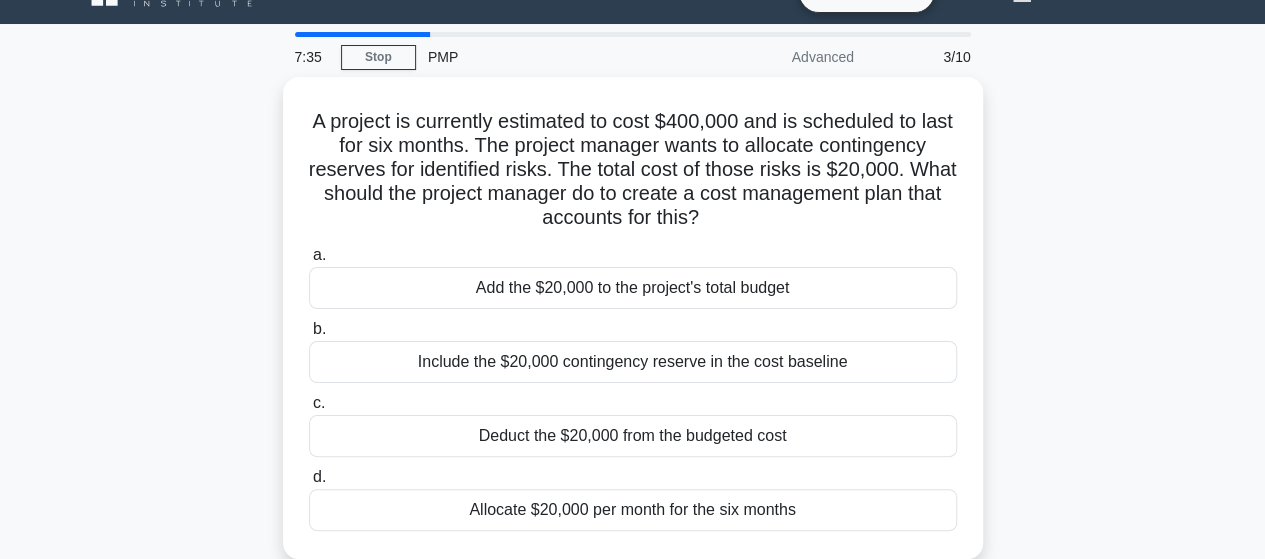 scroll, scrollTop: 0, scrollLeft: 0, axis: both 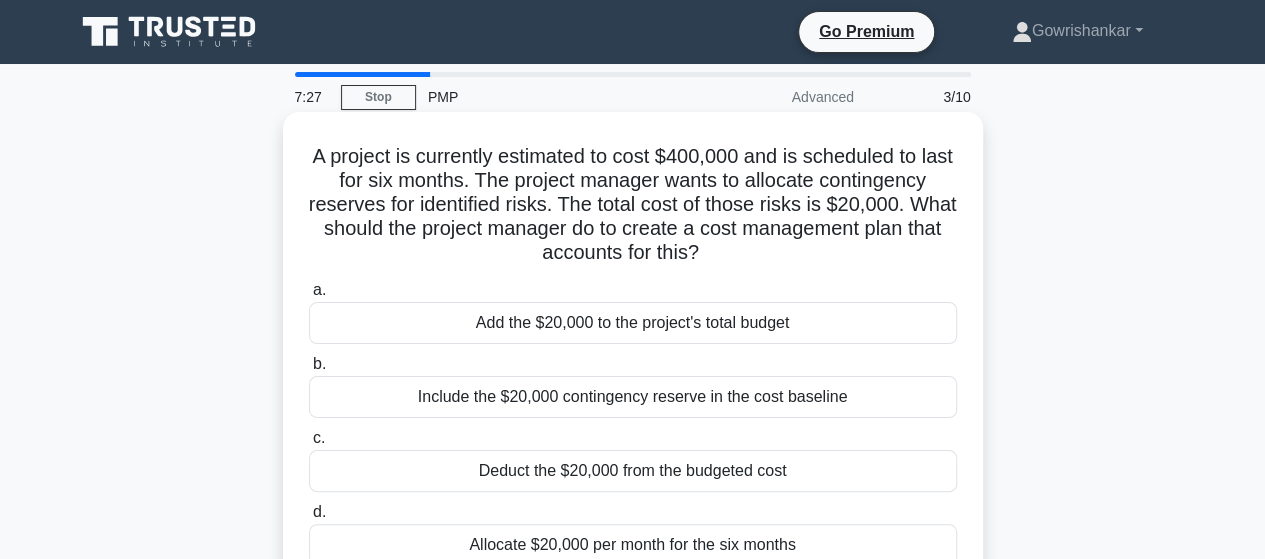 click on "Include the $20,000 contingency reserve in the cost baseline" at bounding box center (633, 397) 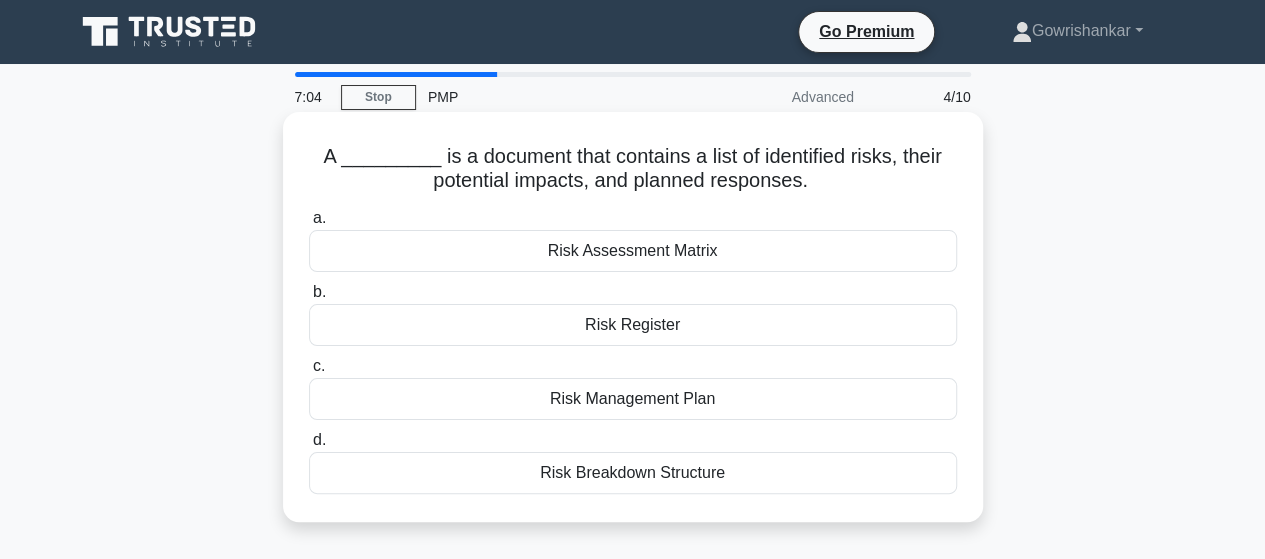click on "Risk Management Plan" at bounding box center (633, 399) 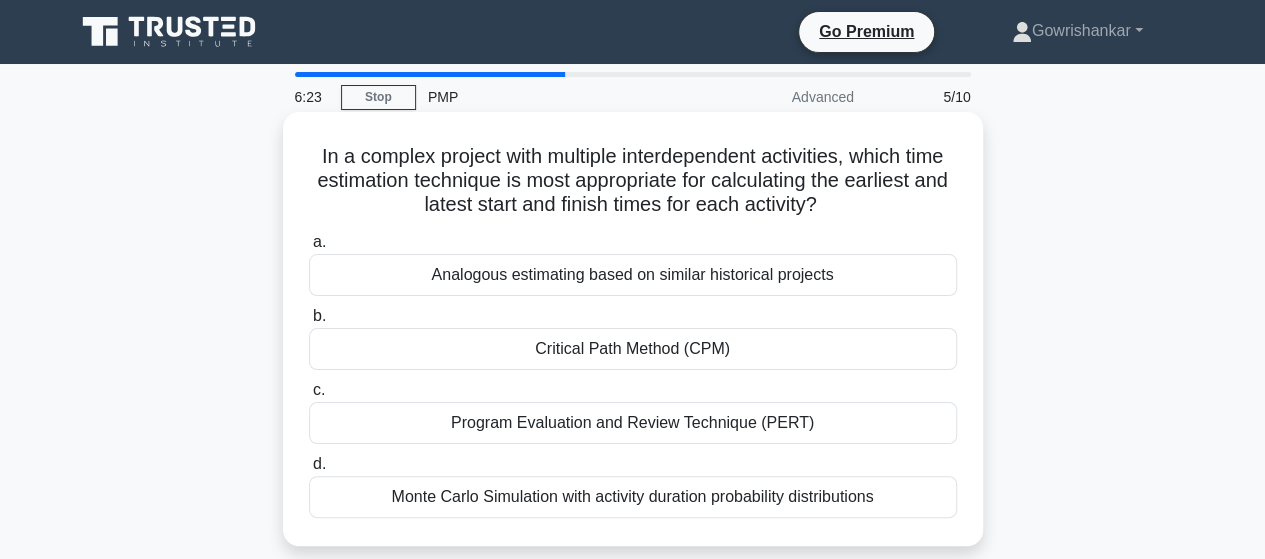 click on "Critical Path Method (CPM)" at bounding box center [633, 349] 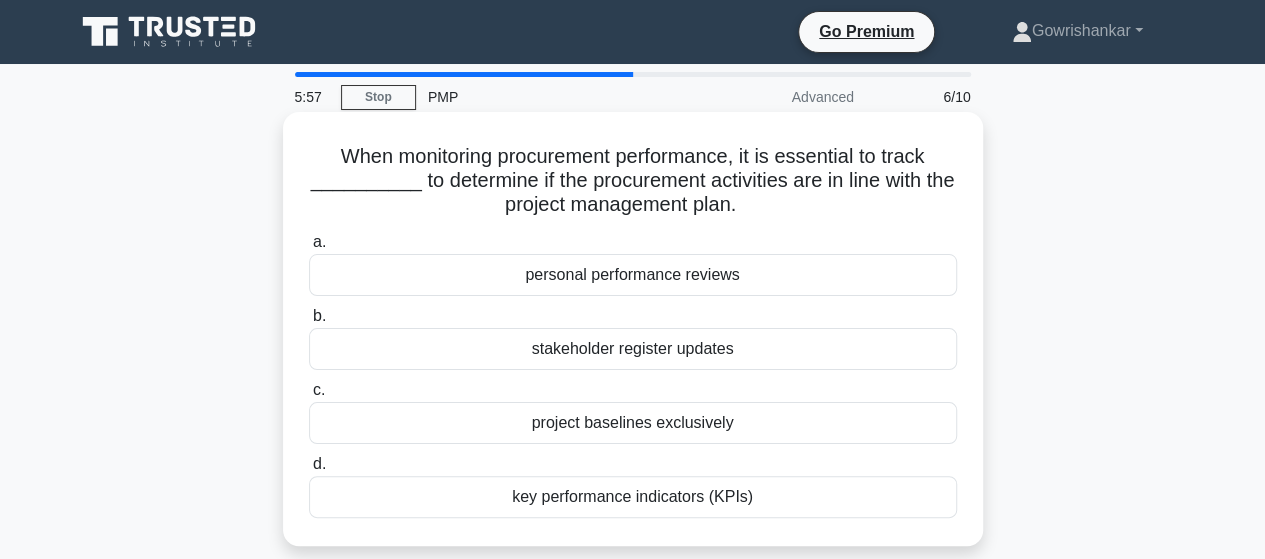 click on "key performance indicators (KPIs)" at bounding box center (633, 497) 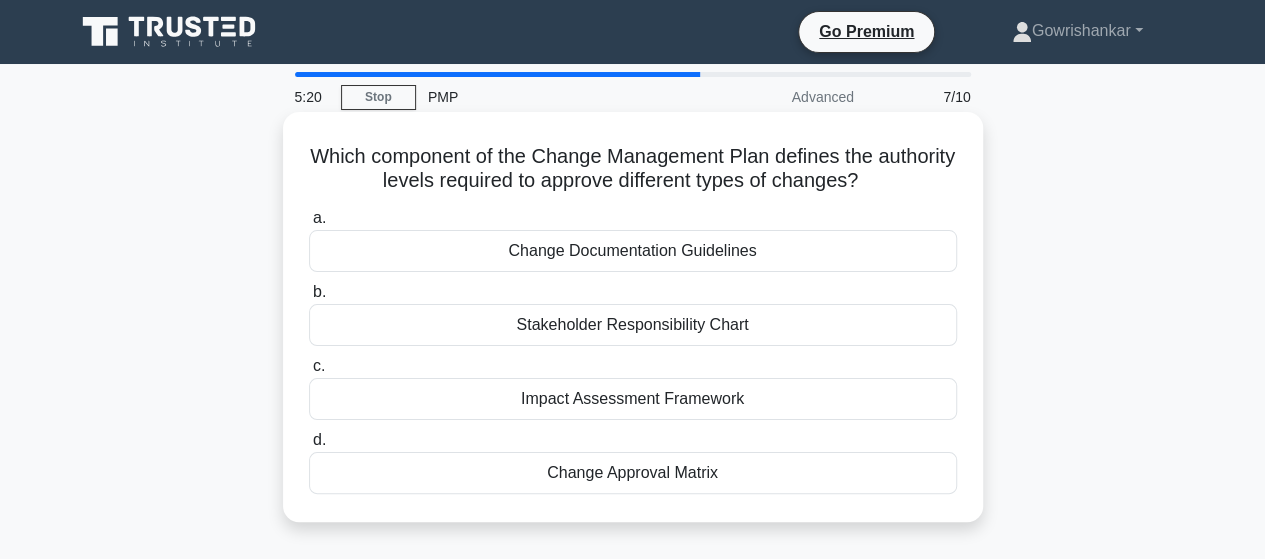 click on "Change Approval Matrix" at bounding box center [633, 473] 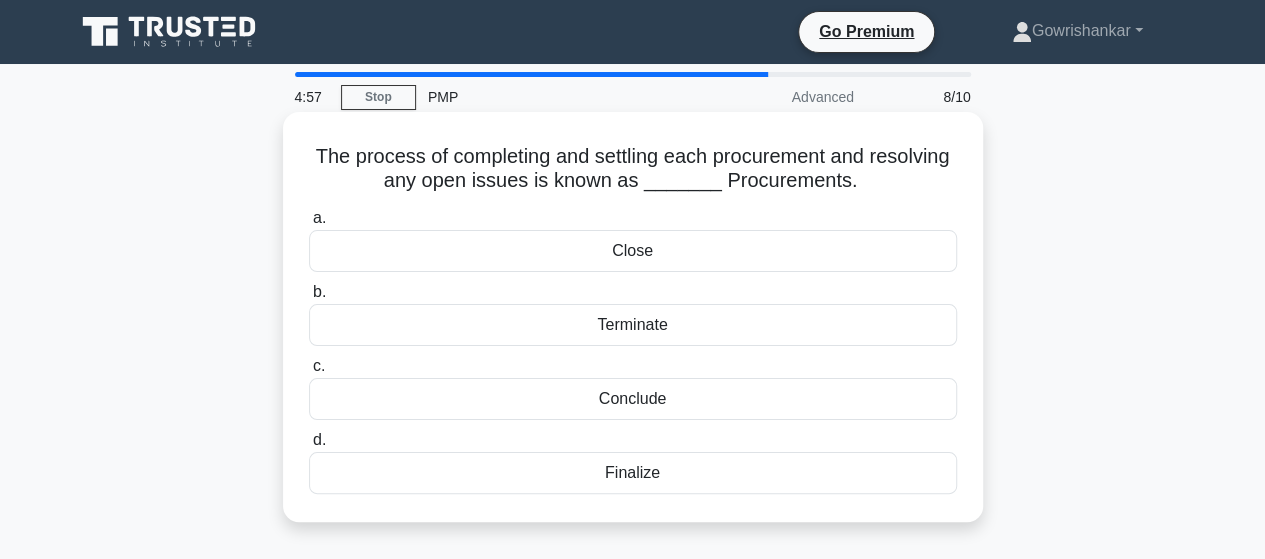 click on "Close" at bounding box center (633, 251) 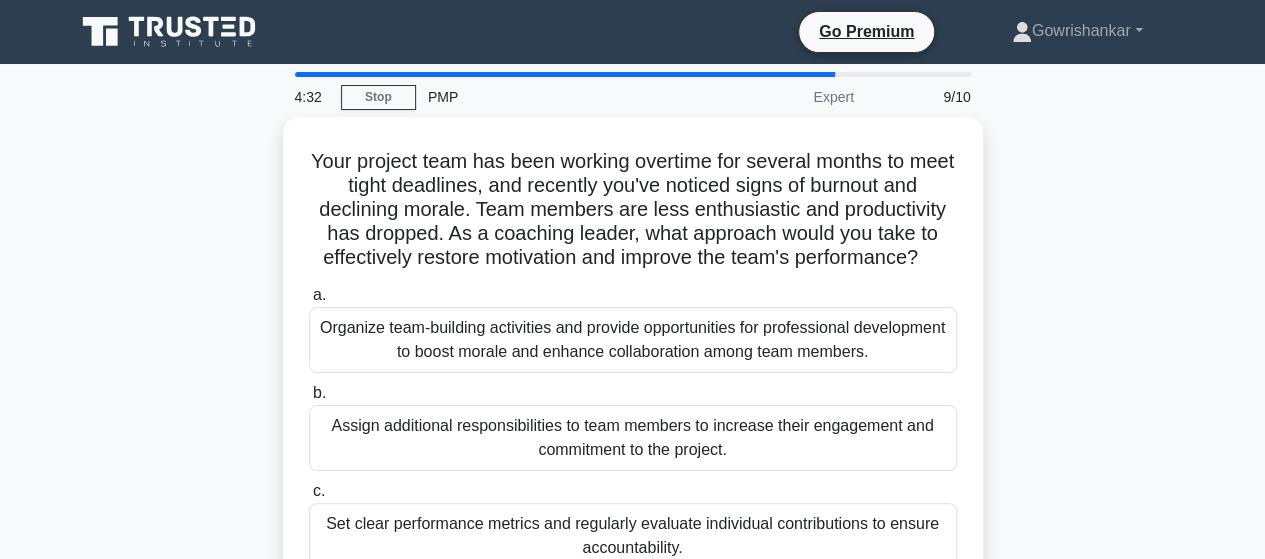 click on "Your project team has been working overtime for several months to meet tight deadlines, and recently you've noticed signs of burnout and declining morale. Team members are less enthusiastic and productivity has dropped. As a coaching leader, what approach would you take to effectively restore motivation and improve the team's performance?
.spinner_0XTQ{transform-origin:center;animation:spinner_y6GP .75s linear infinite}@keyframes spinner_y6GP{100%{transform:rotate(360deg)}}
a.
b. c. d." at bounding box center [633, 418] 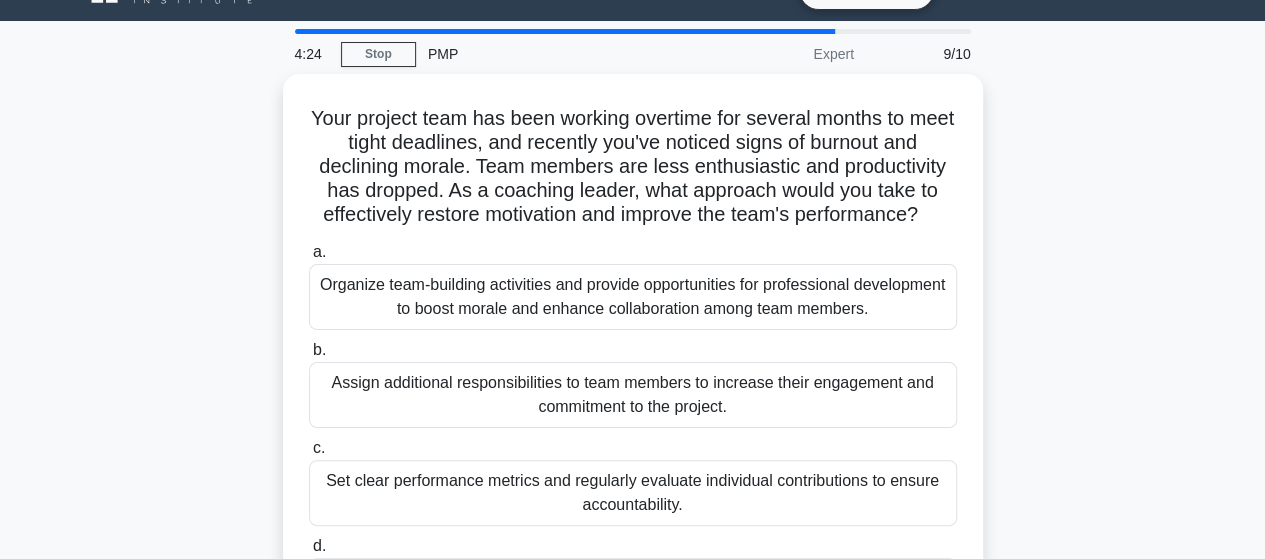 scroll, scrollTop: 40, scrollLeft: 0, axis: vertical 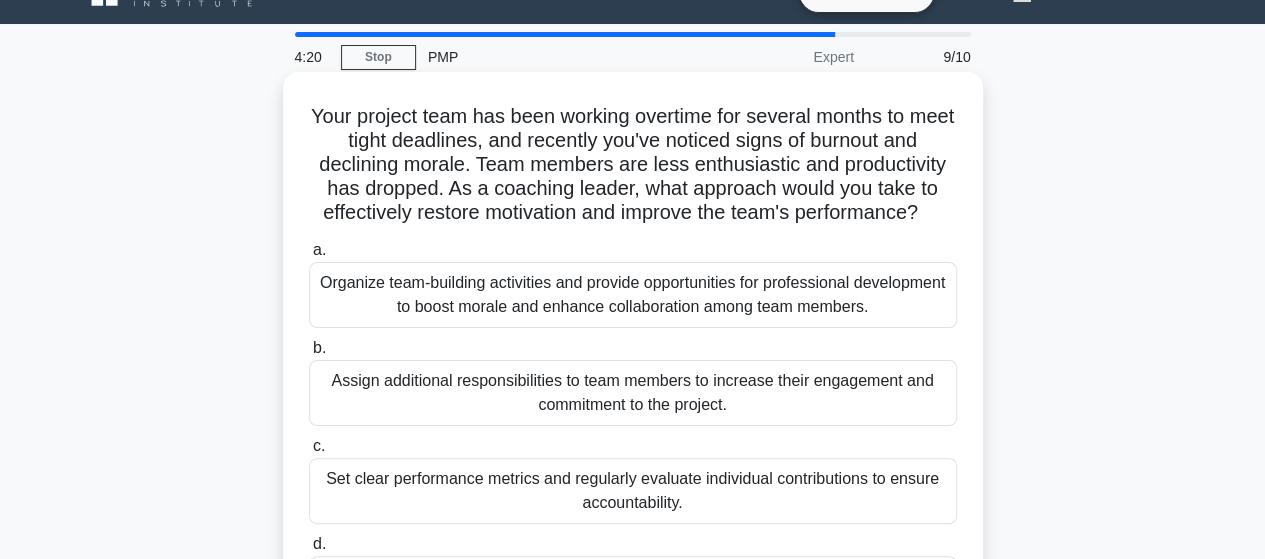 click on "Organize team-building activities and provide opportunities for professional development to boost morale and enhance collaboration among team members." at bounding box center [633, 295] 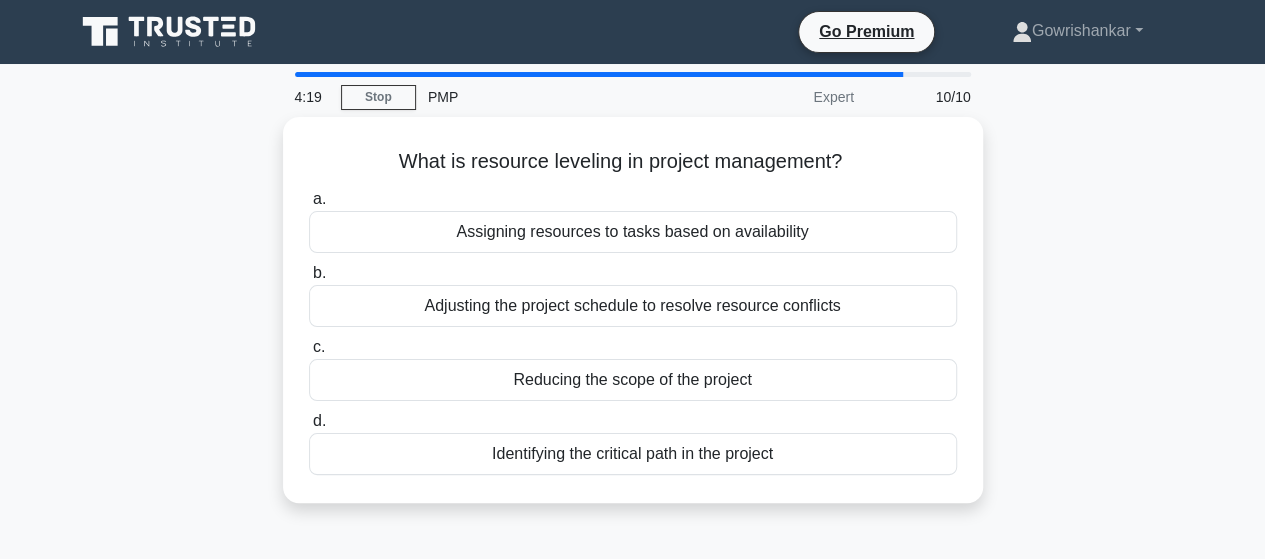 scroll, scrollTop: 0, scrollLeft: 0, axis: both 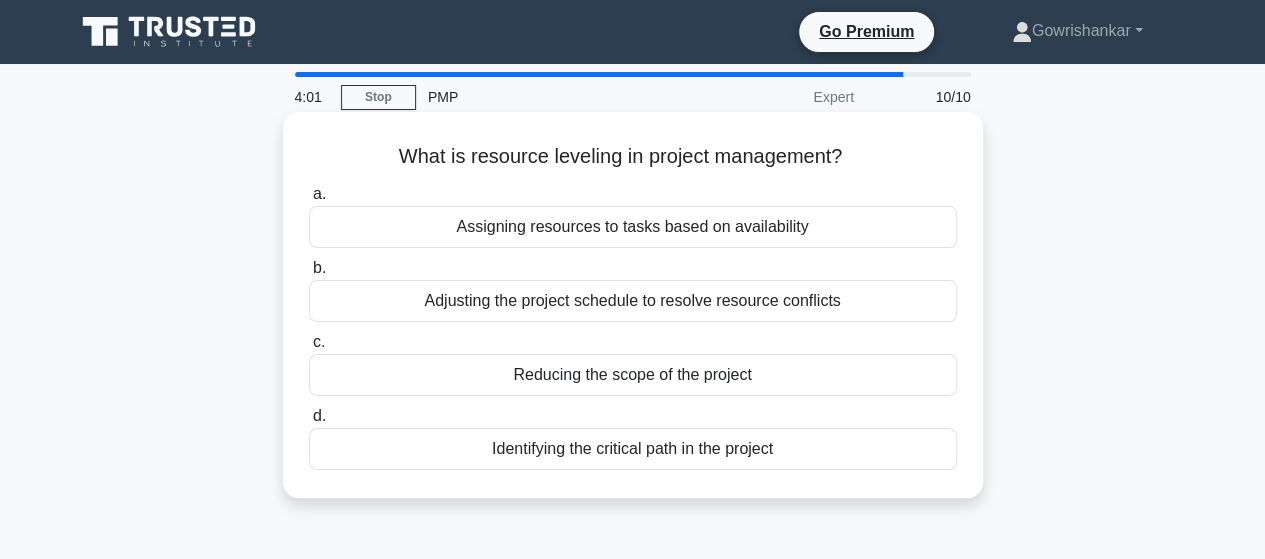 click on "Assigning resources to tasks based on availability" at bounding box center (633, 227) 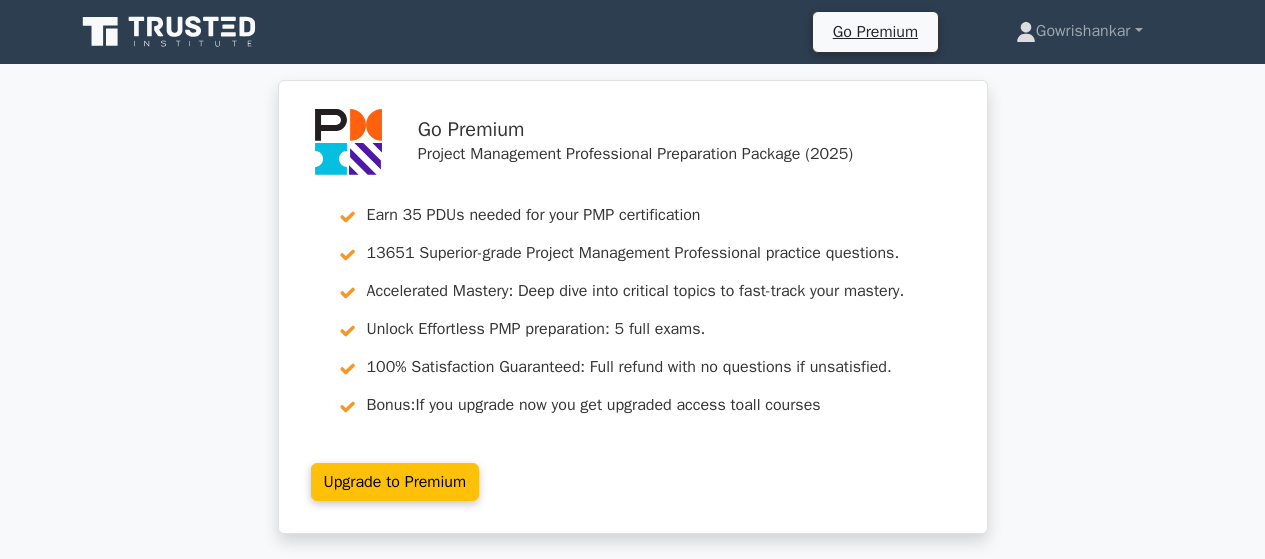 scroll, scrollTop: 0, scrollLeft: 0, axis: both 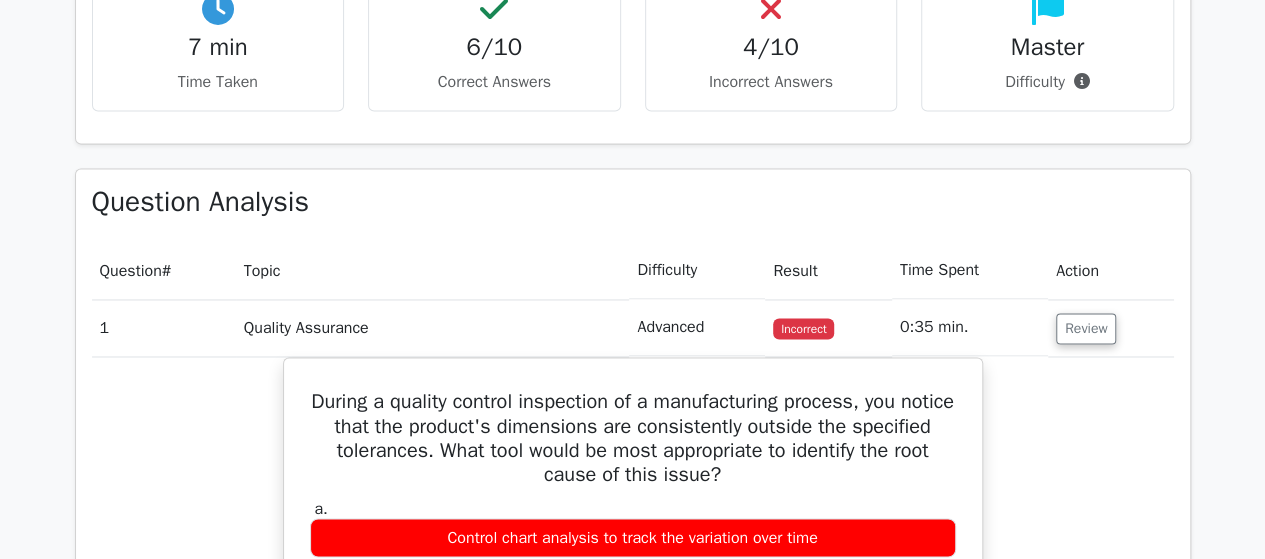 click on "Go Premium
Project Management Professional Preparation Package (2025)
Earn 35 PDUs needed for your PMP certification
13651 Superior-grade  Project Management Professional practice questions.
Accelerated Mastery: Deep dive into critical topics to fast-track your mastery.
Unlock Effortless PMP preparation: 5 full exams.
100% Satisfaction Guaranteed: Full refund with no questions if unsatisfied.
Bonus: all courses" at bounding box center (632, 680) 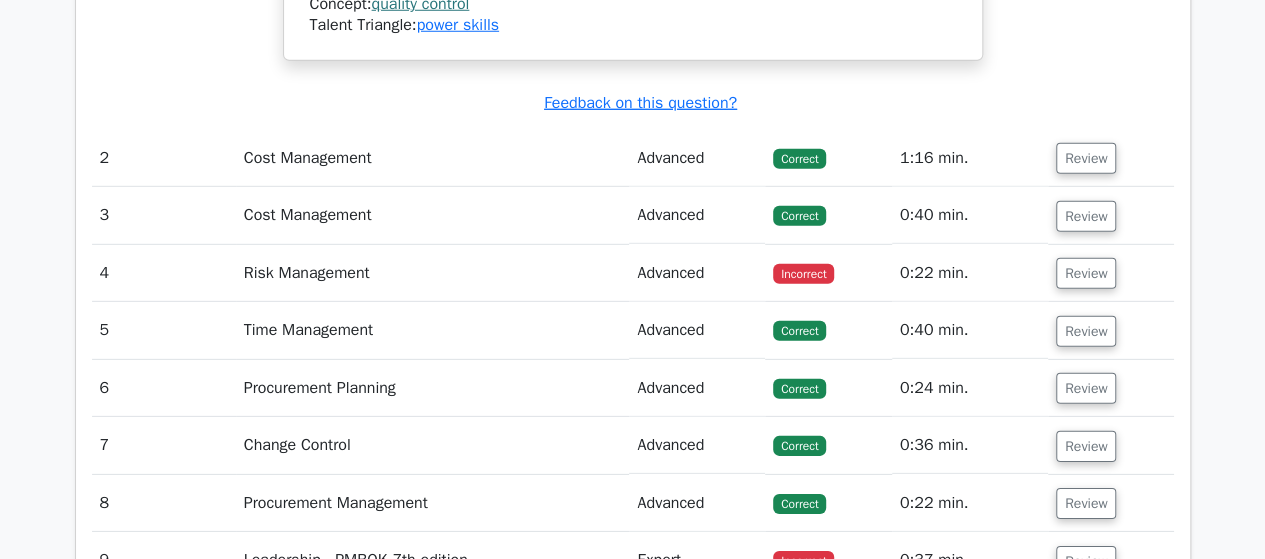 scroll, scrollTop: 2908, scrollLeft: 0, axis: vertical 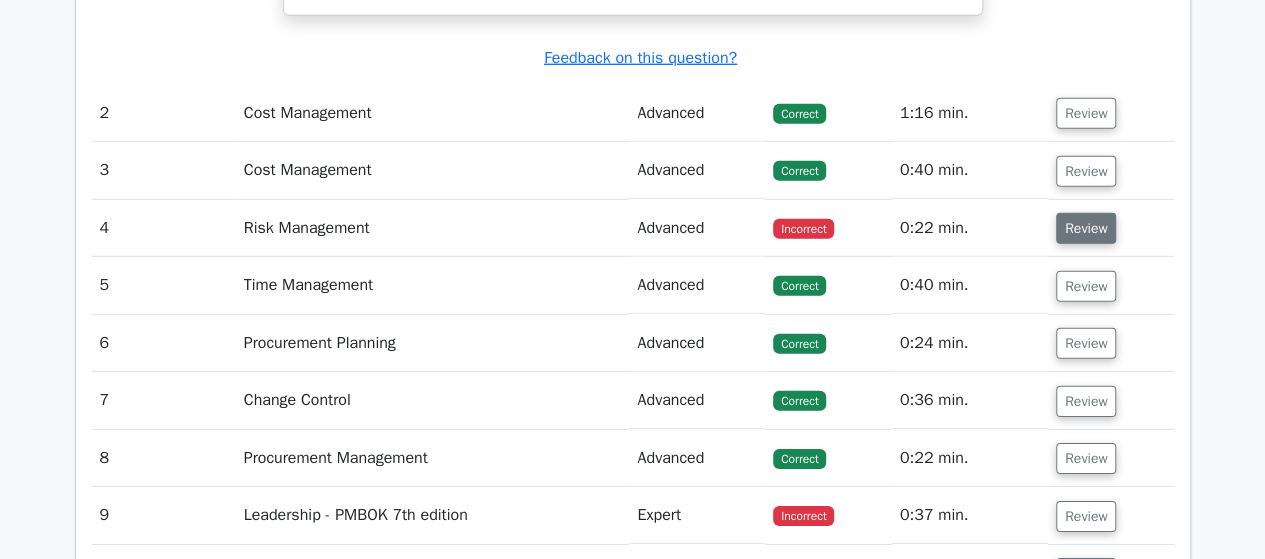 click on "Review" at bounding box center [1086, 228] 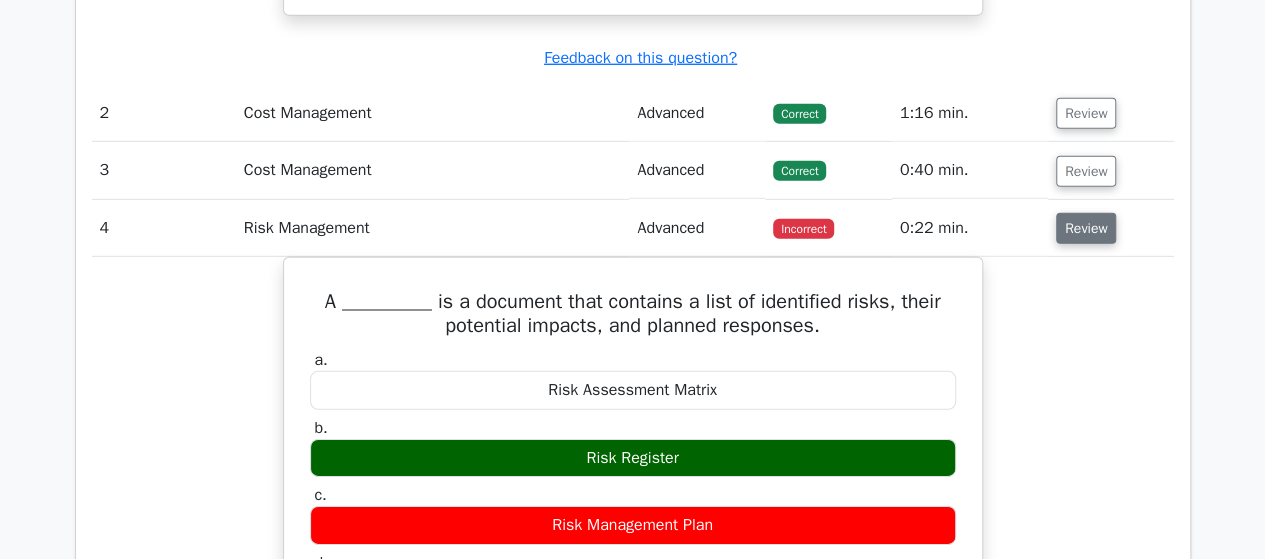 type 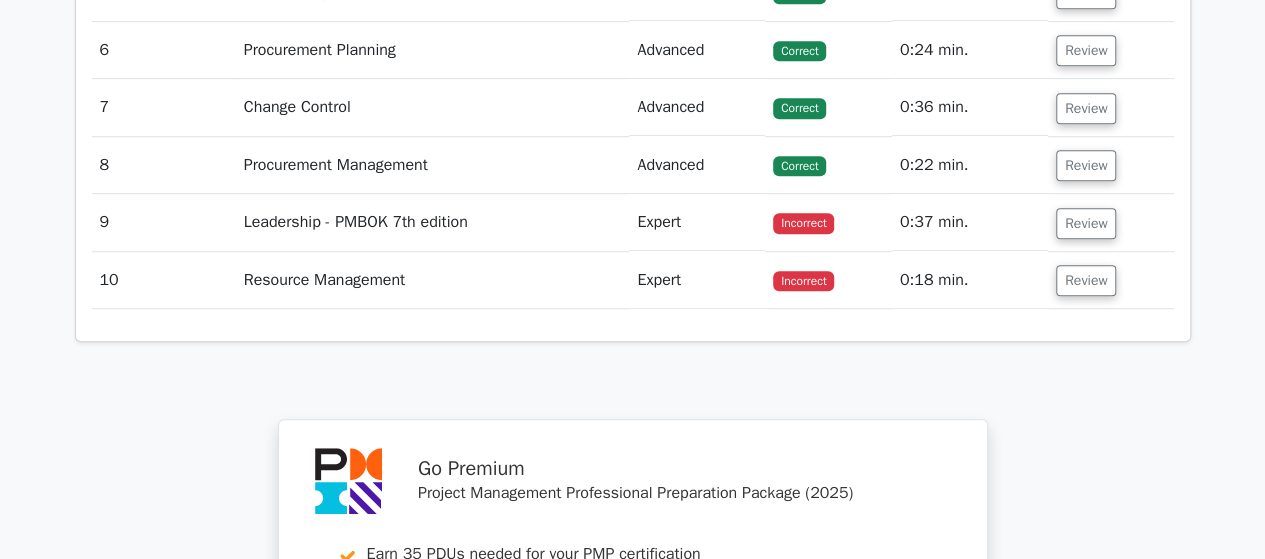 scroll, scrollTop: 4308, scrollLeft: 0, axis: vertical 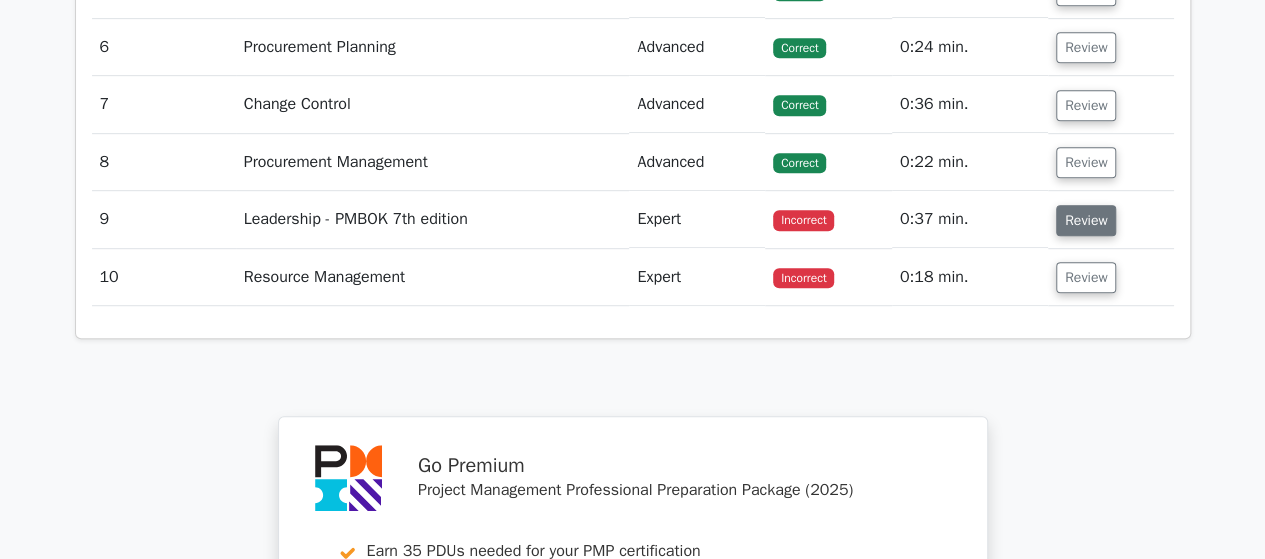 click on "Review" at bounding box center [1086, 220] 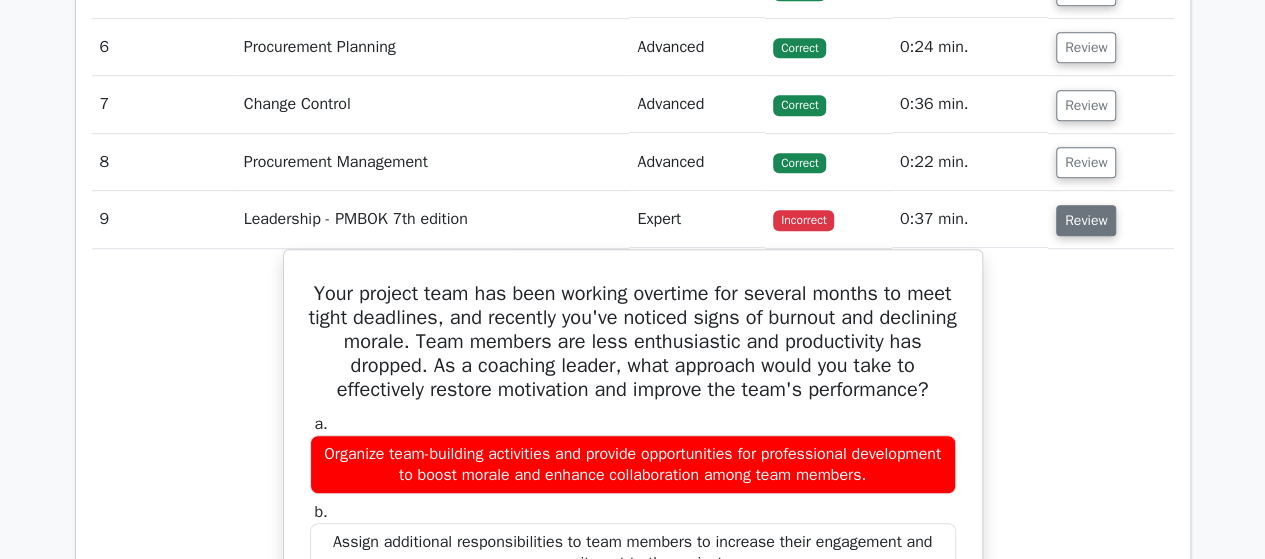type 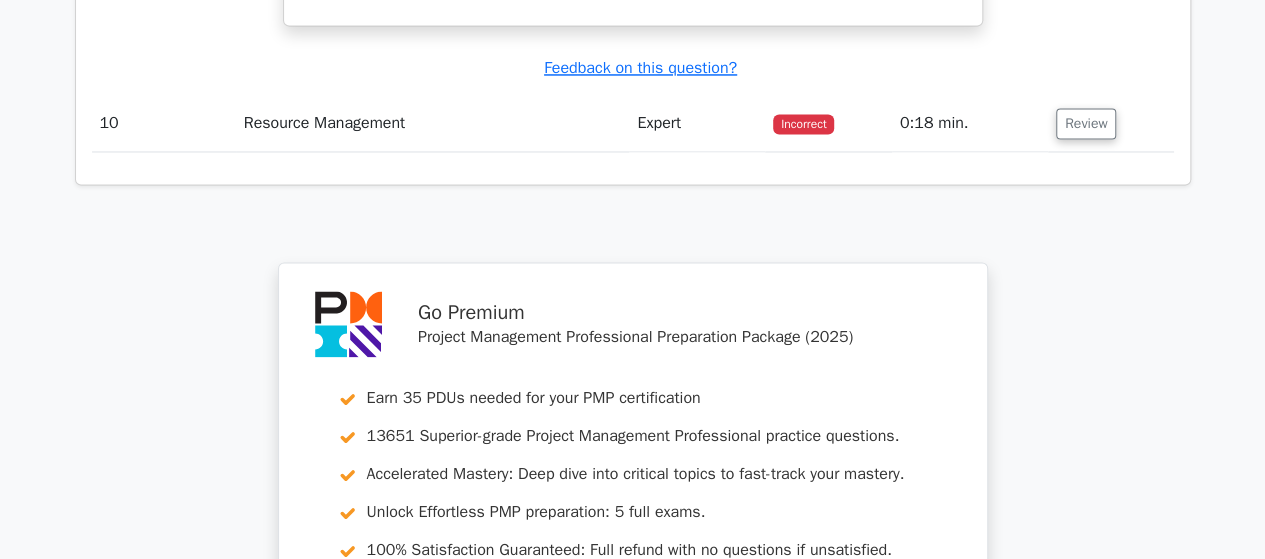 scroll, scrollTop: 5428, scrollLeft: 0, axis: vertical 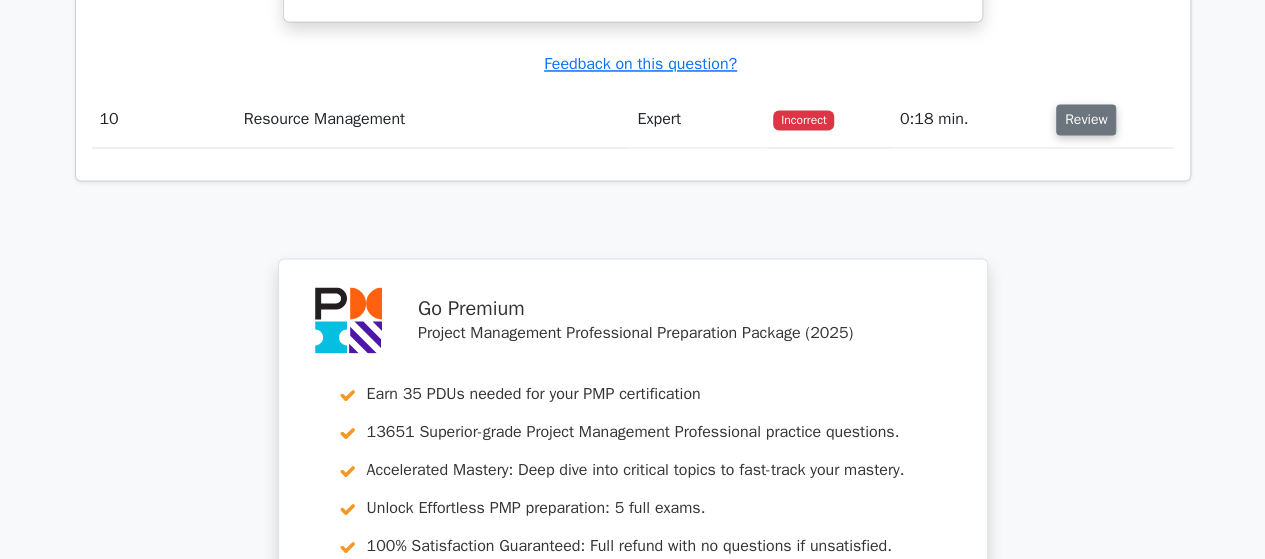 click on "Review" at bounding box center [1086, 119] 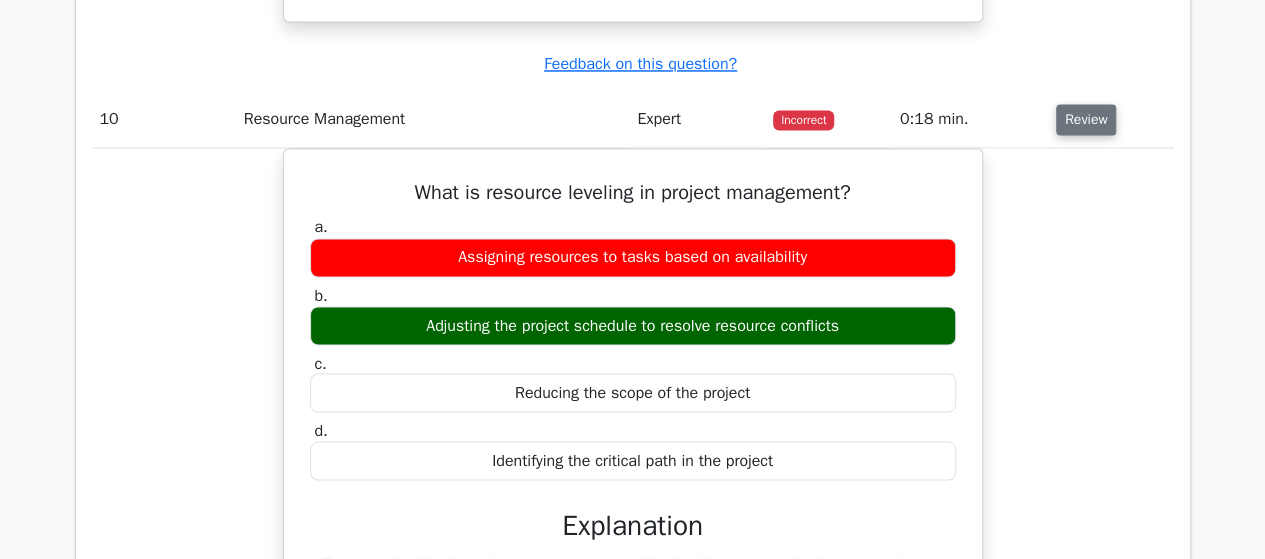type 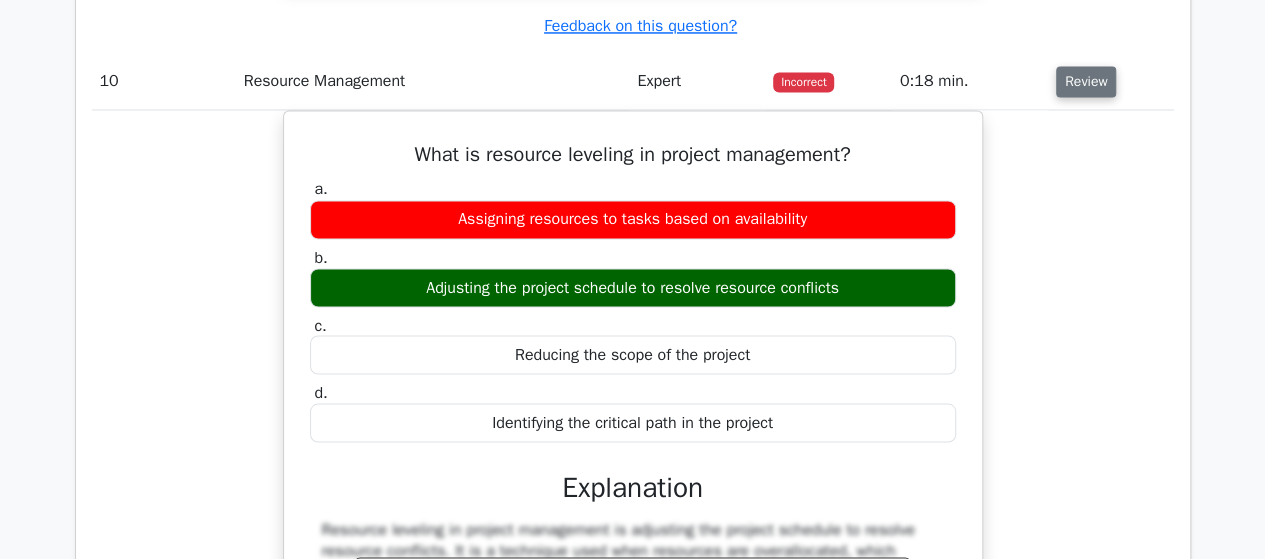 scroll, scrollTop: 5468, scrollLeft: 0, axis: vertical 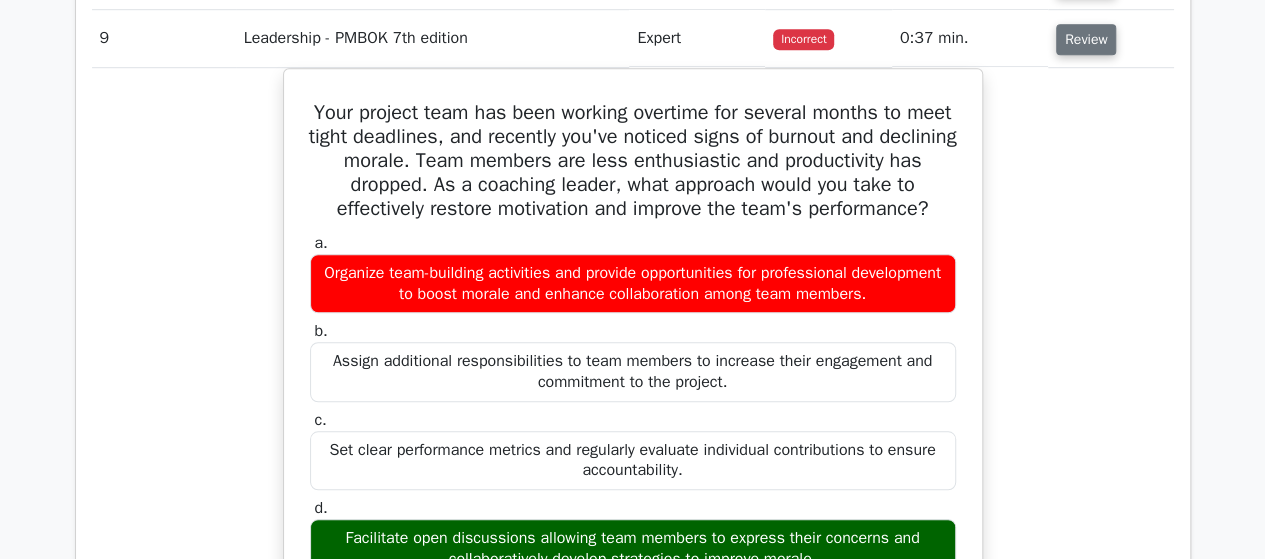 click on "Review" at bounding box center (1086, 39) 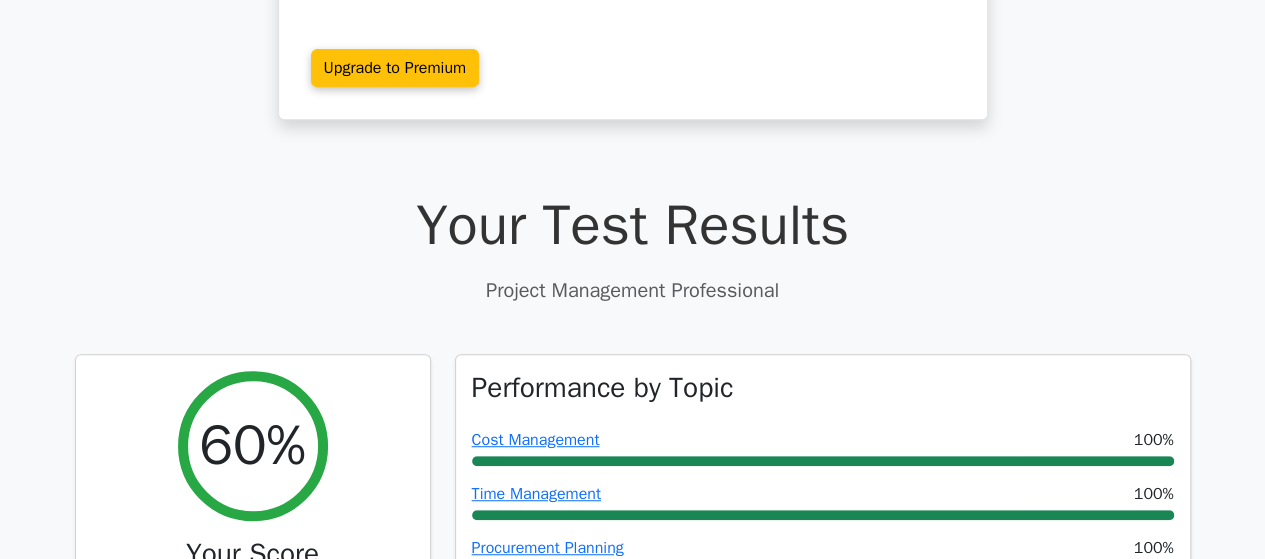 scroll, scrollTop: 88, scrollLeft: 0, axis: vertical 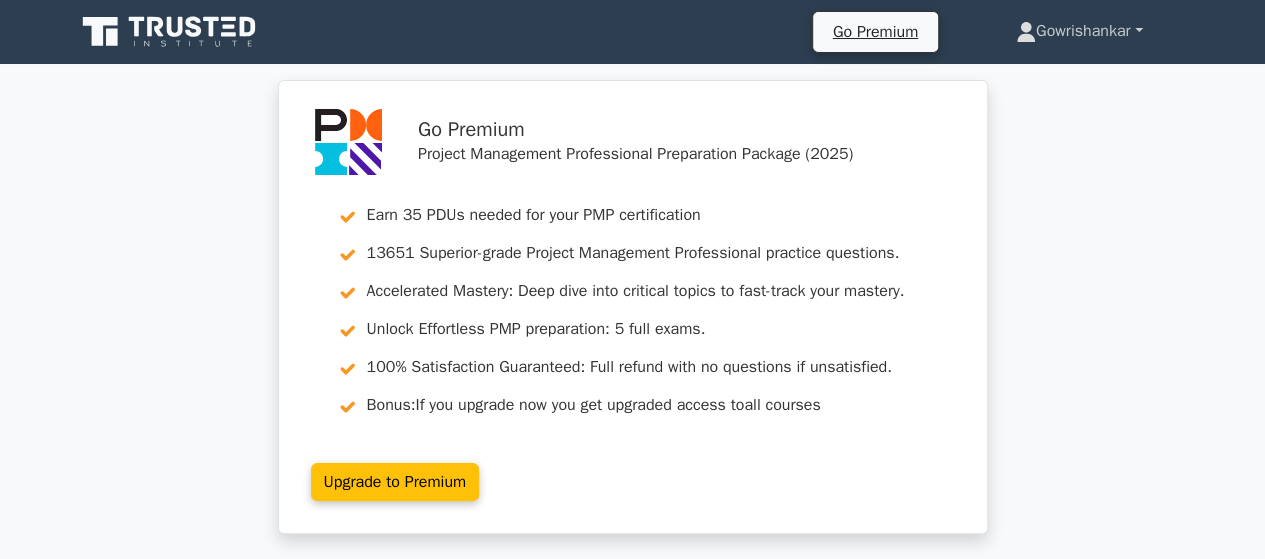 click on "Gowrishankar" at bounding box center [1079, 31] 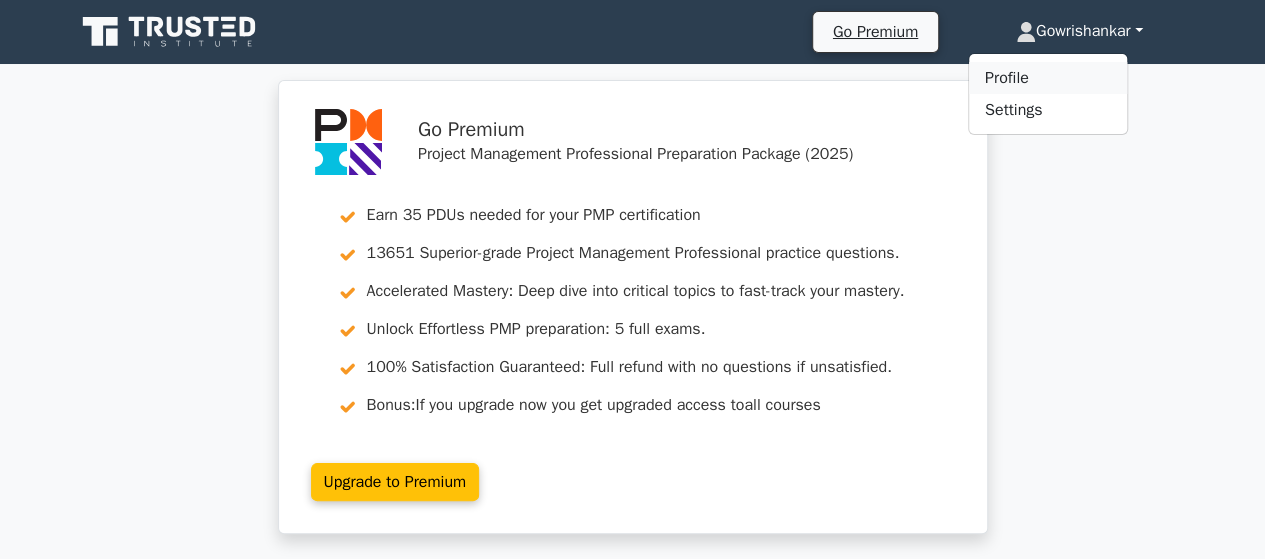 click on "Profile" at bounding box center (1048, 78) 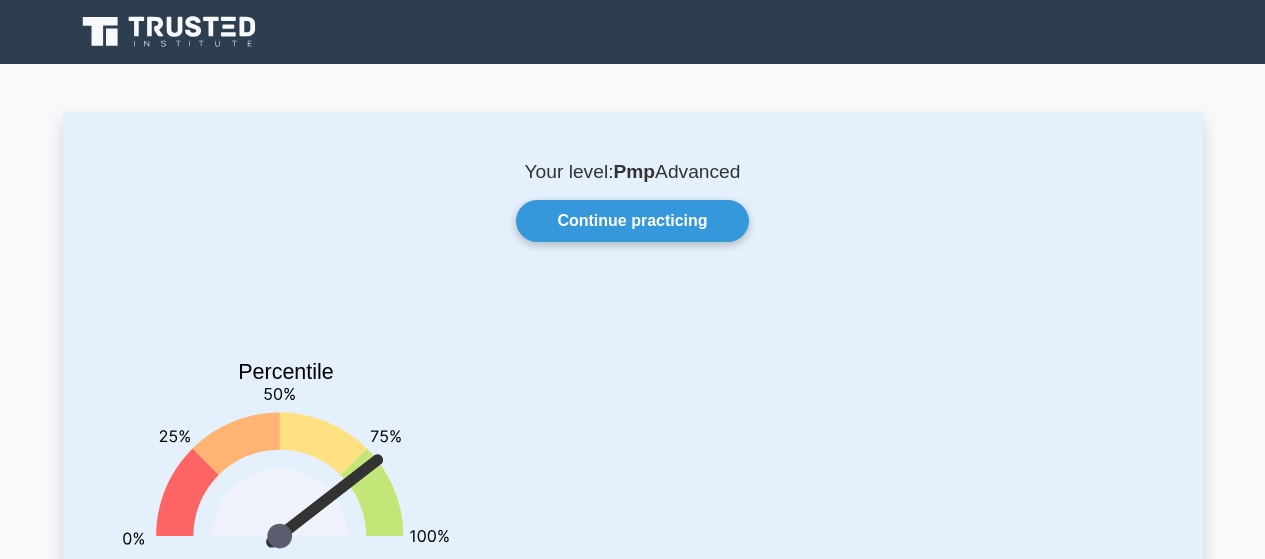 scroll, scrollTop: 0, scrollLeft: 0, axis: both 